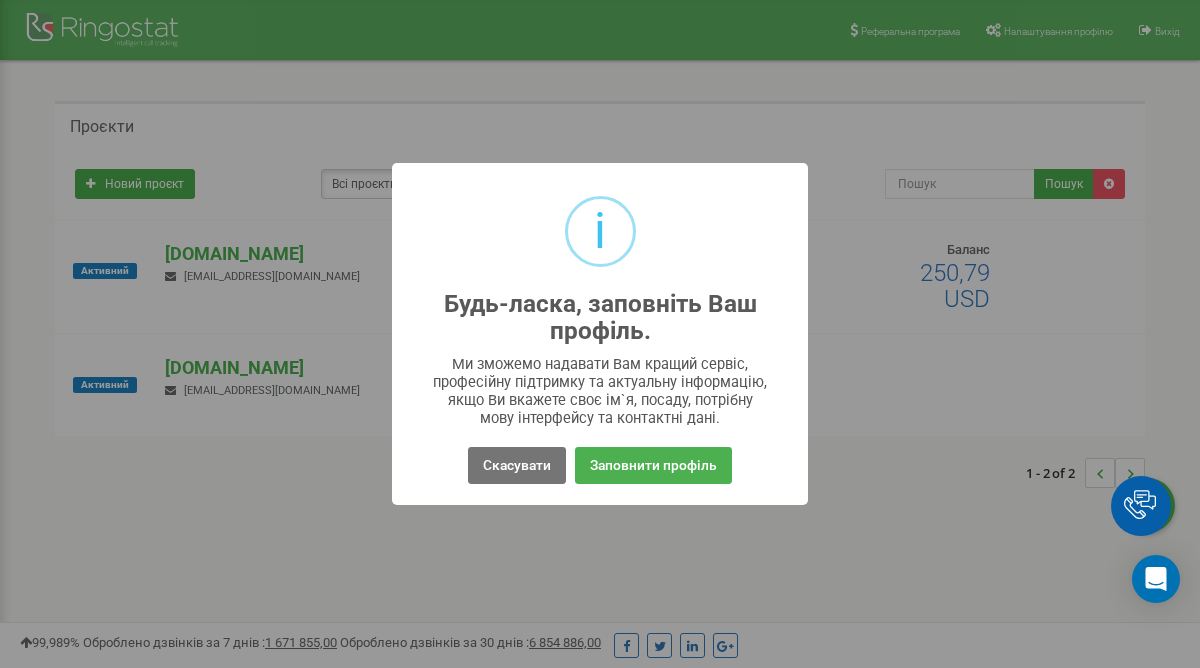 scroll, scrollTop: 0, scrollLeft: 0, axis: both 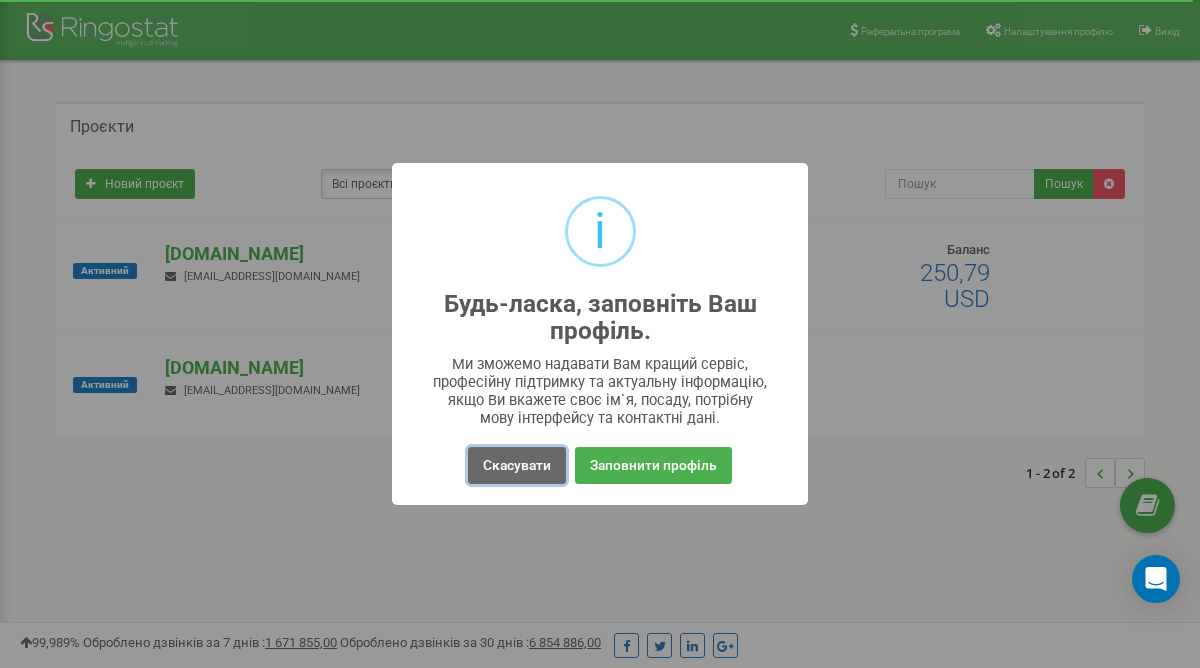 click on "Скасувати" at bounding box center [517, 465] 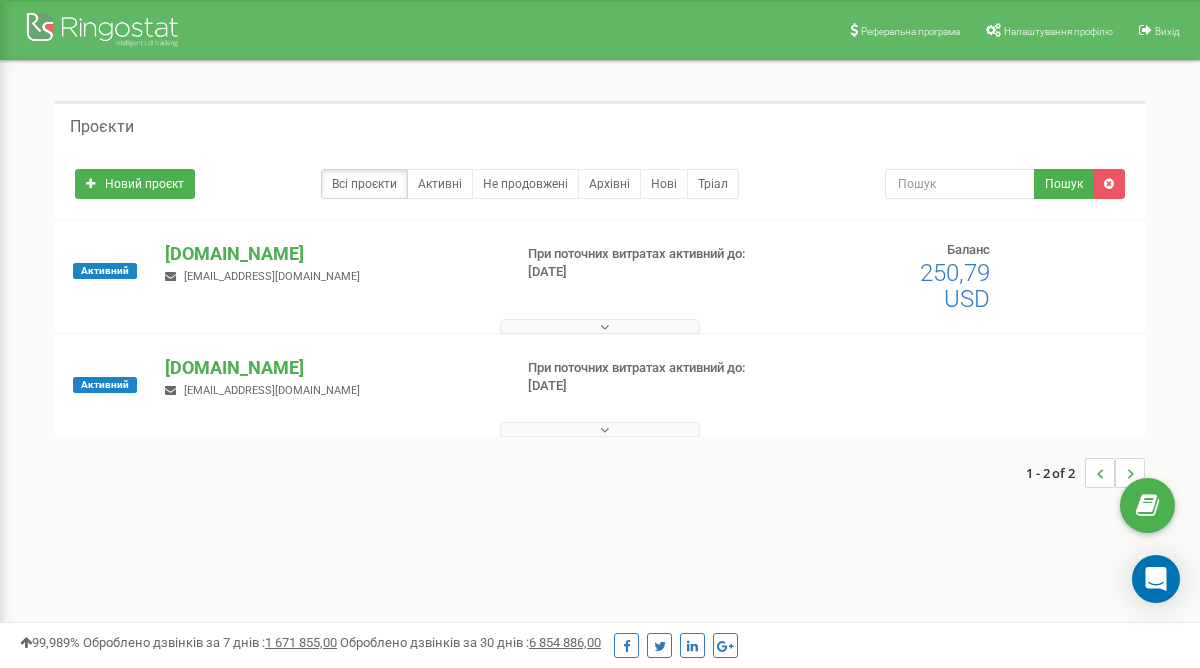 click on "Активний
primes.estate
v.kilochitsky@gmail.com
При поточних витратах активний до: 08.08.2025
Баланс" at bounding box center (600, 286) 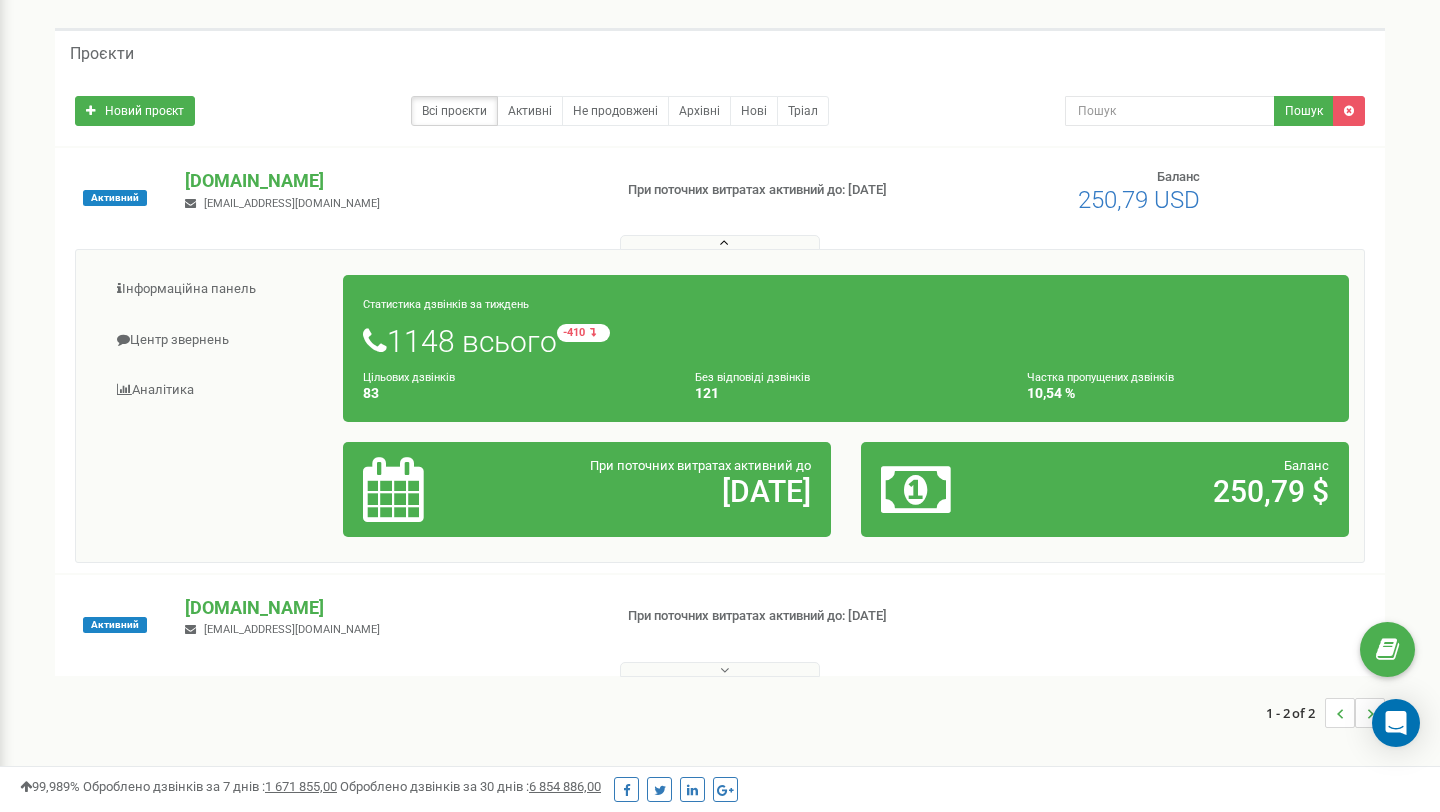 scroll, scrollTop: 69, scrollLeft: 0, axis: vertical 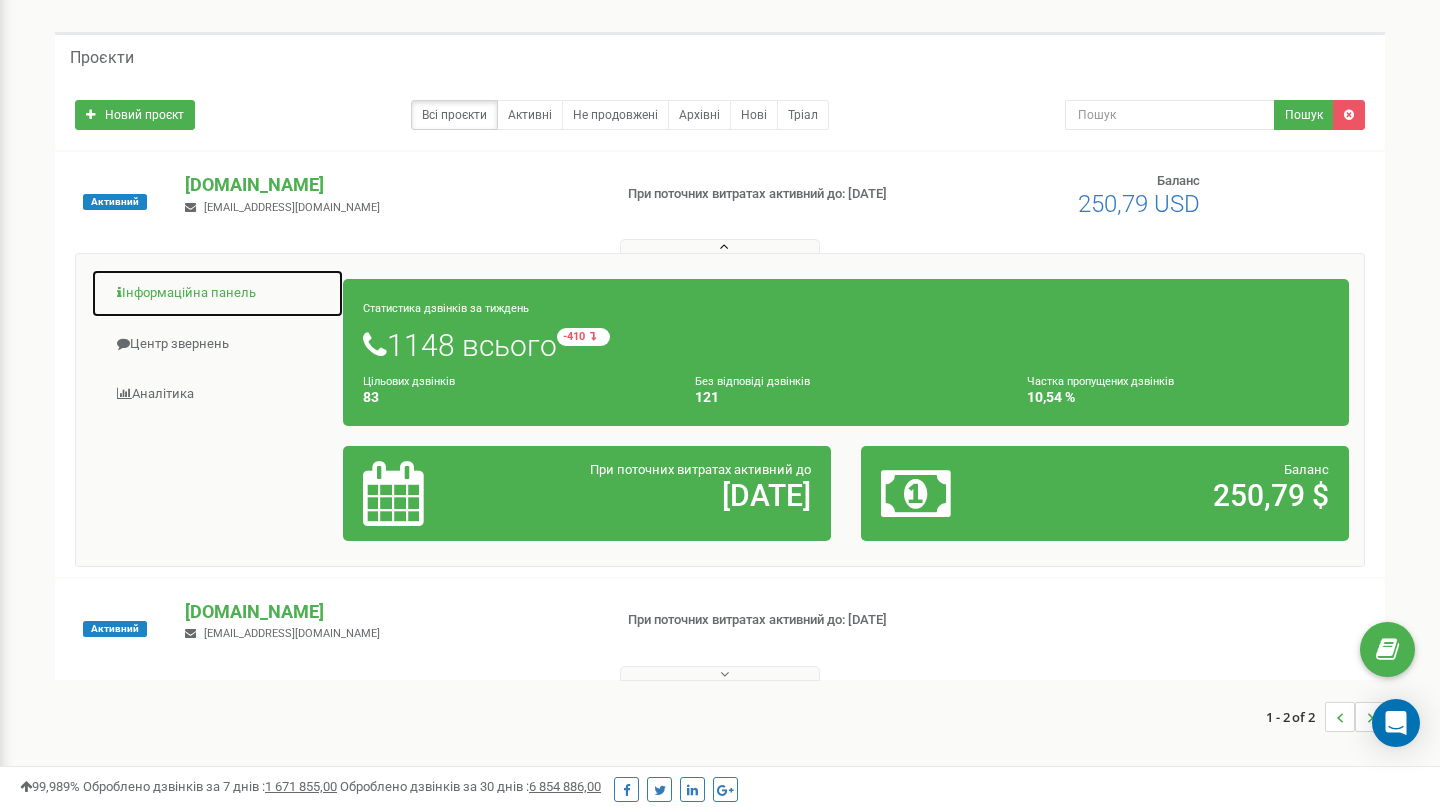 click on "Інформаційна панель" at bounding box center (217, 293) 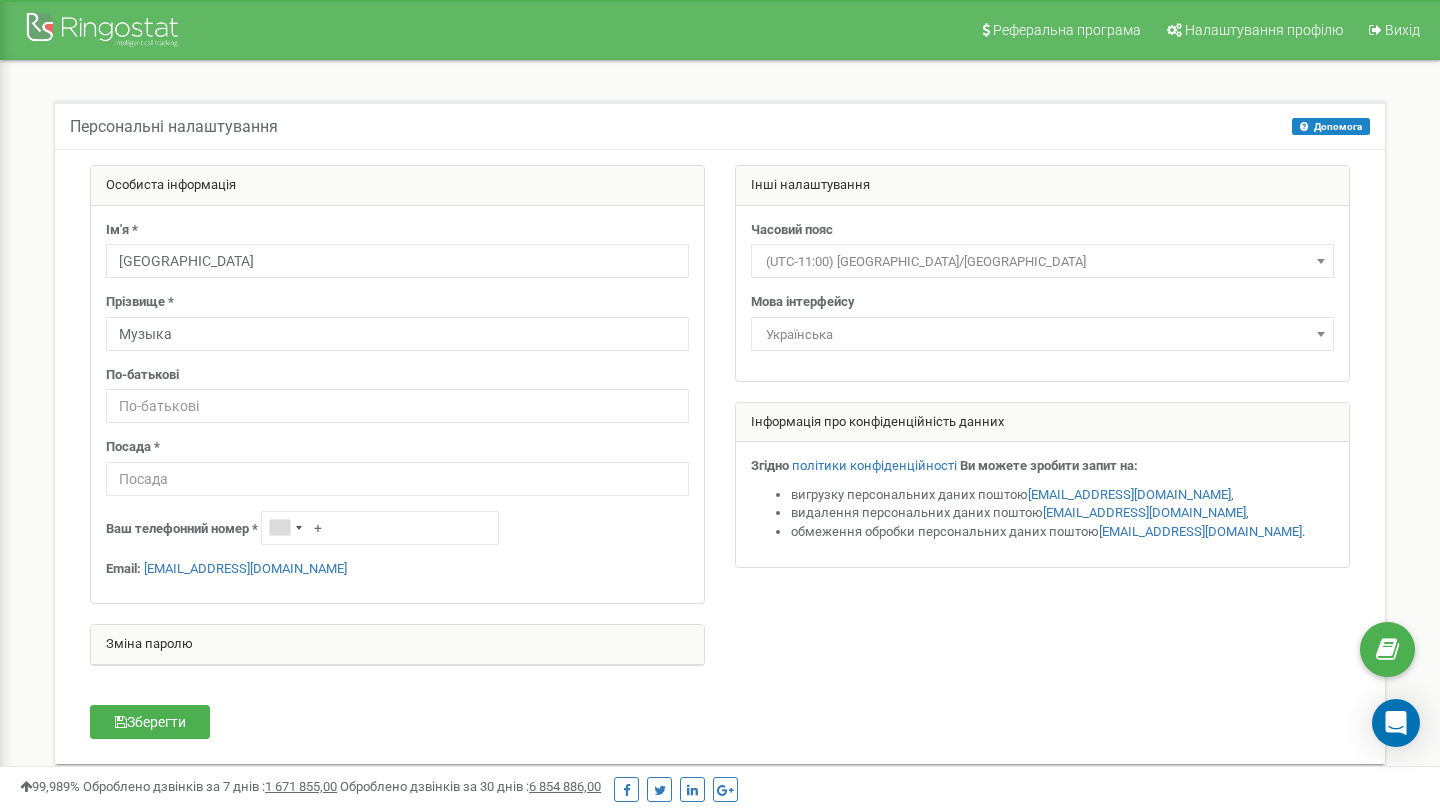 scroll, scrollTop: 0, scrollLeft: 0, axis: both 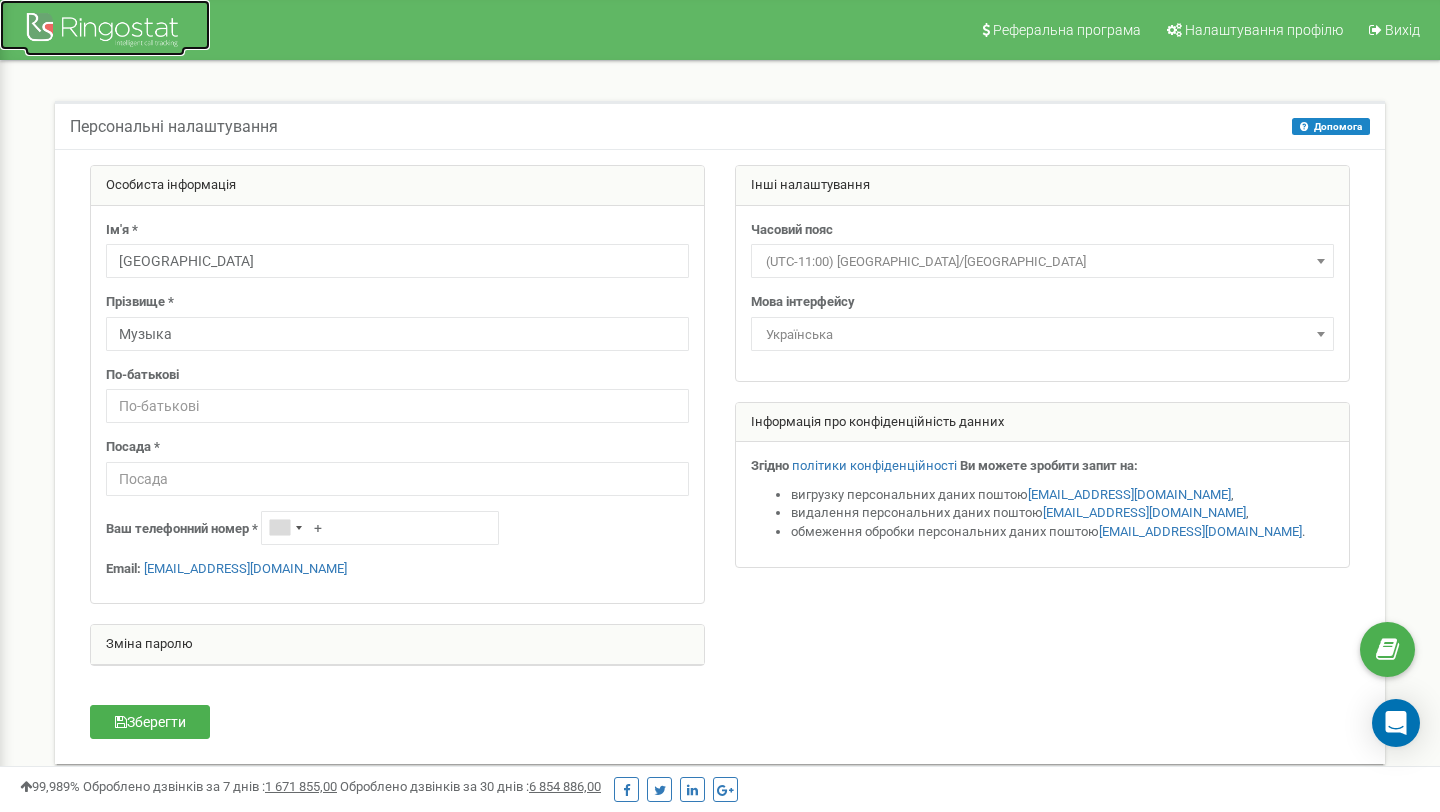 click at bounding box center [105, 32] 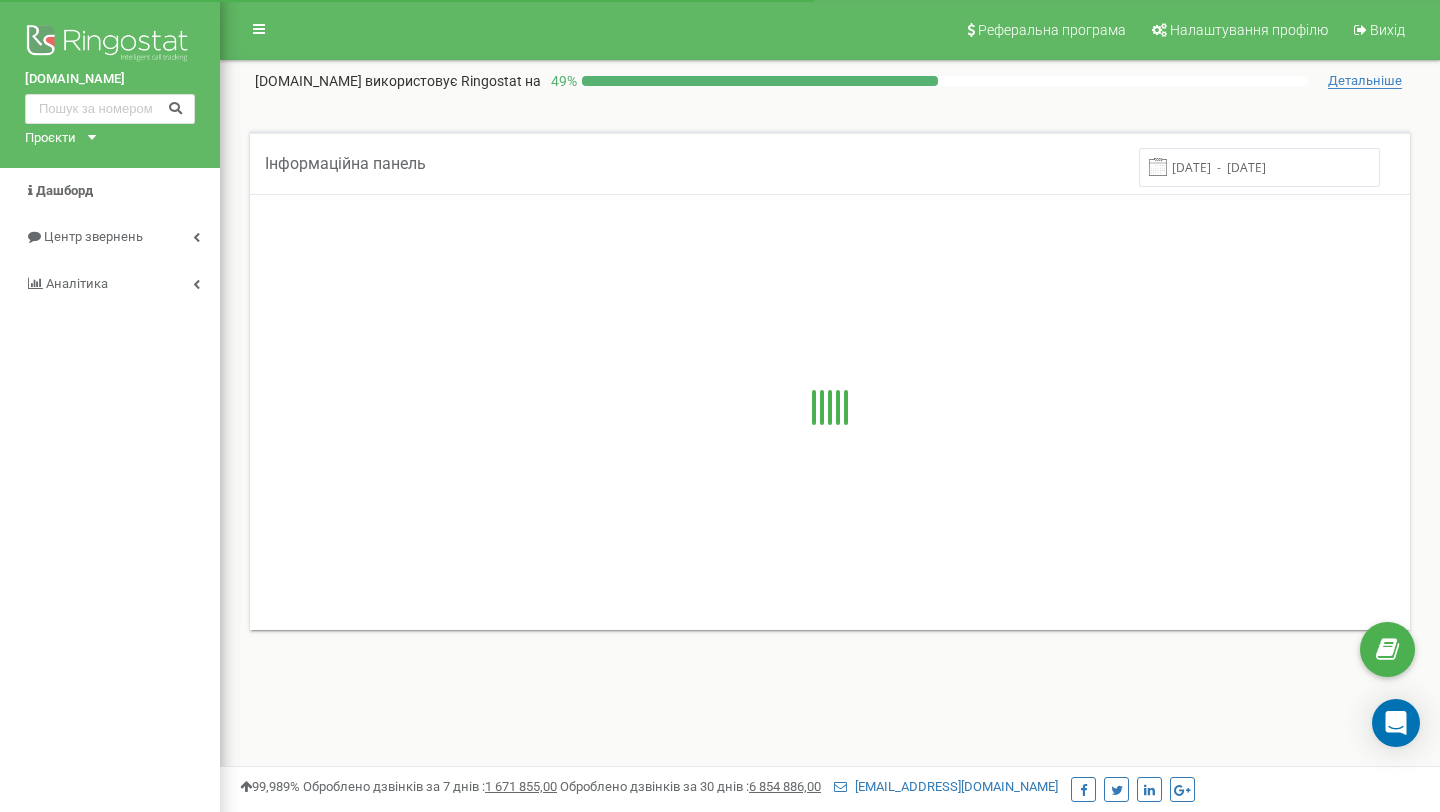 scroll, scrollTop: 0, scrollLeft: 0, axis: both 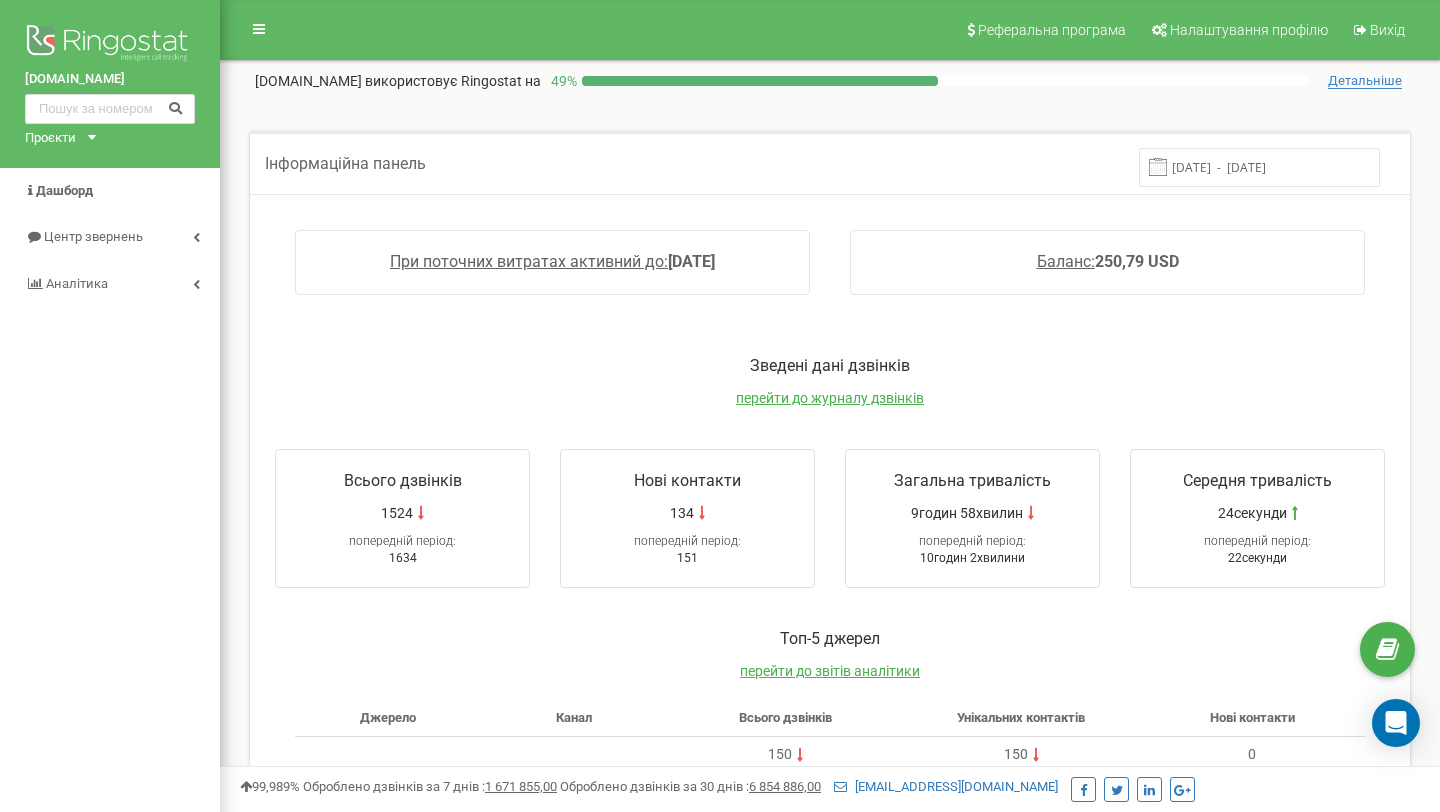 click on "Детальніше" at bounding box center (1365, 81) 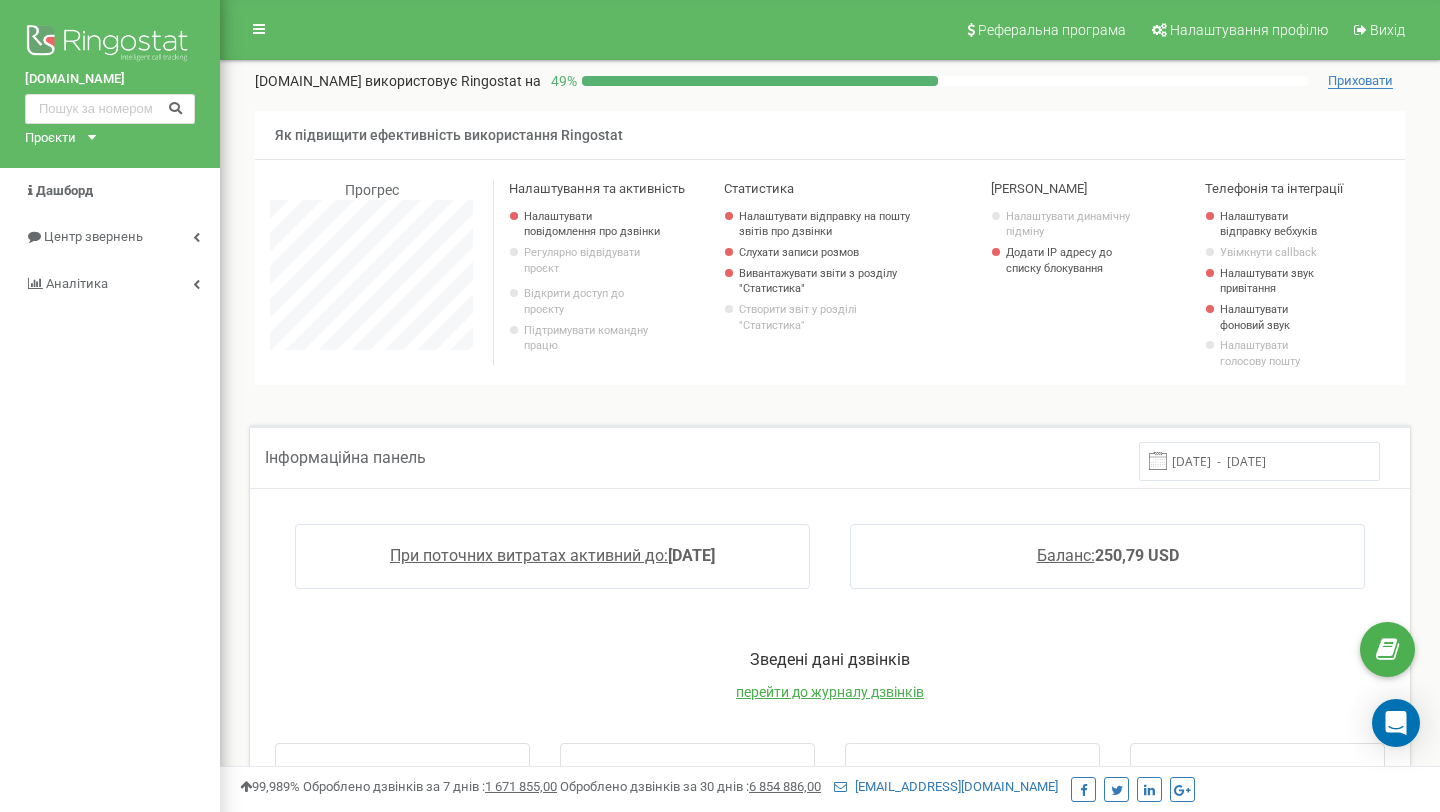 scroll, scrollTop: 998800, scrollLeft: 998780, axis: both 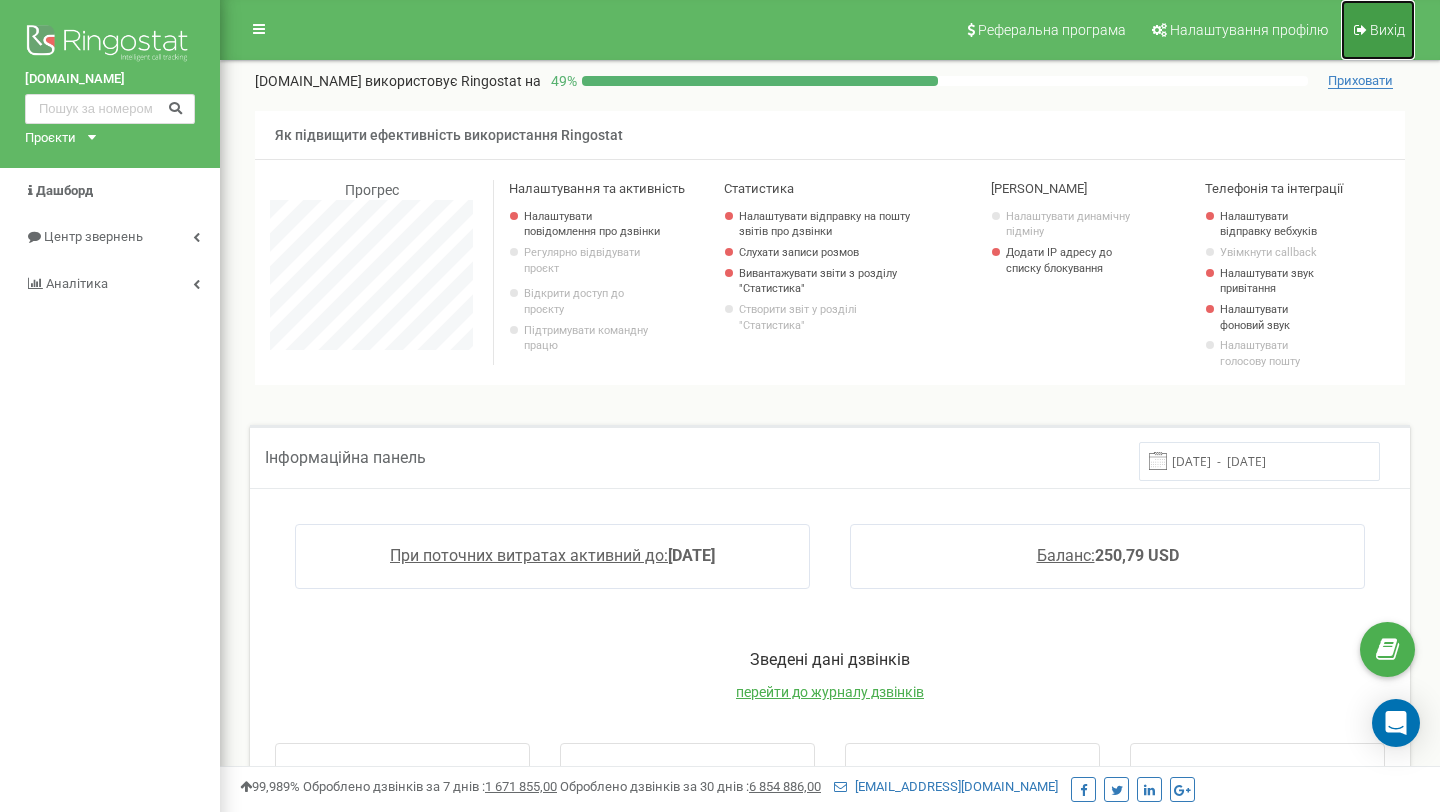 click on "Вихід" at bounding box center [1387, 30] 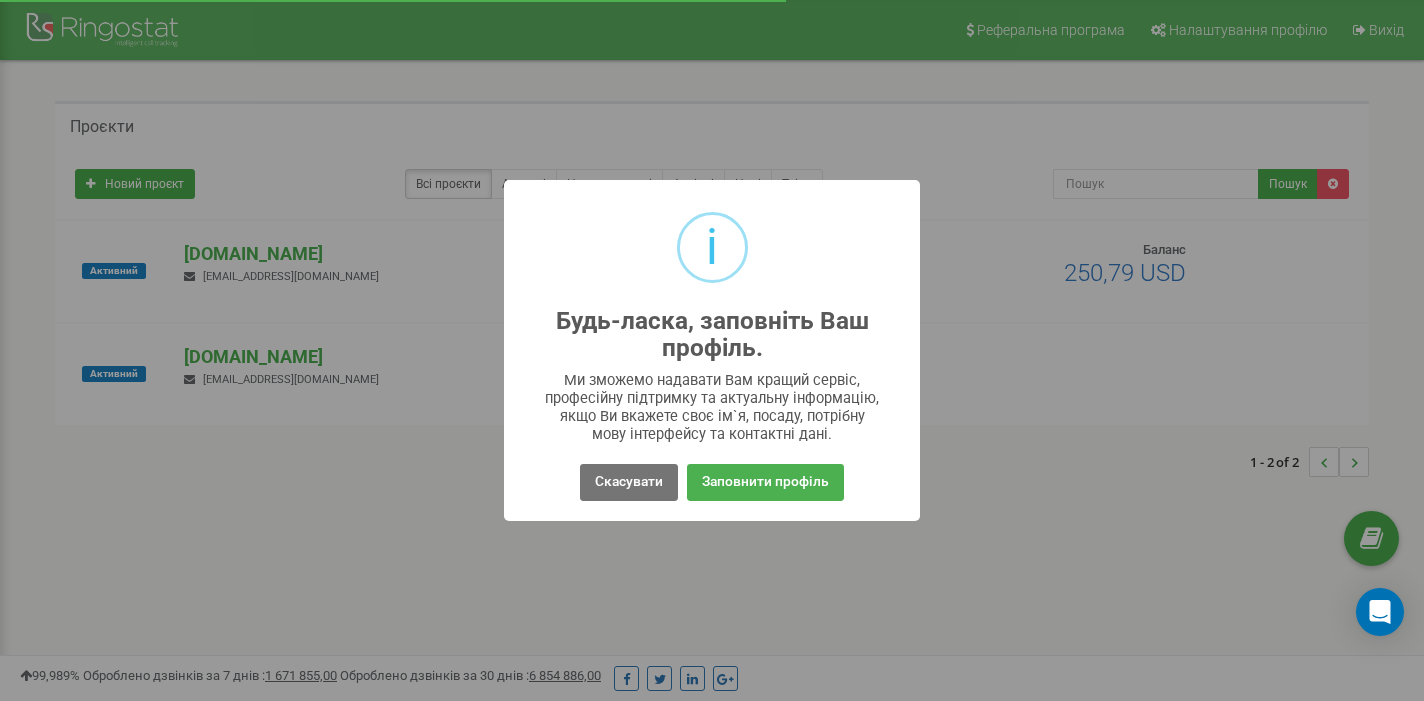 scroll, scrollTop: 0, scrollLeft: 0, axis: both 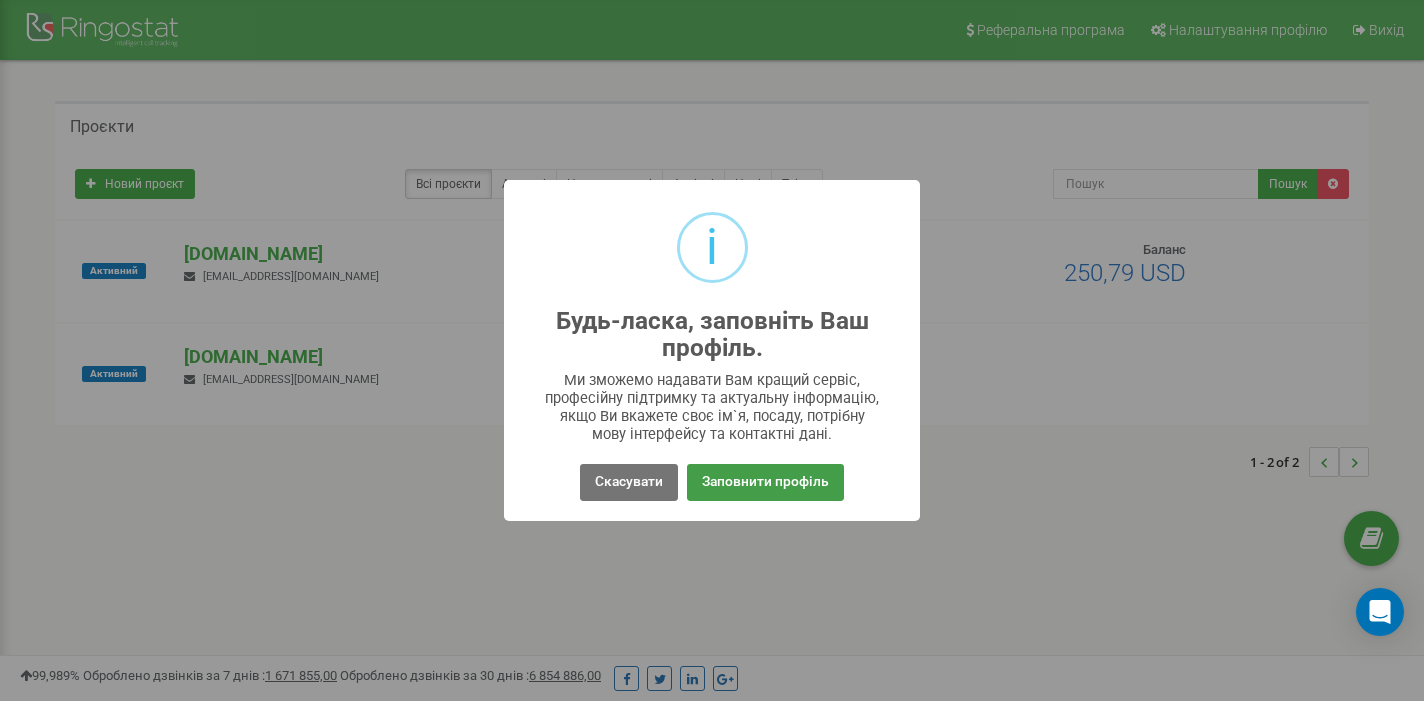 click on "Заповнити профіль" at bounding box center (765, 482) 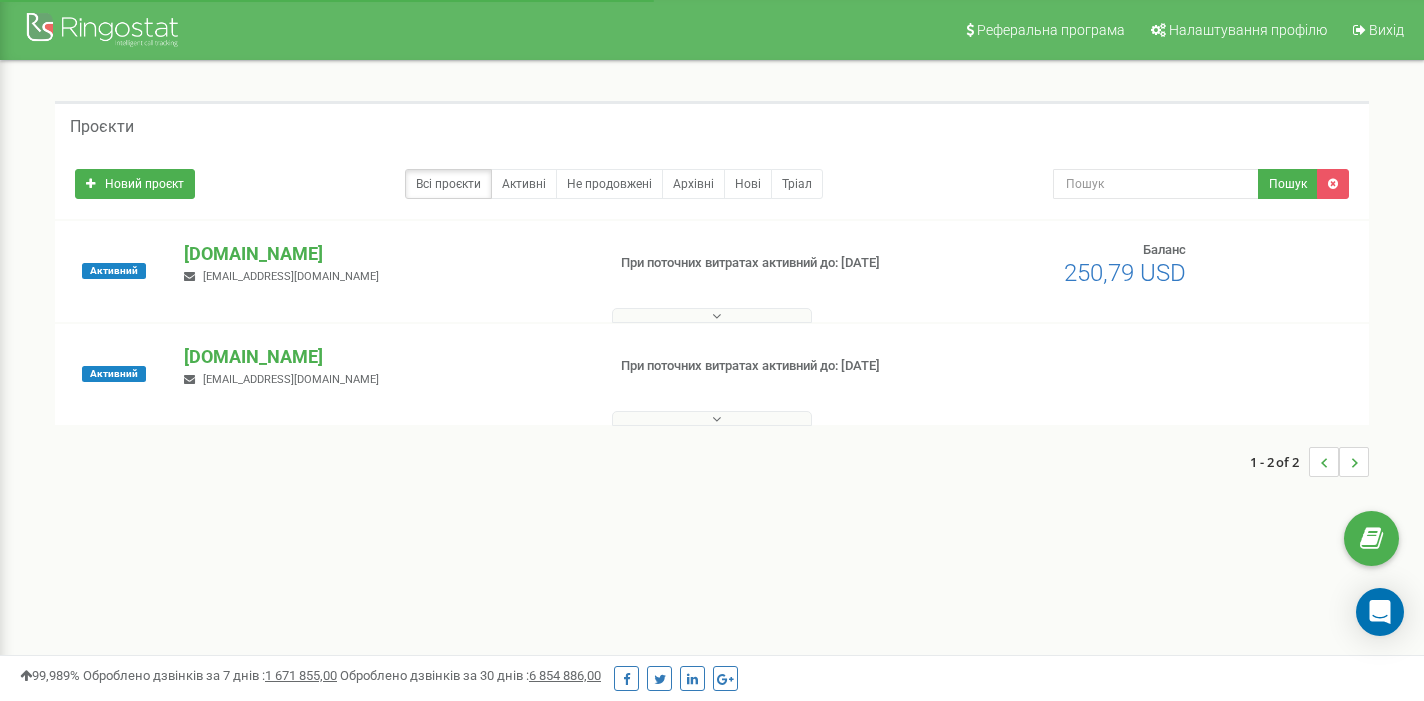 scroll, scrollTop: 0, scrollLeft: 0, axis: both 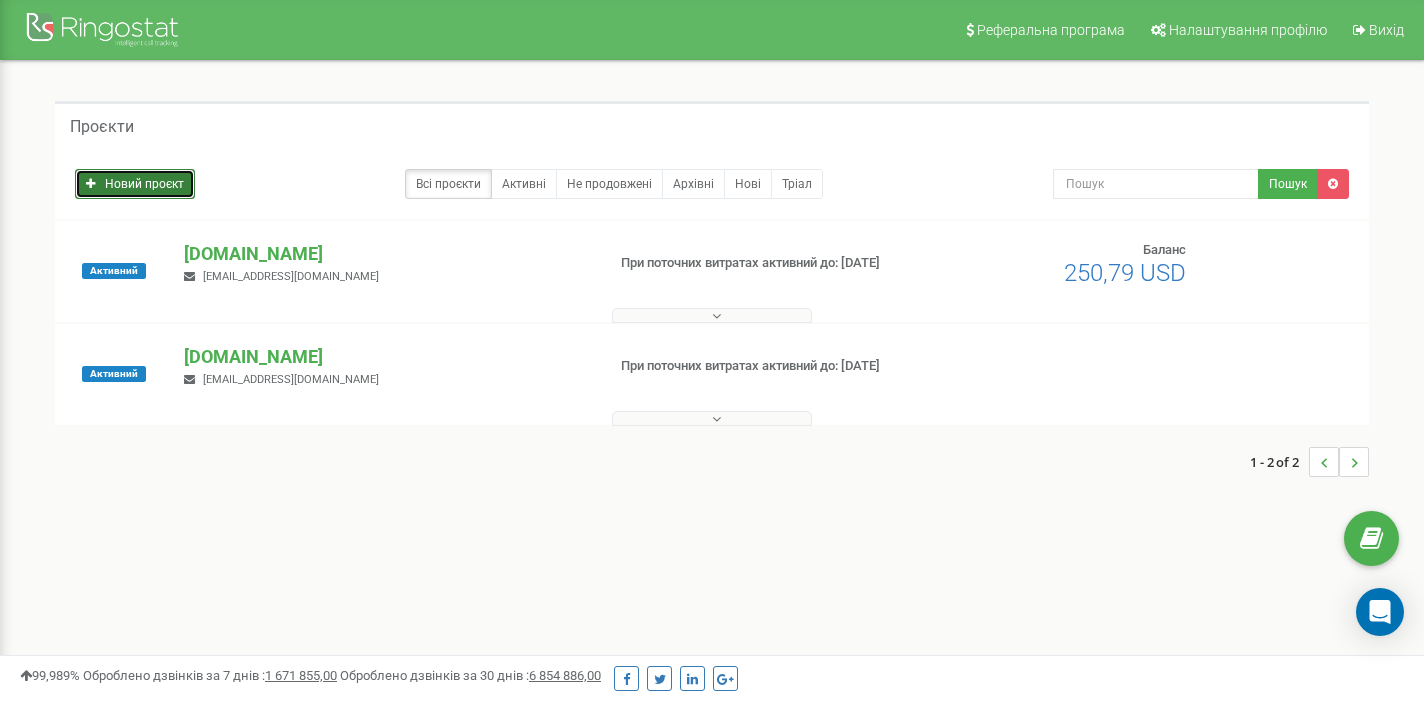click on "Новий проєкт" at bounding box center [135, 184] 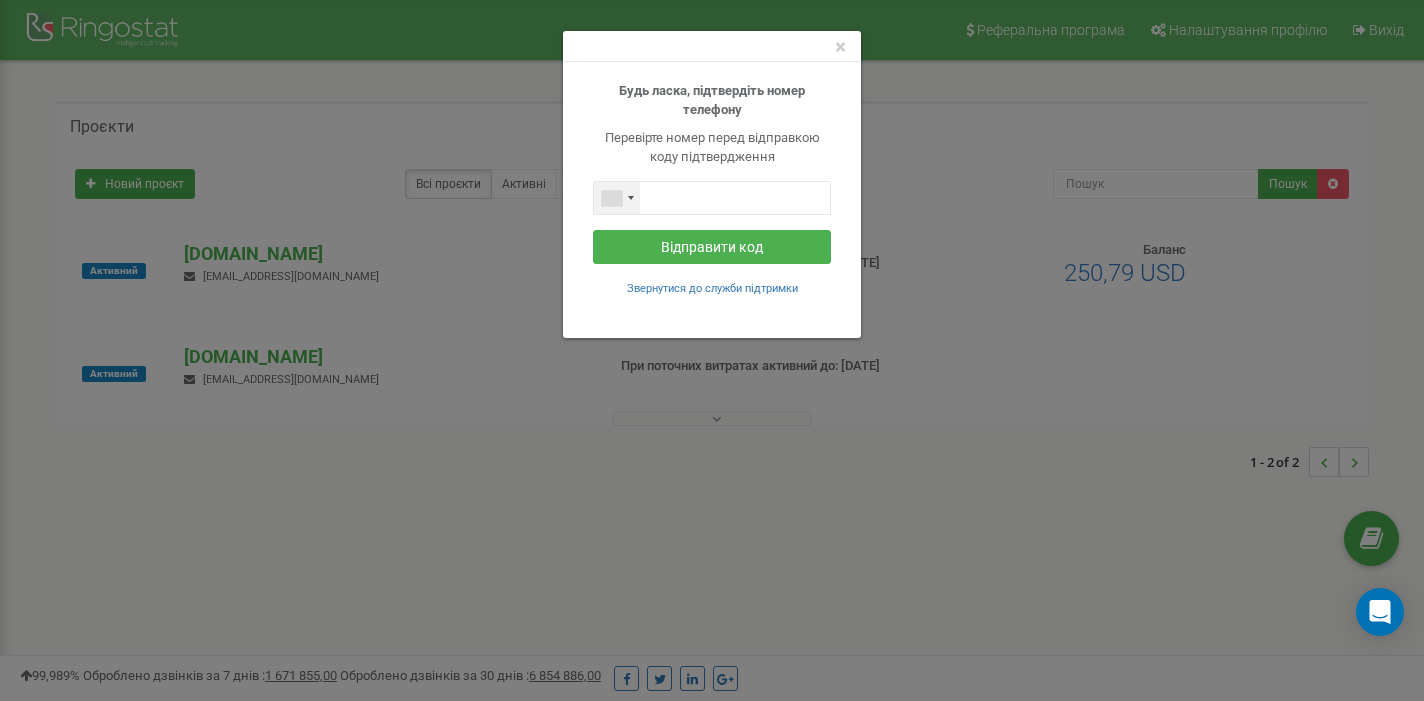 click at bounding box center (612, 198) 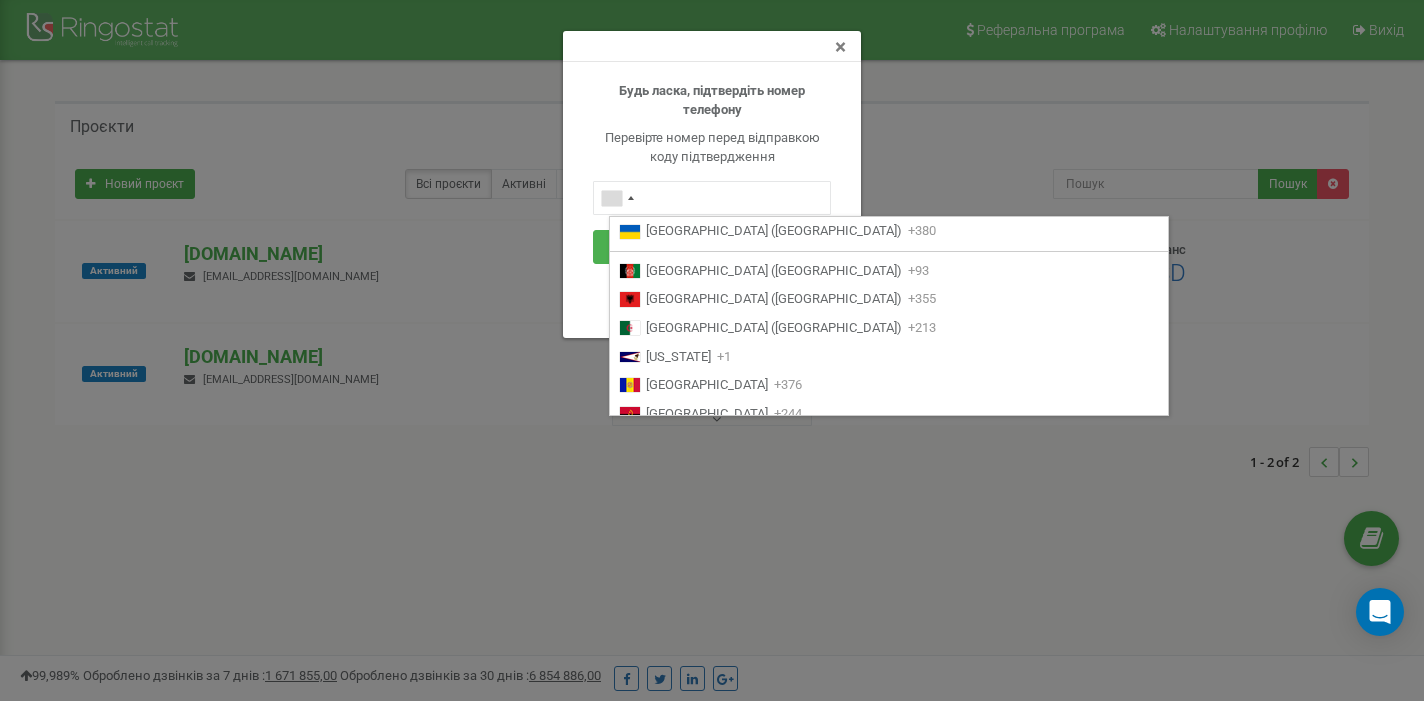 click on "×" at bounding box center (840, 47) 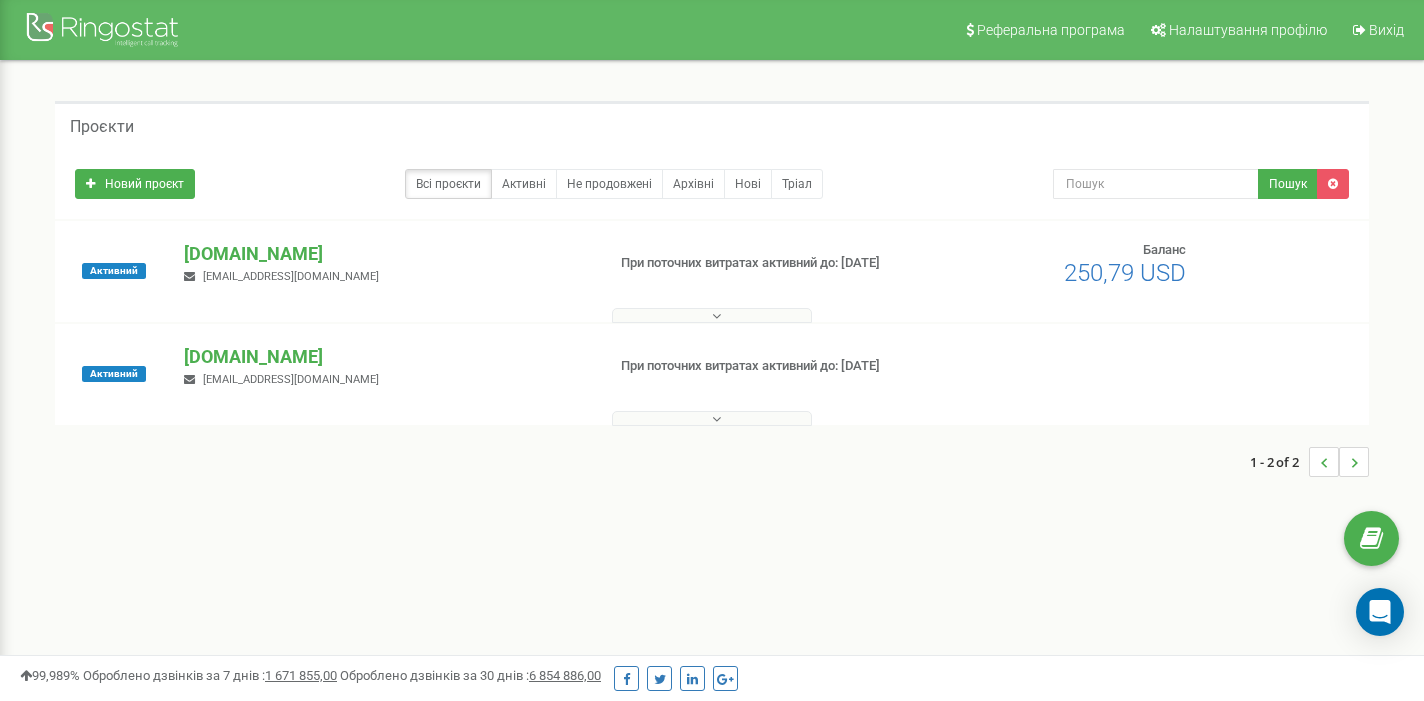 click on "Активний
primes.estate
v.kilochitsky@gmail.com
При поточних витратах активний до: 08.08.2025
Баланс" at bounding box center (712, 281) 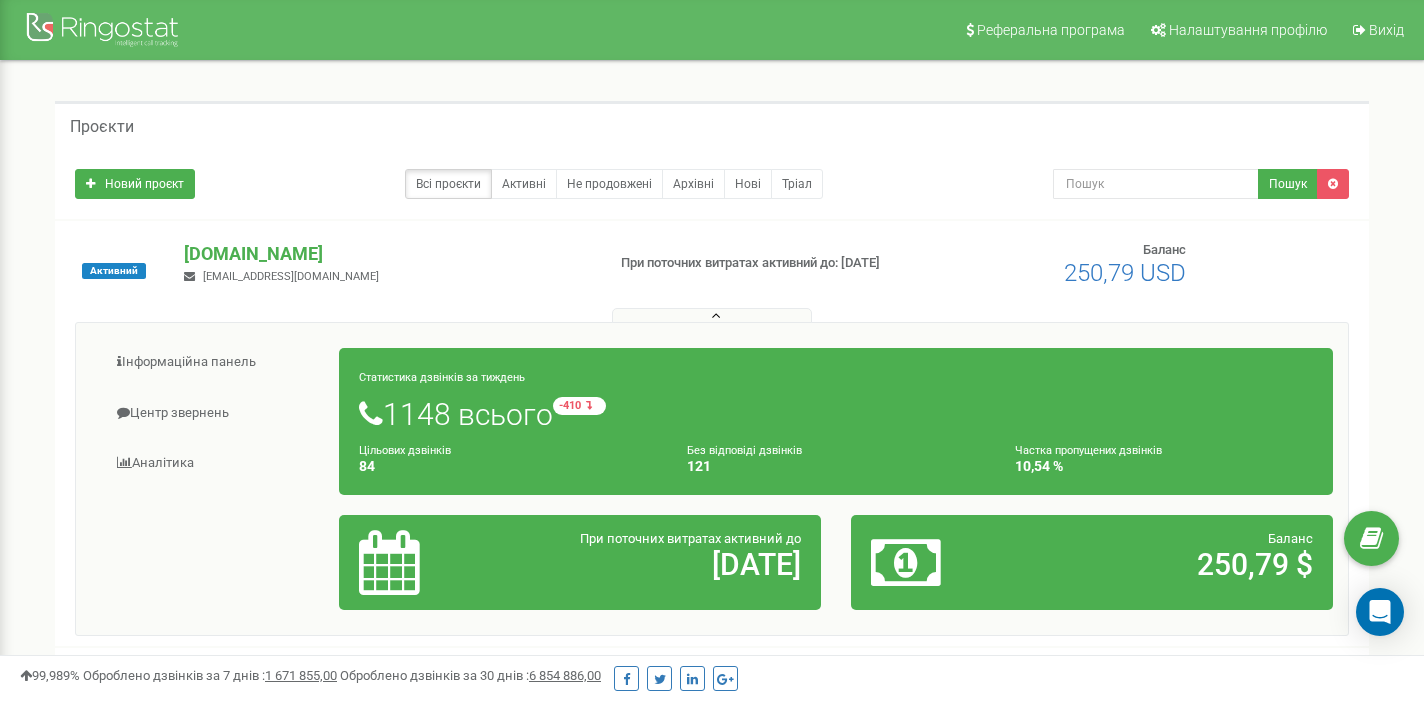 click on "[EMAIL_ADDRESS][DOMAIN_NAME]" at bounding box center (291, 276) 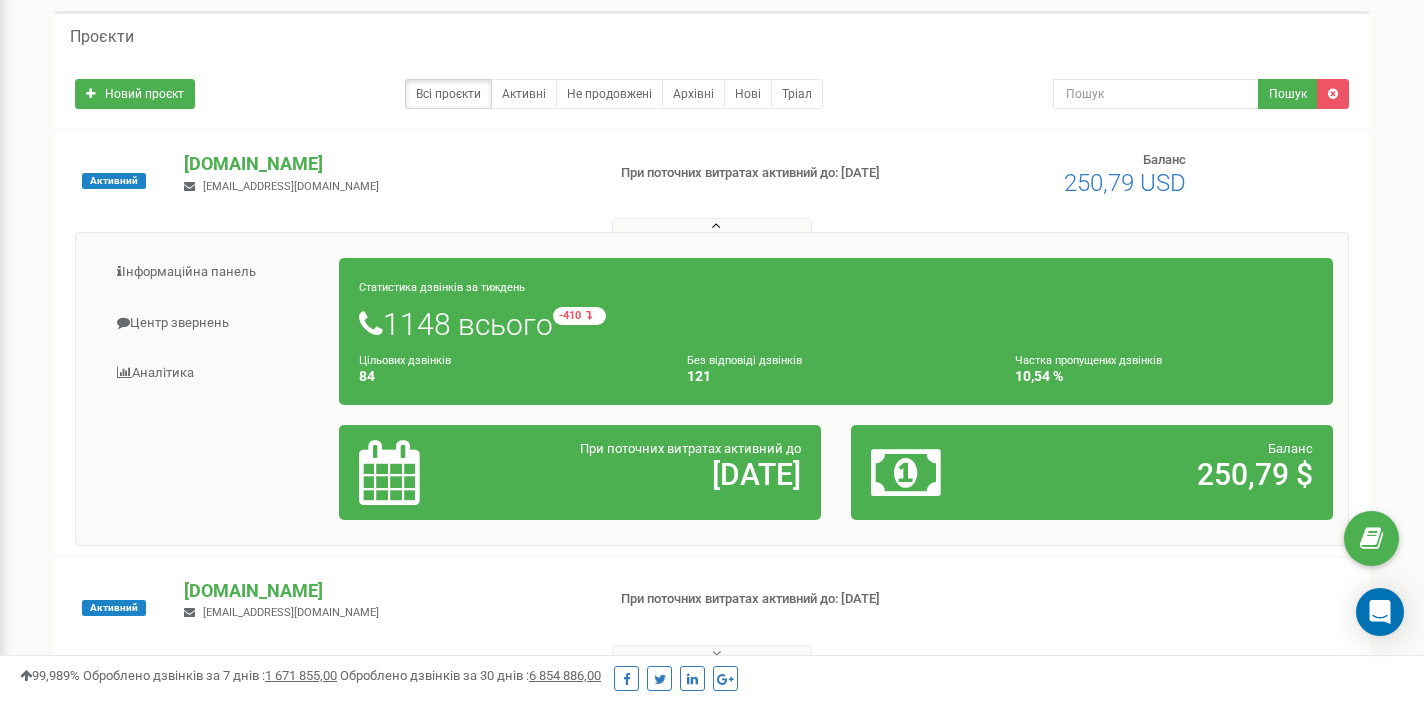 scroll, scrollTop: 119, scrollLeft: 0, axis: vertical 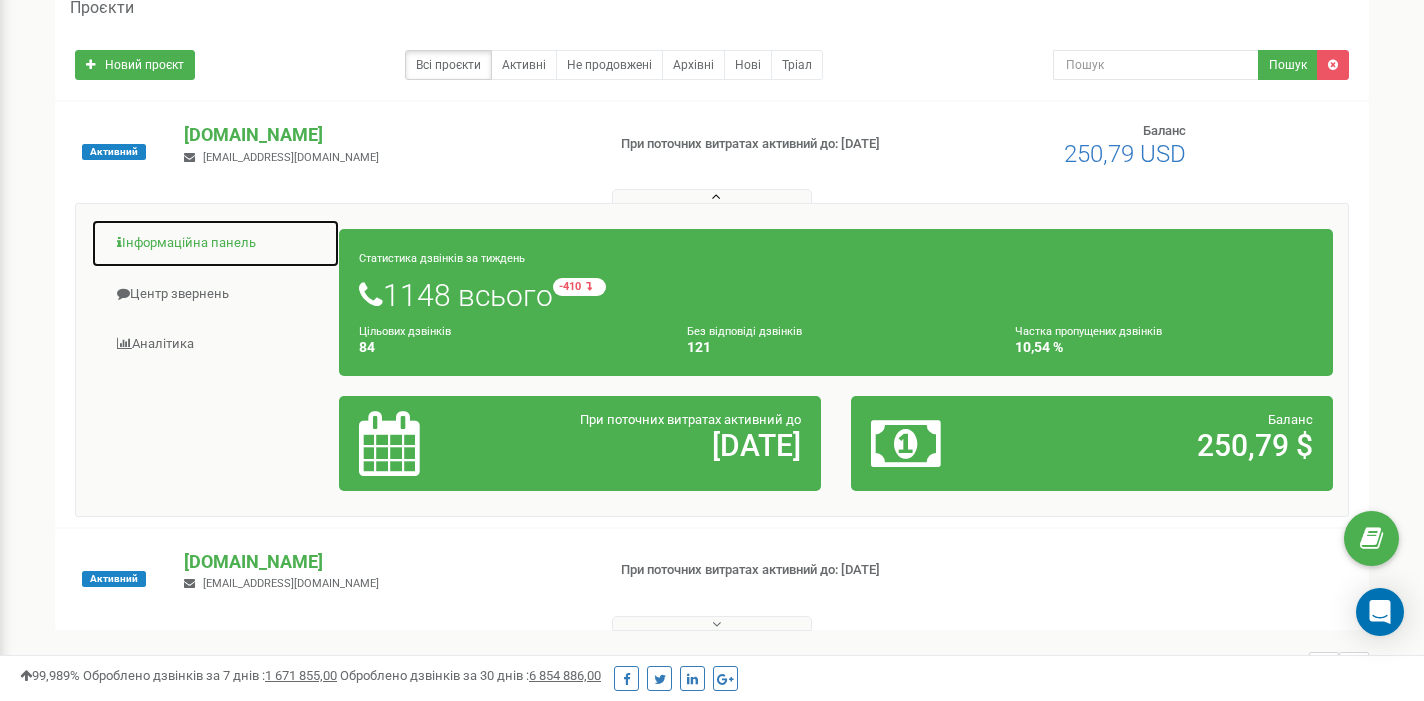 click on "Інформаційна панель" at bounding box center (215, 243) 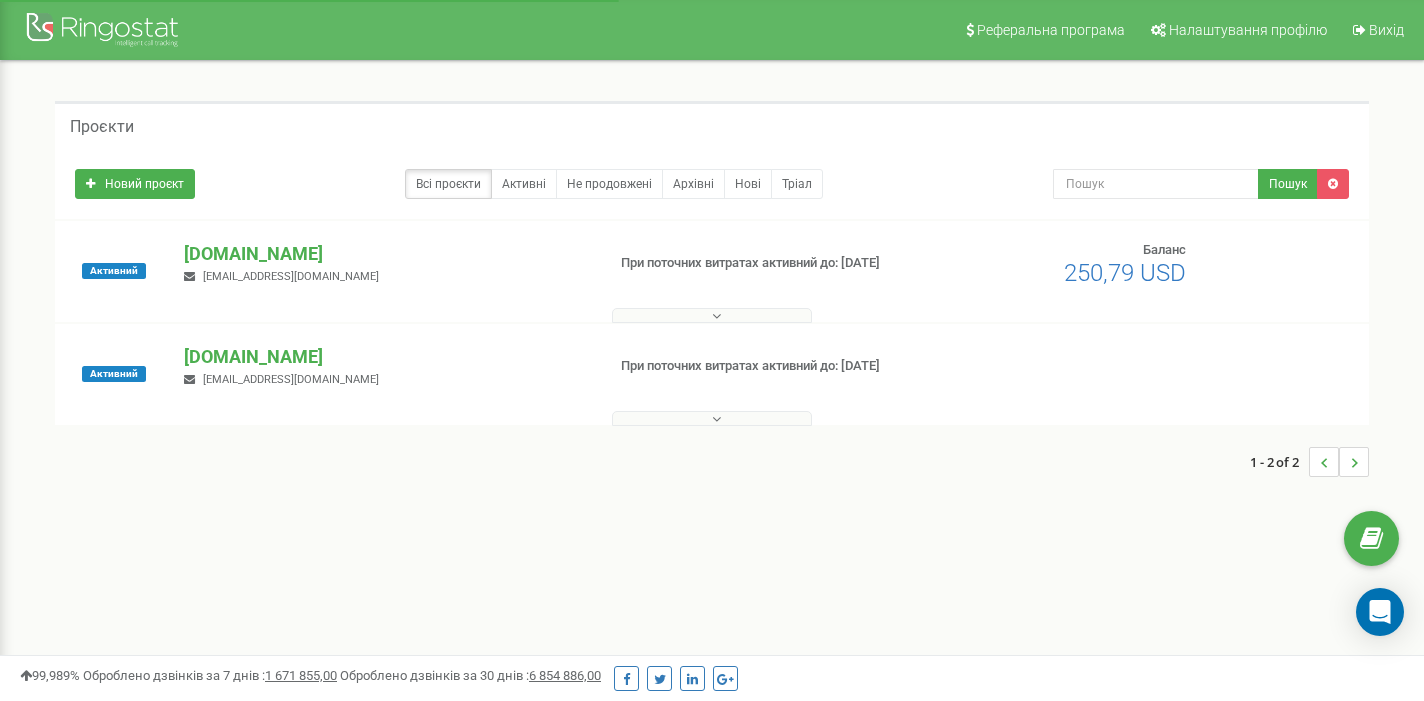 scroll, scrollTop: 0, scrollLeft: 0, axis: both 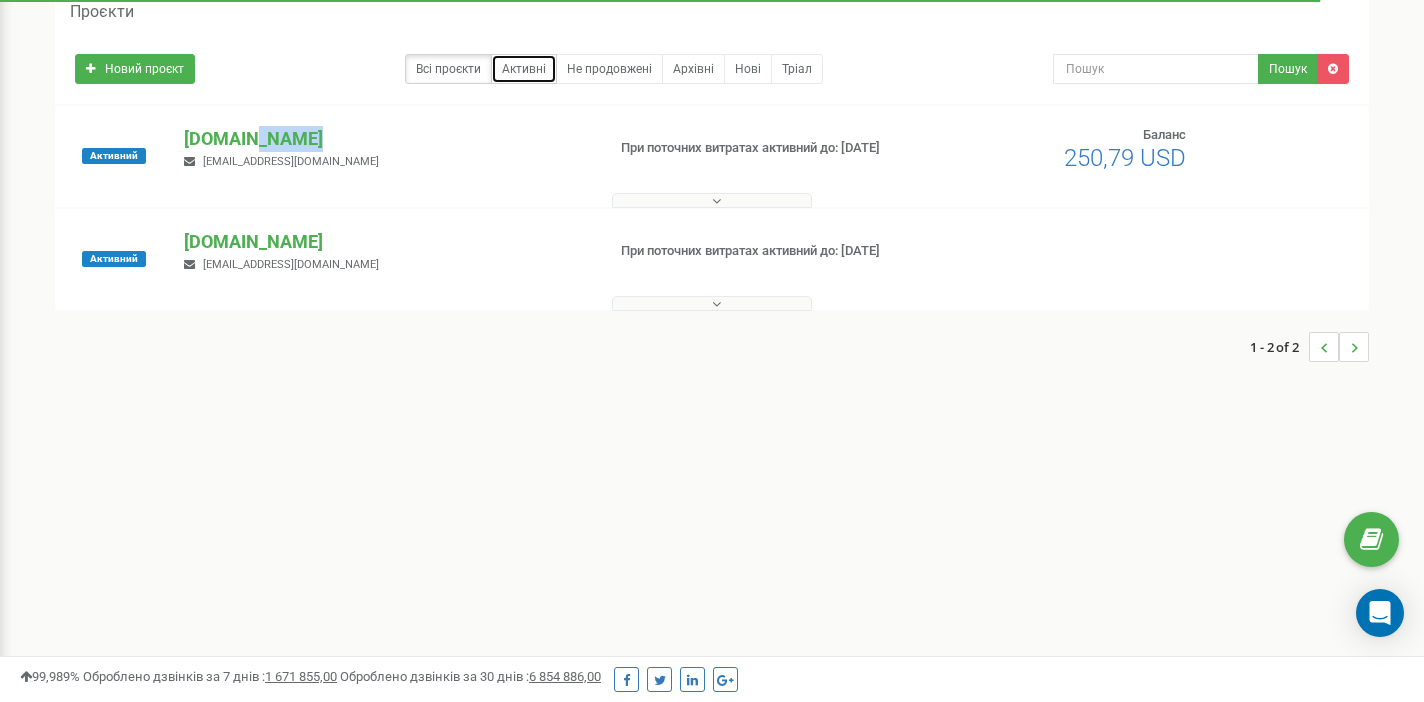 click on "Активні" at bounding box center [524, 69] 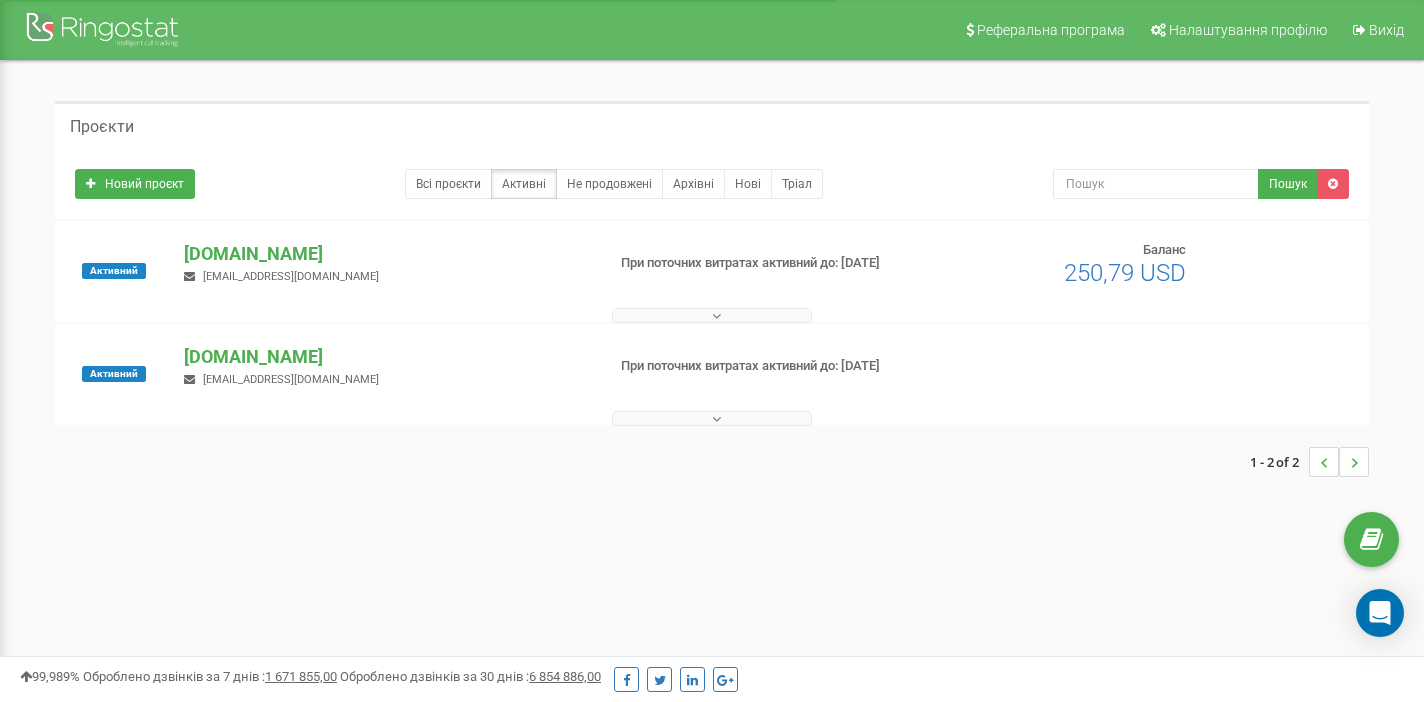 scroll, scrollTop: 0, scrollLeft: 0, axis: both 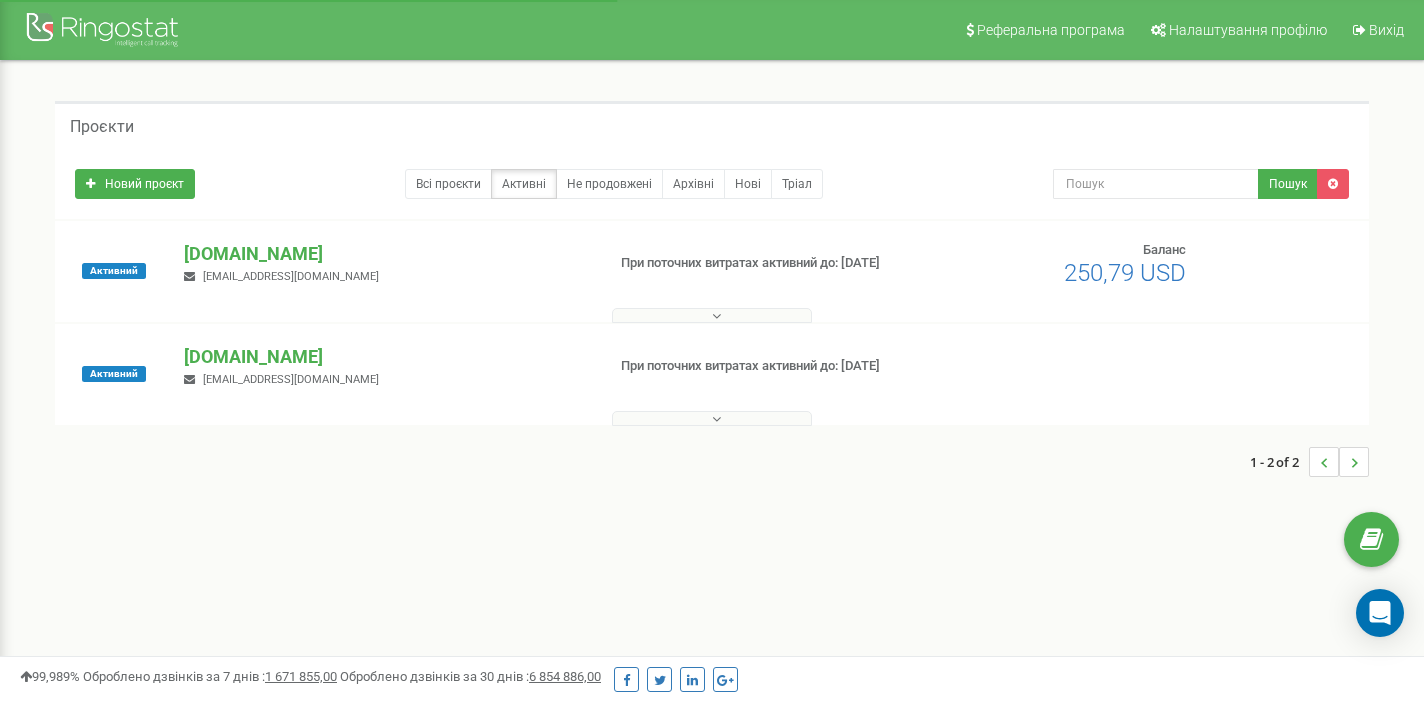 click at bounding box center (712, 315) 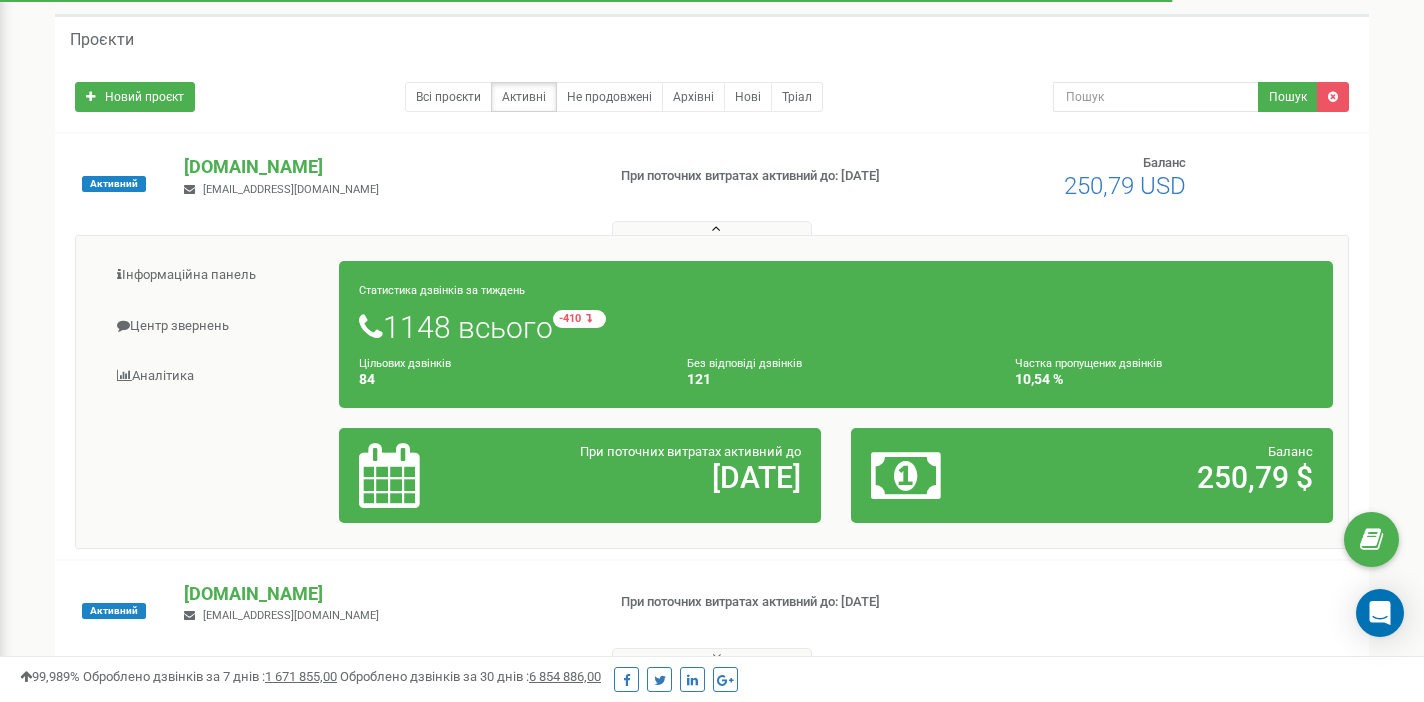 scroll, scrollTop: 122, scrollLeft: 0, axis: vertical 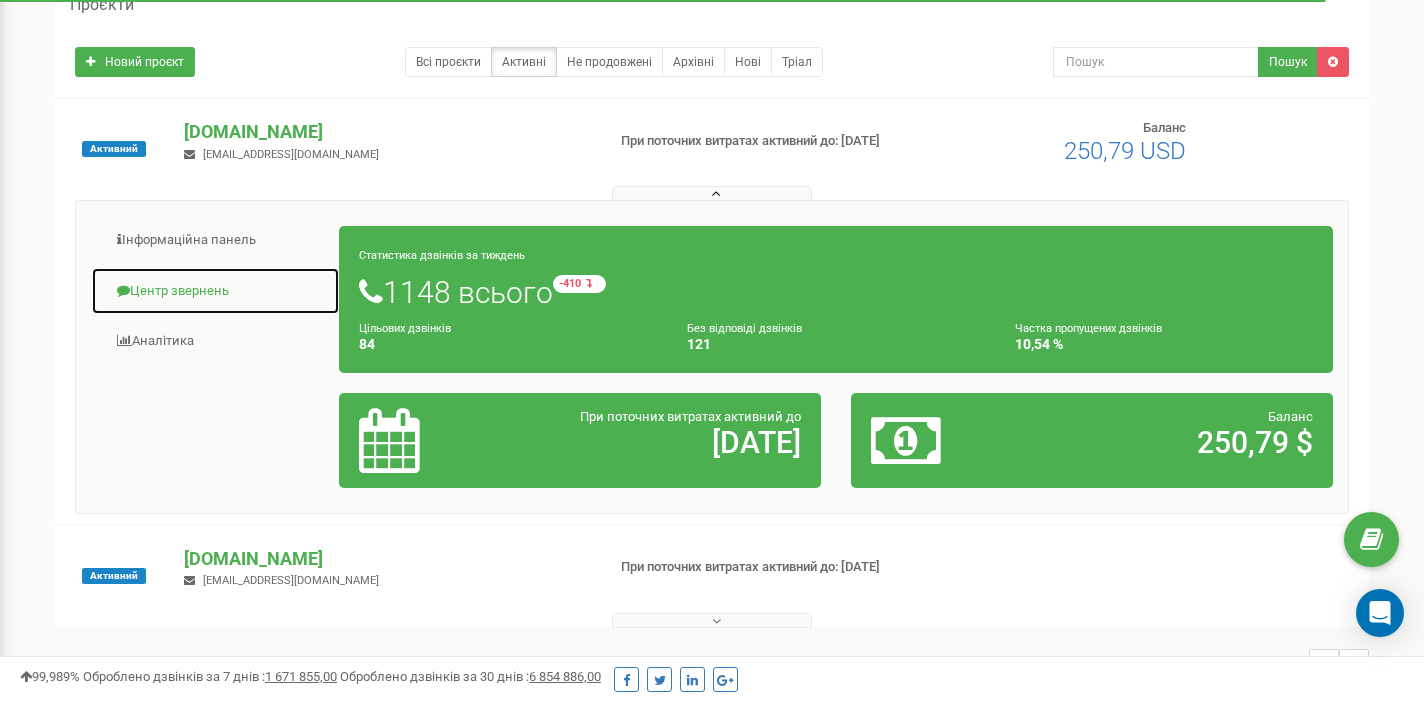 click on "Центр звернень" at bounding box center [215, 291] 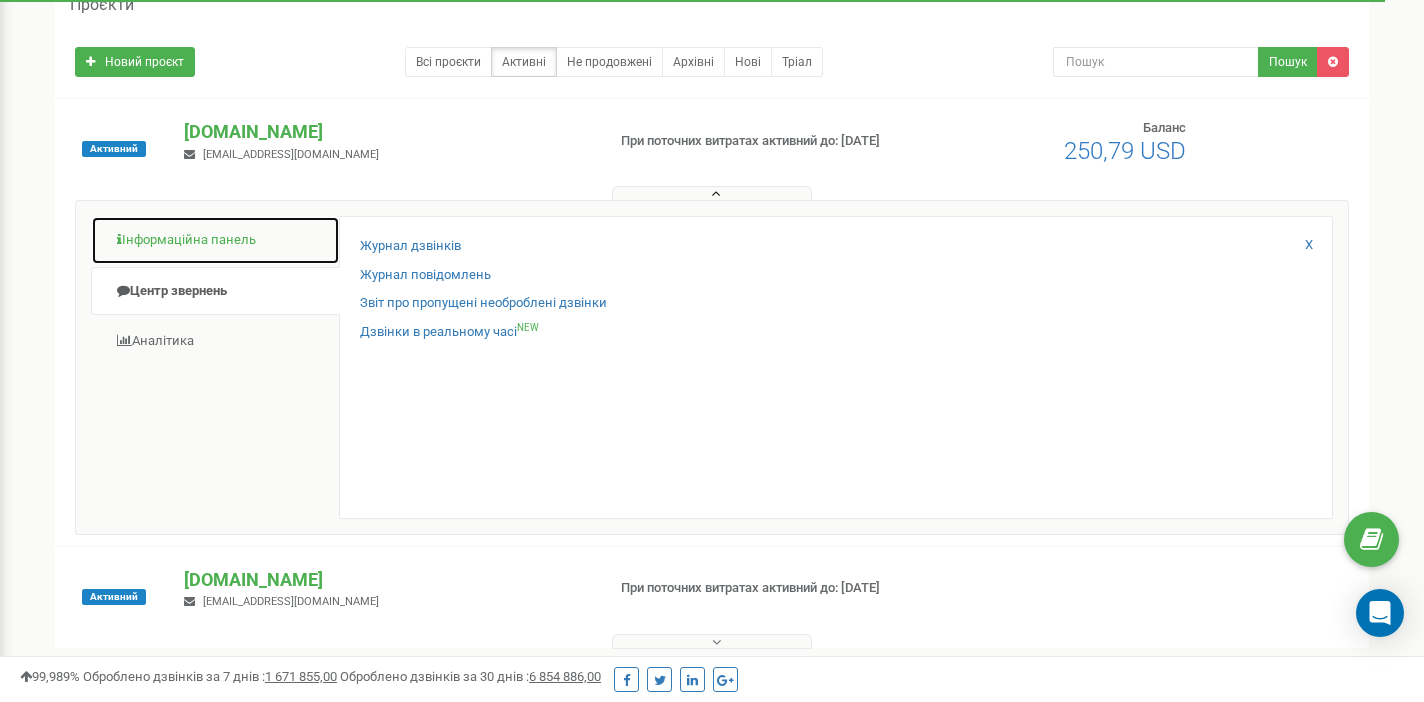 click on "Інформаційна панель" at bounding box center [215, 240] 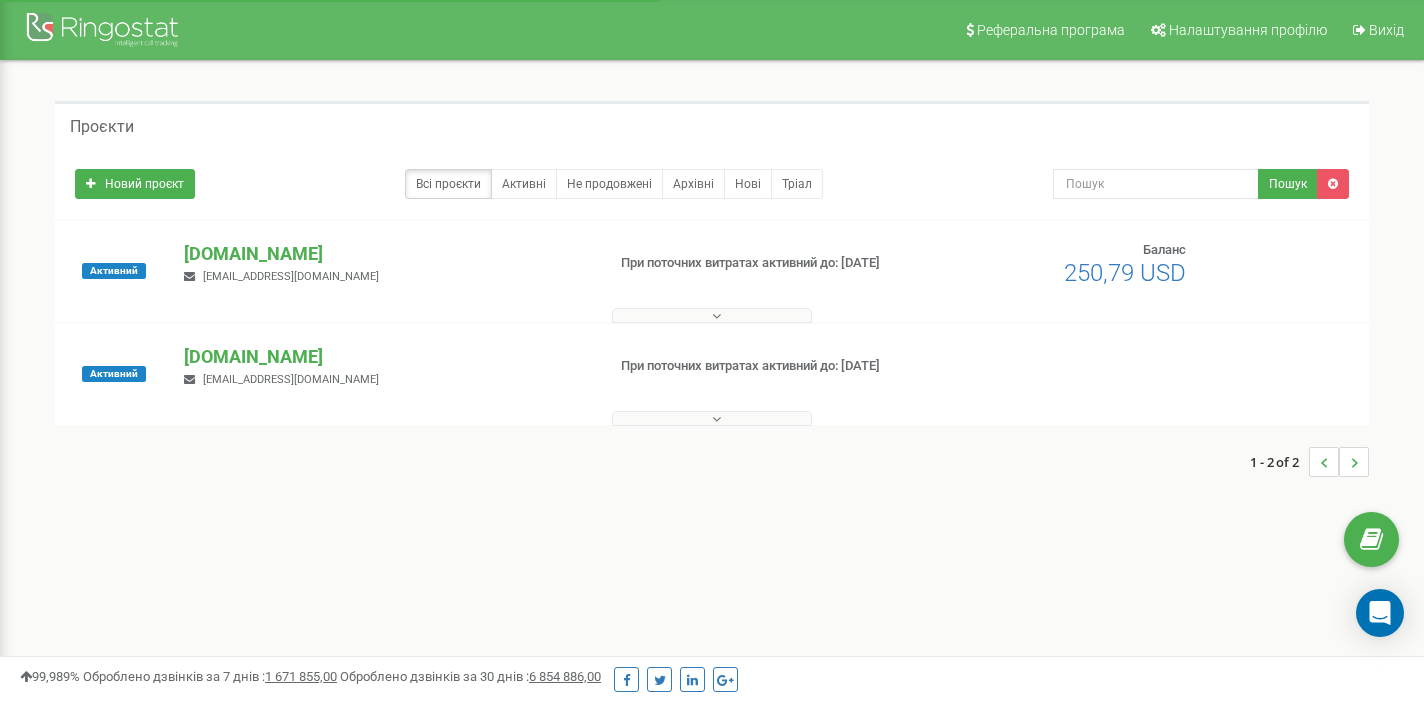 scroll, scrollTop: 0, scrollLeft: 0, axis: both 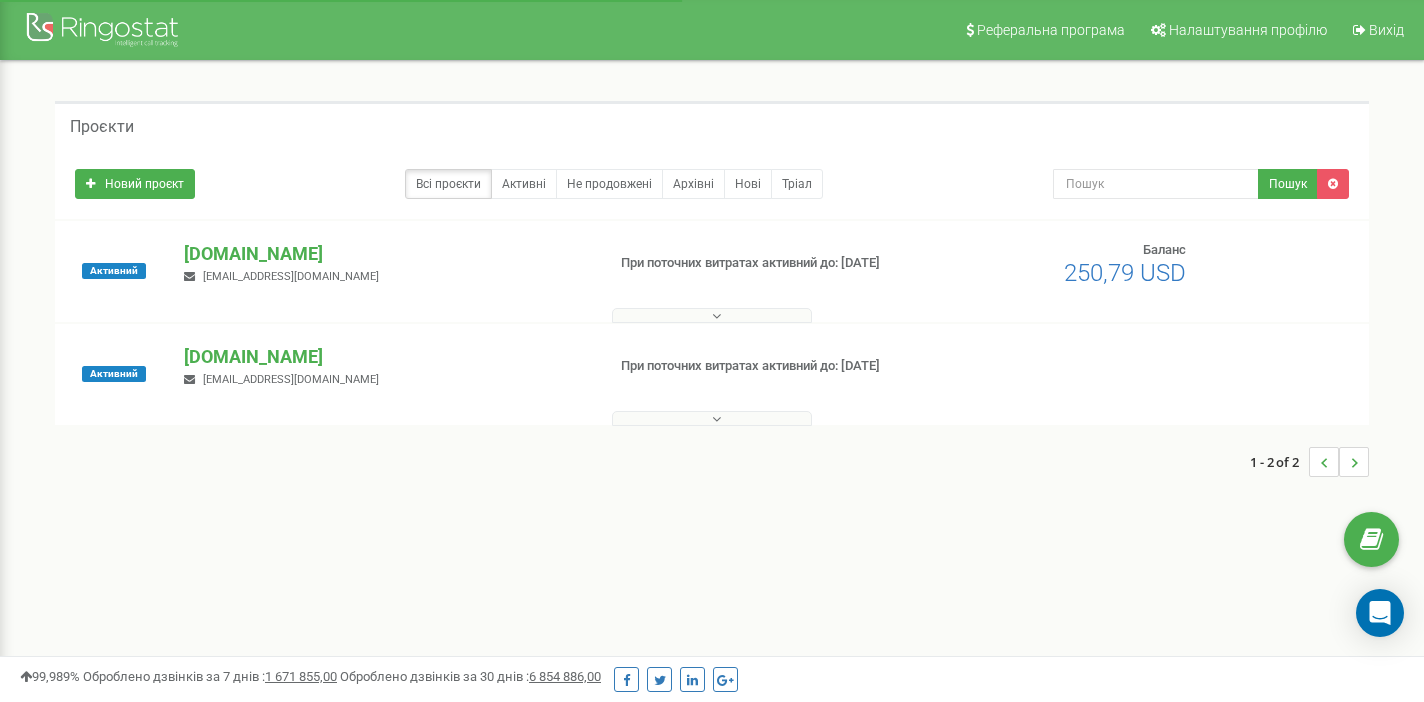 click at bounding box center (712, 418) 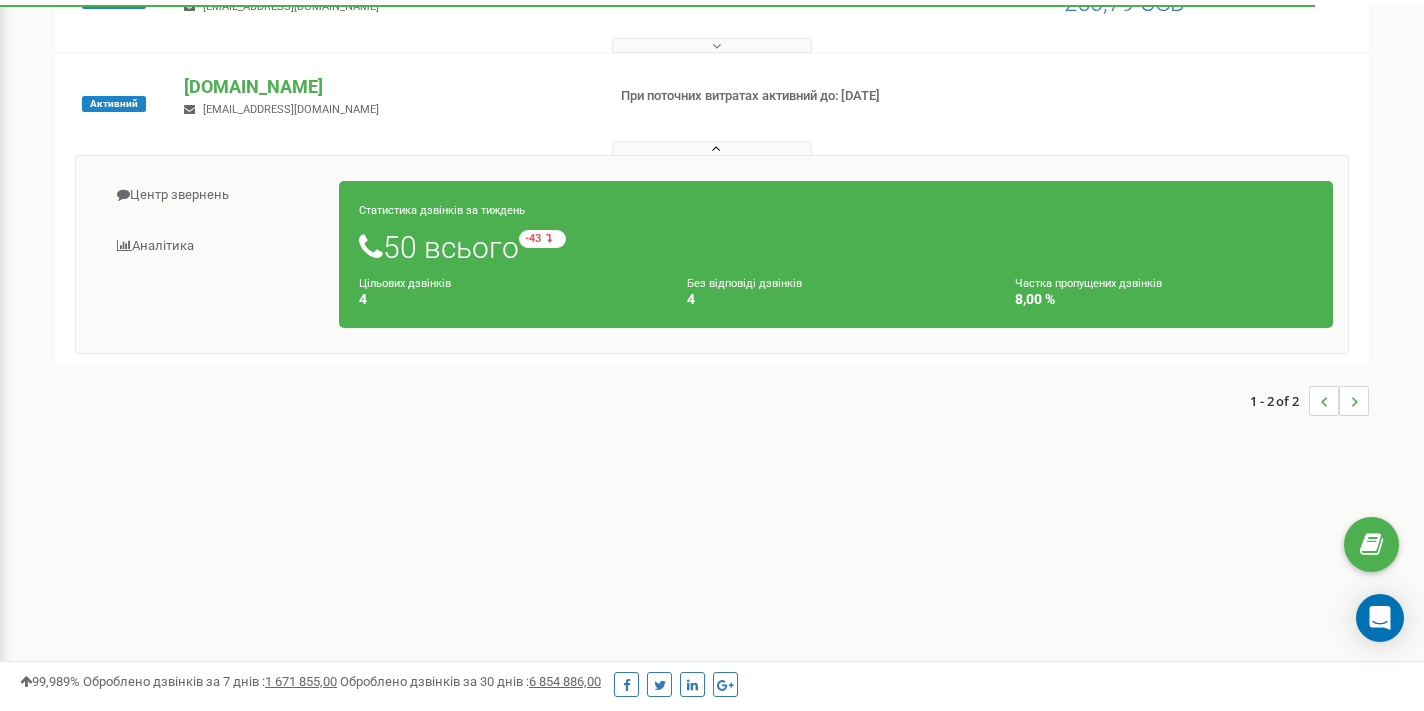 scroll, scrollTop: 0, scrollLeft: 0, axis: both 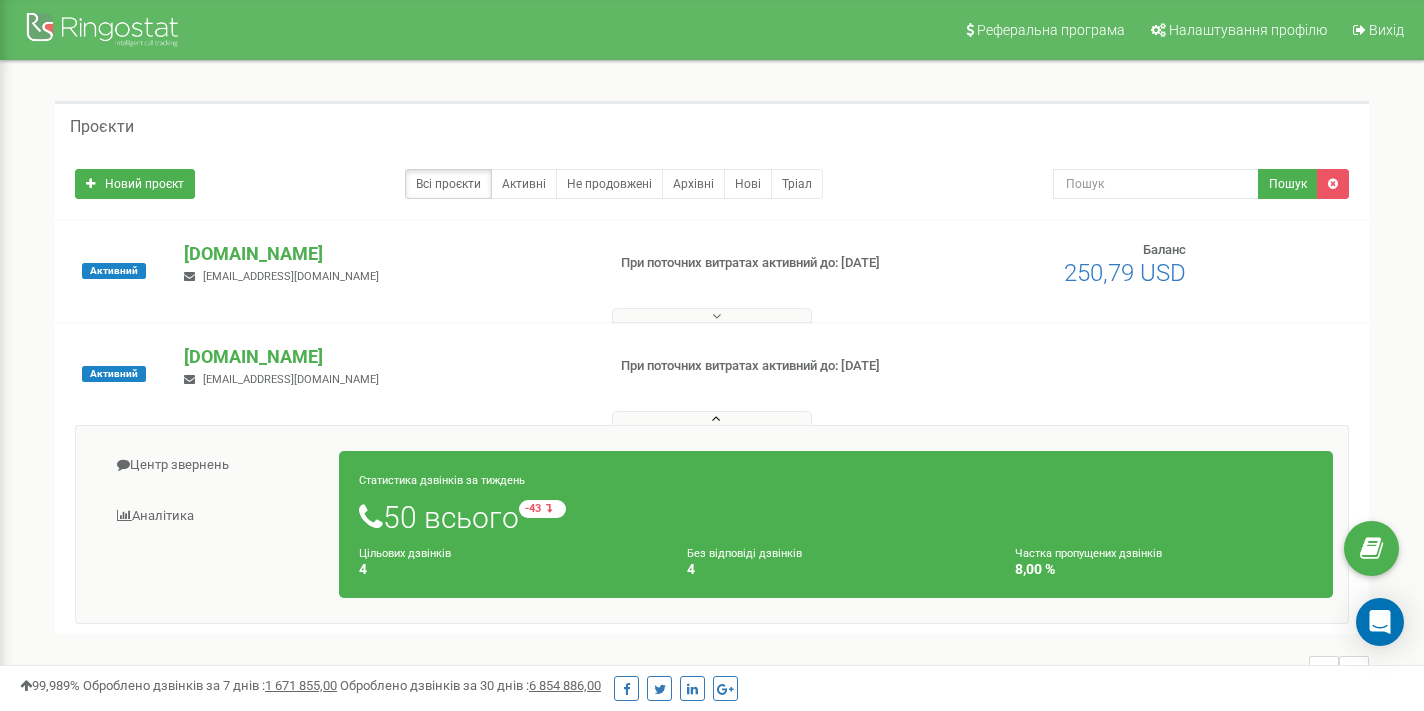 click on "Проєкти" at bounding box center (712, 125) 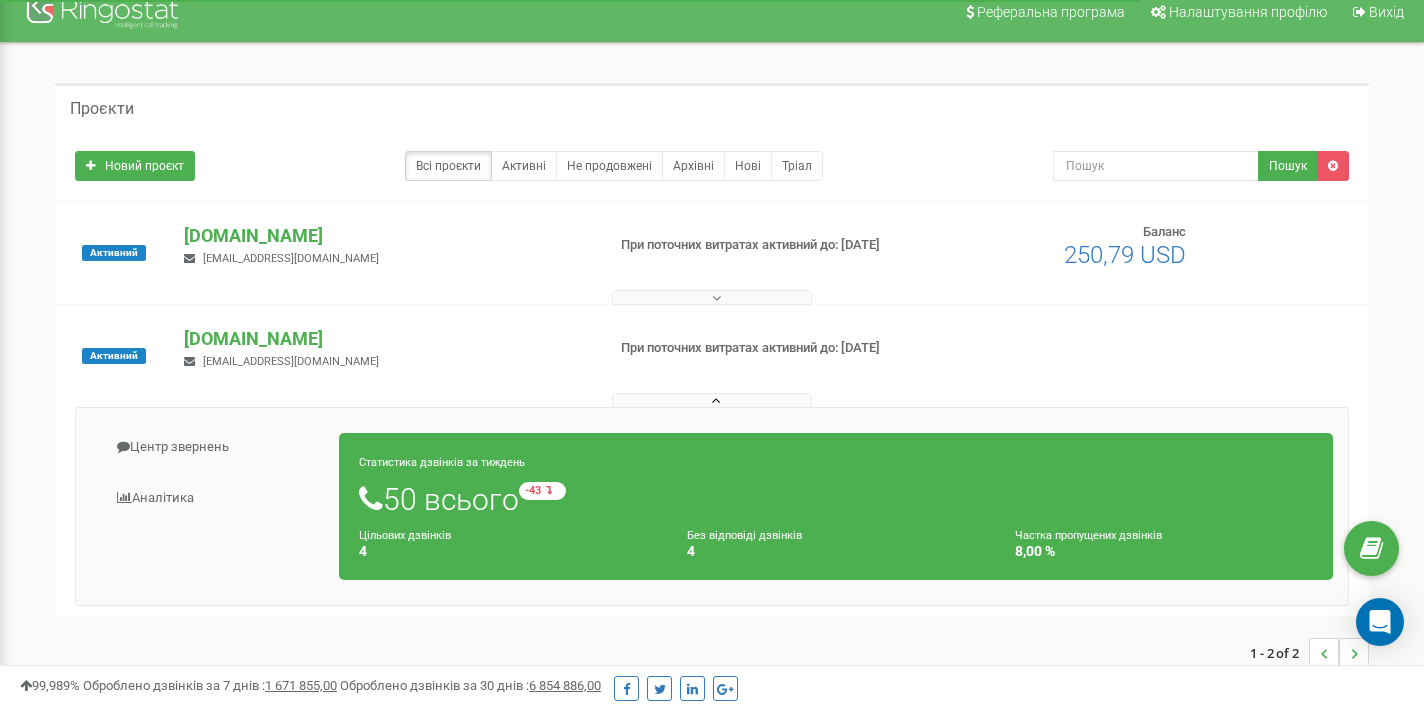scroll, scrollTop: 0, scrollLeft: 0, axis: both 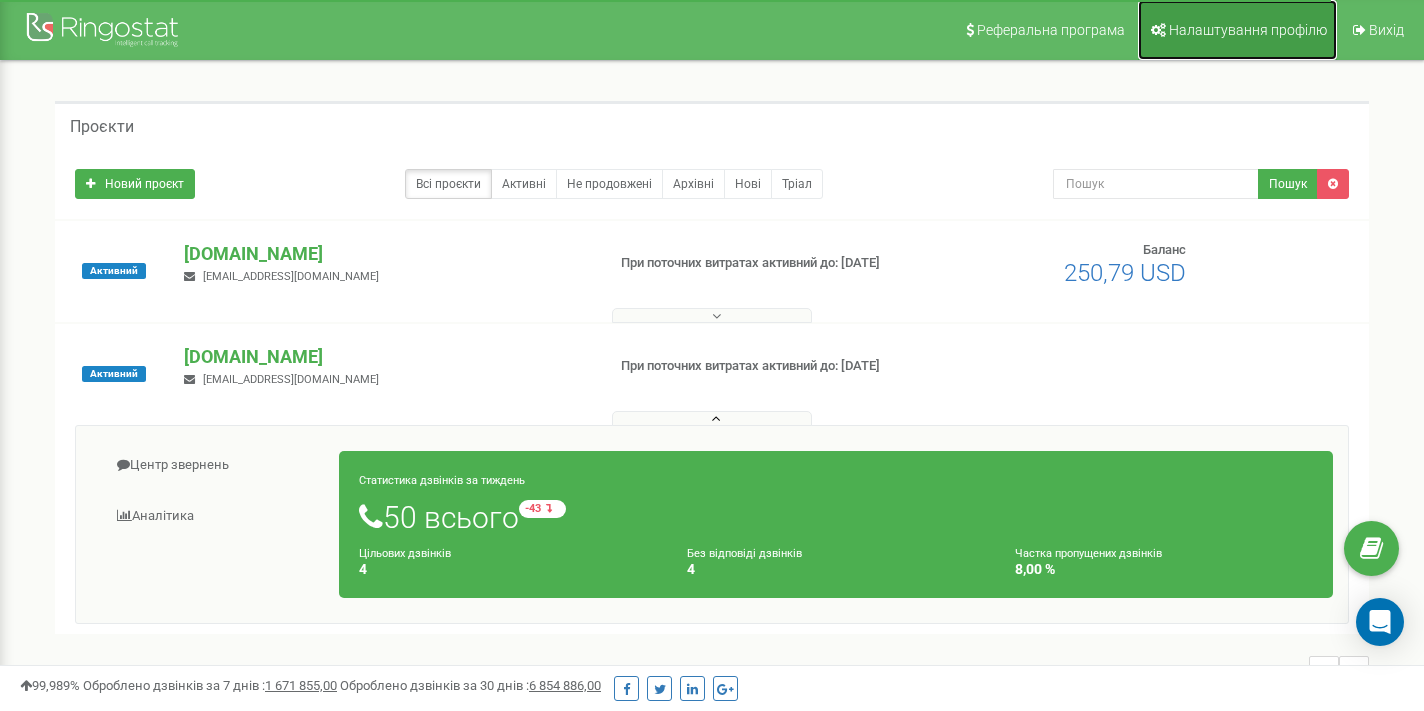 click on "Налаштування профілю" at bounding box center [1248, 30] 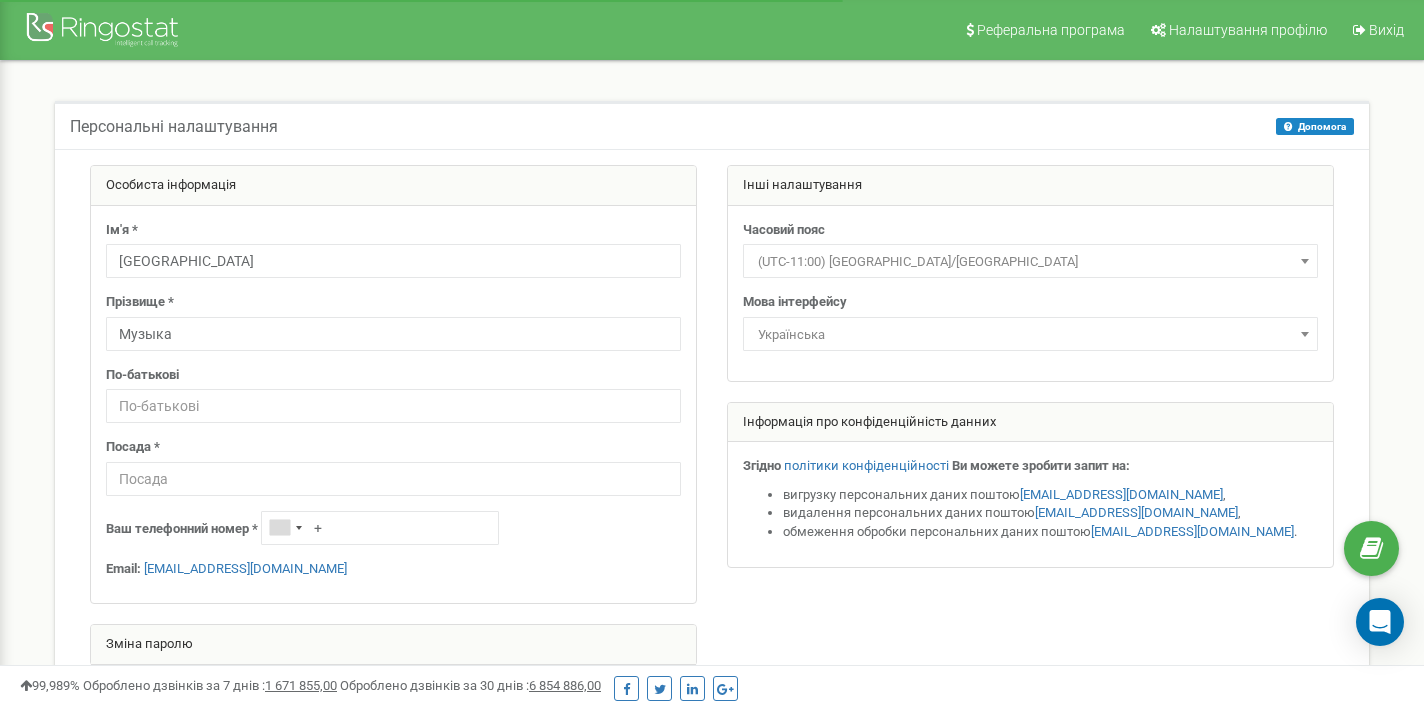 scroll, scrollTop: 0, scrollLeft: 0, axis: both 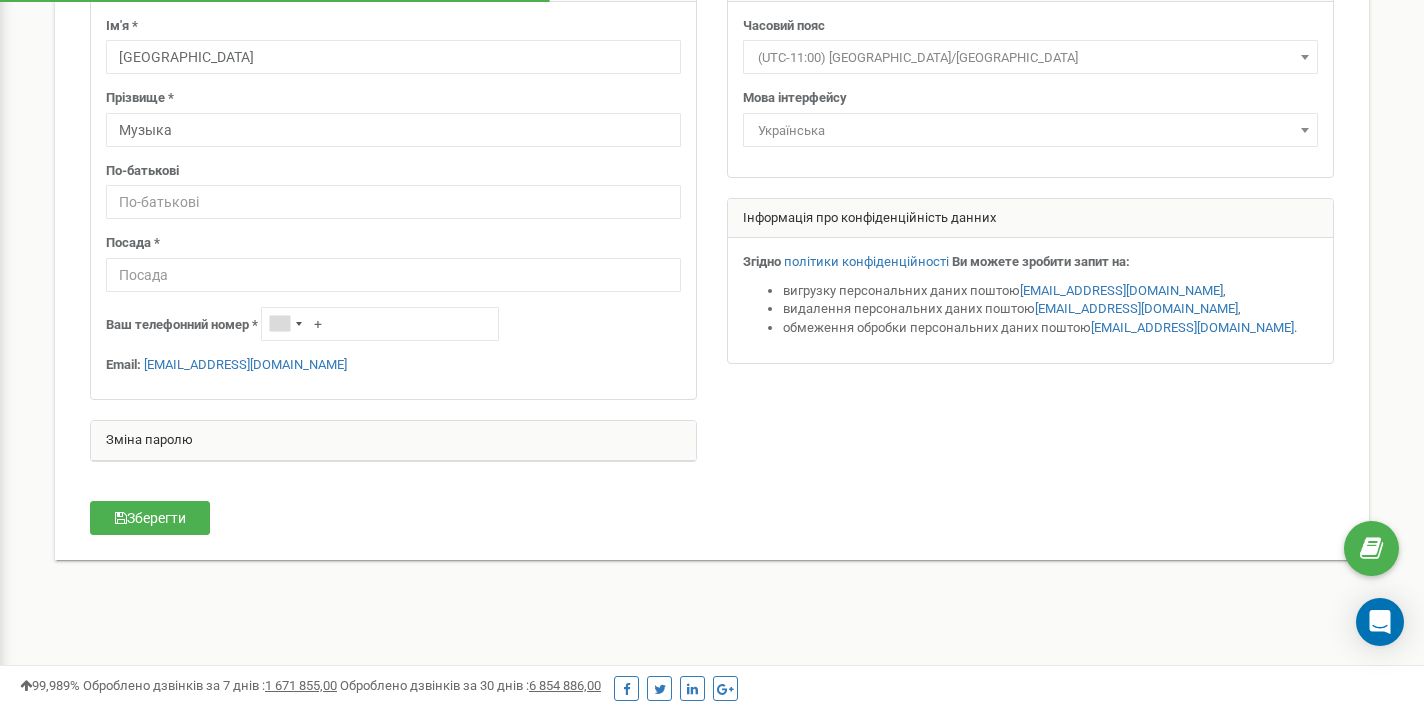 click on "Зміна паролю" at bounding box center [393, 441] 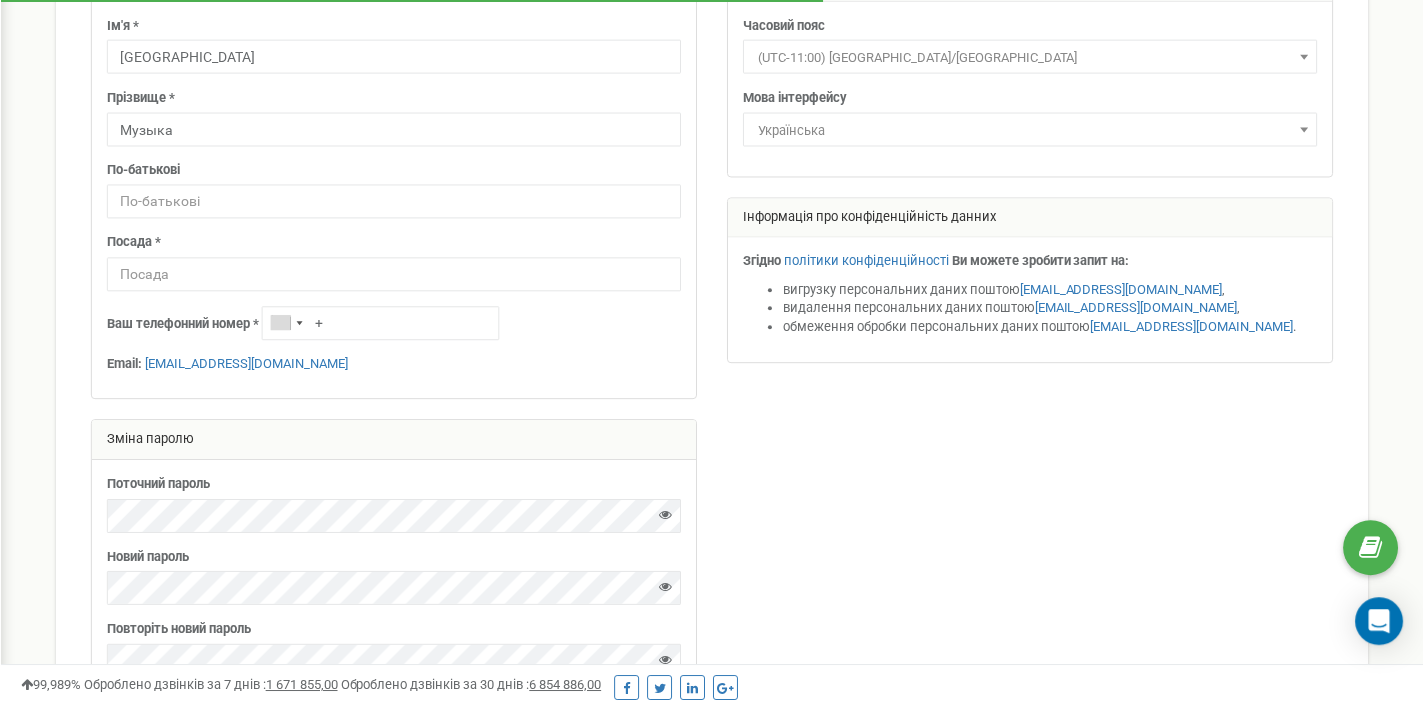scroll, scrollTop: 438, scrollLeft: 0, axis: vertical 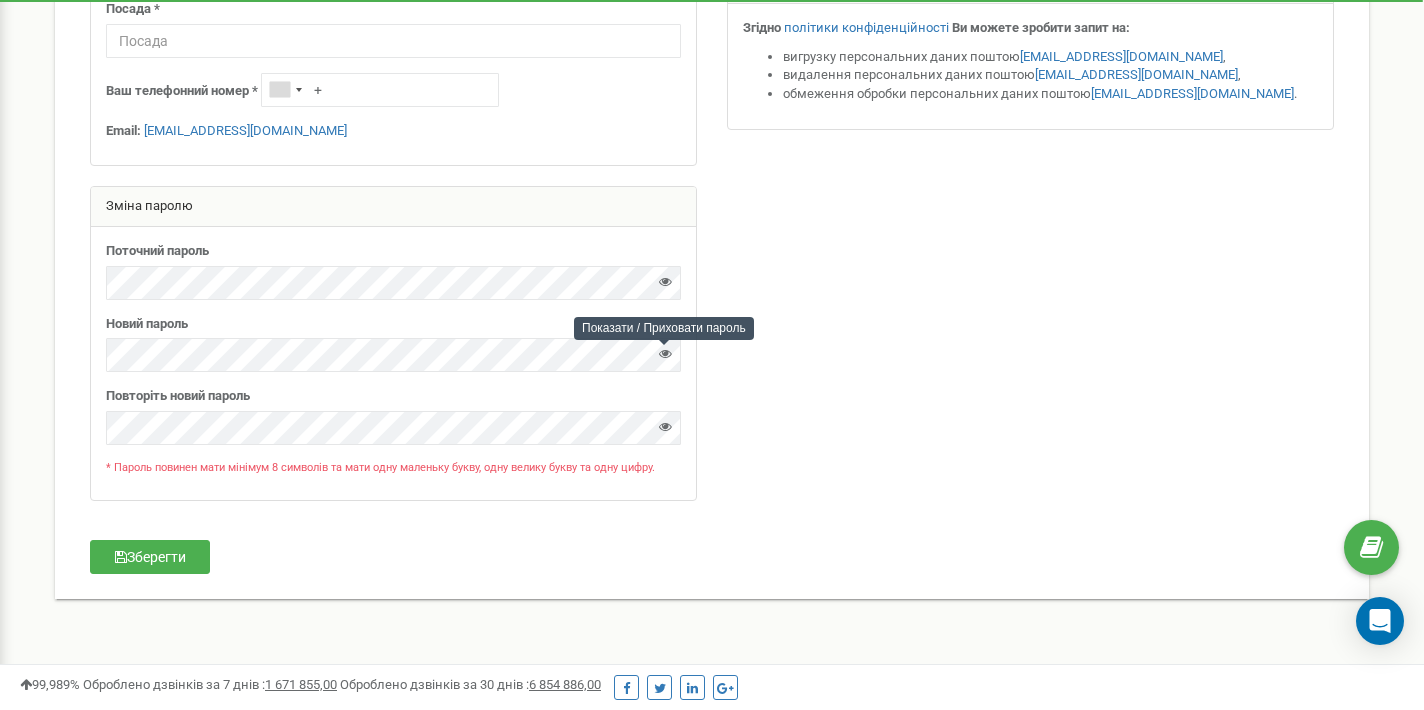 click at bounding box center [665, 353] 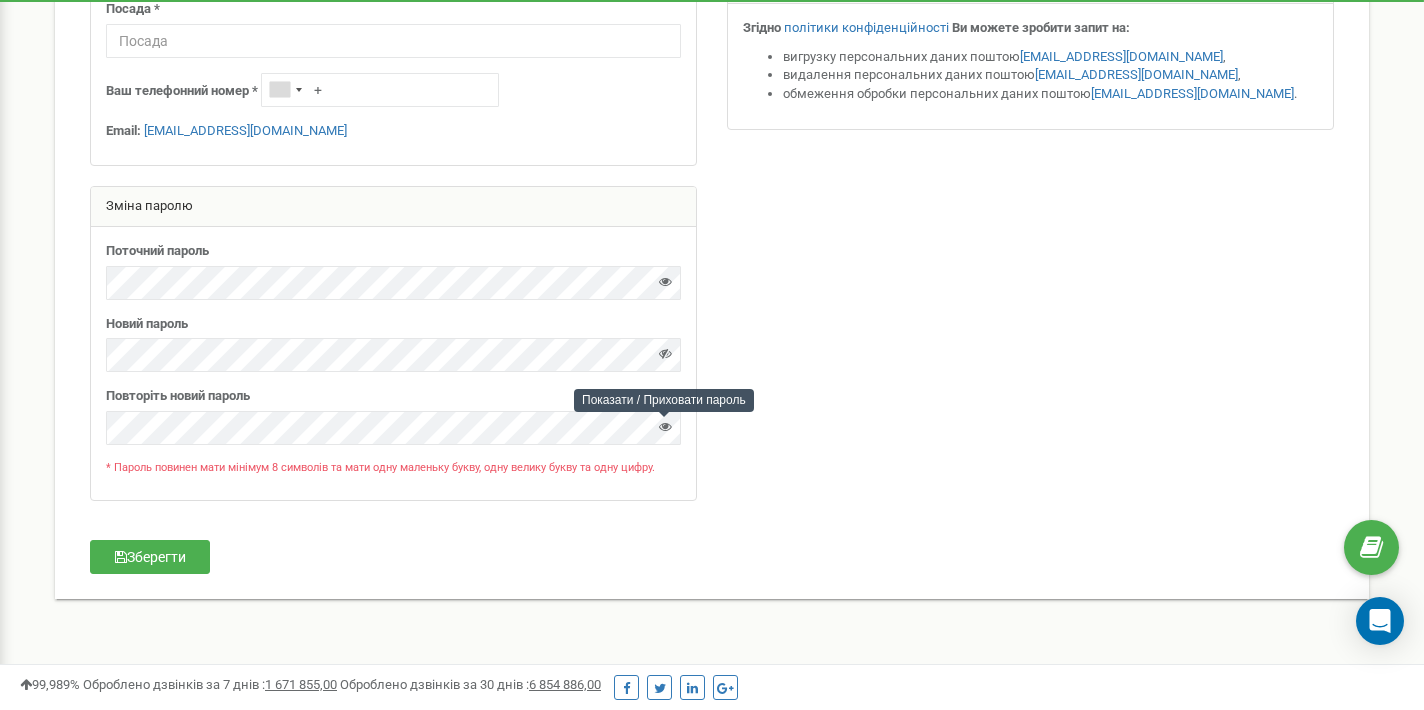 click at bounding box center [665, 426] 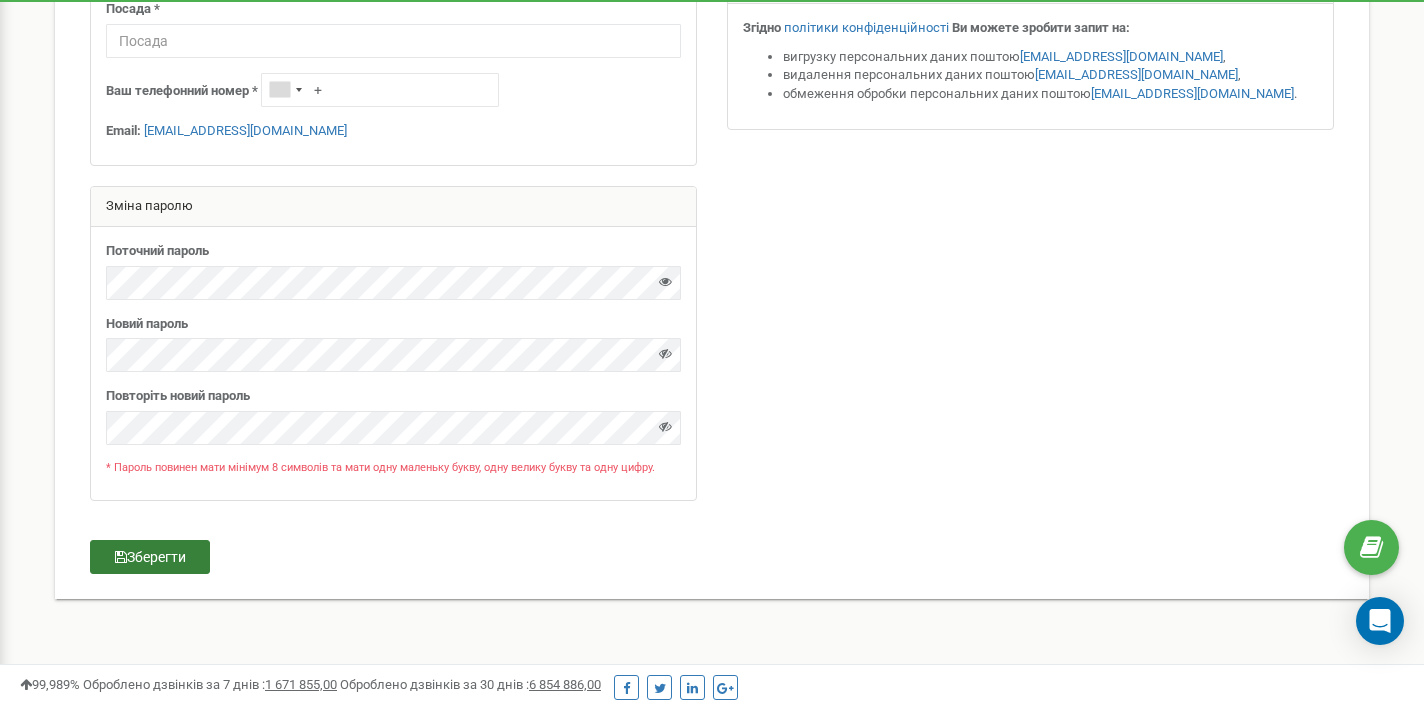 click on "Зберегти" at bounding box center [150, 557] 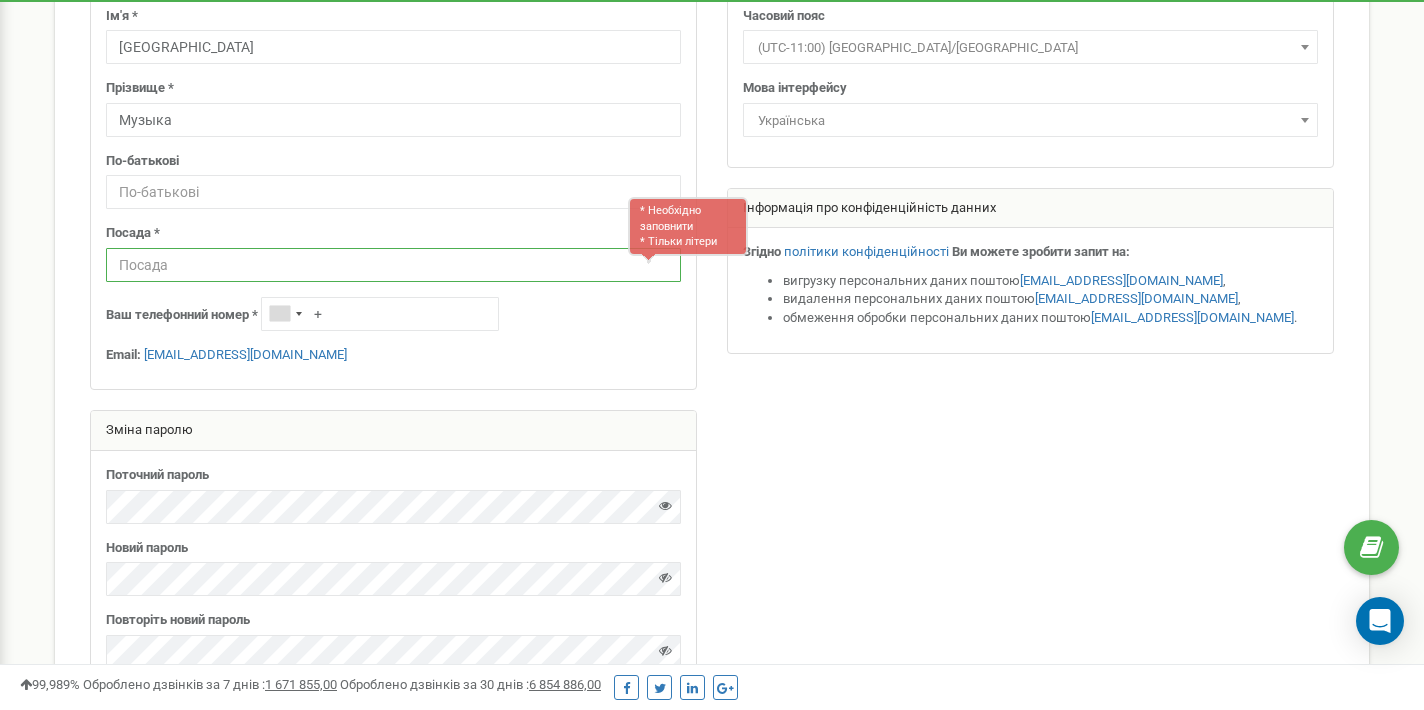 scroll, scrollTop: 200, scrollLeft: 0, axis: vertical 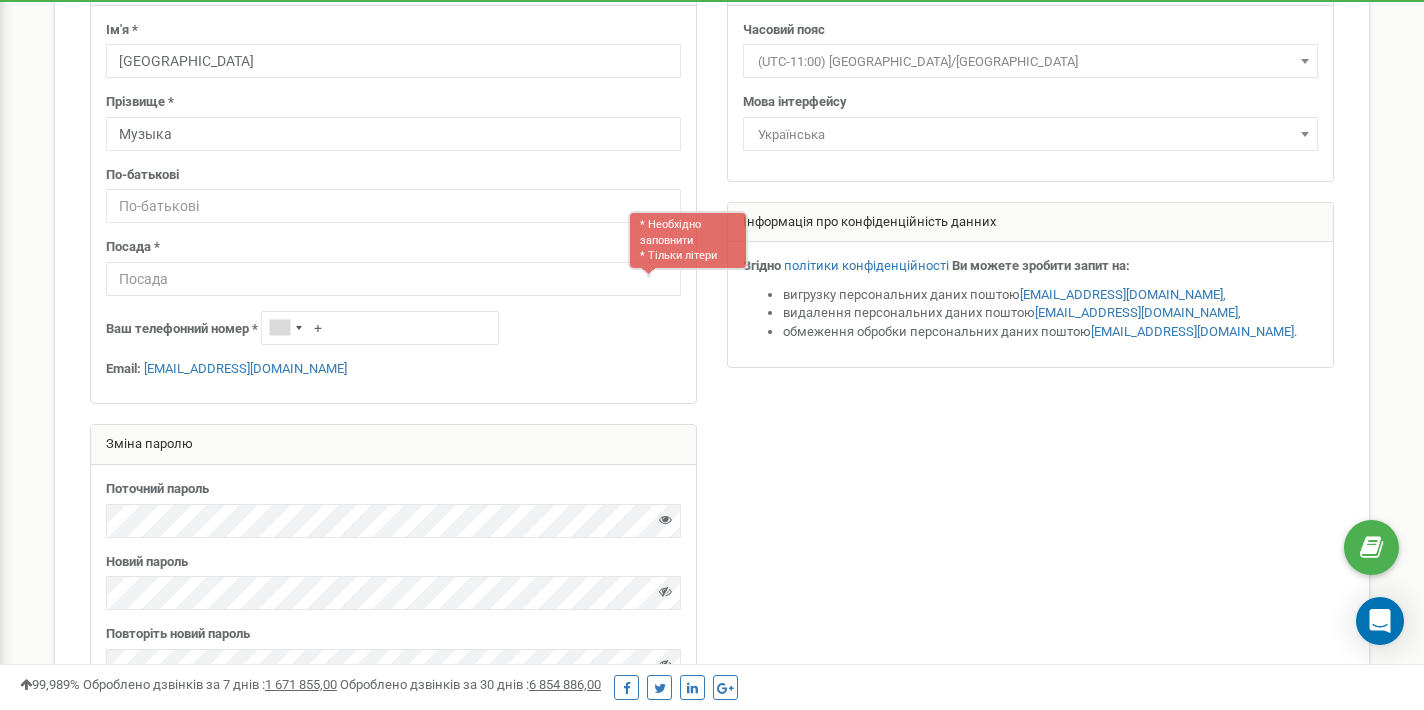 click at bounding box center [712, 362] 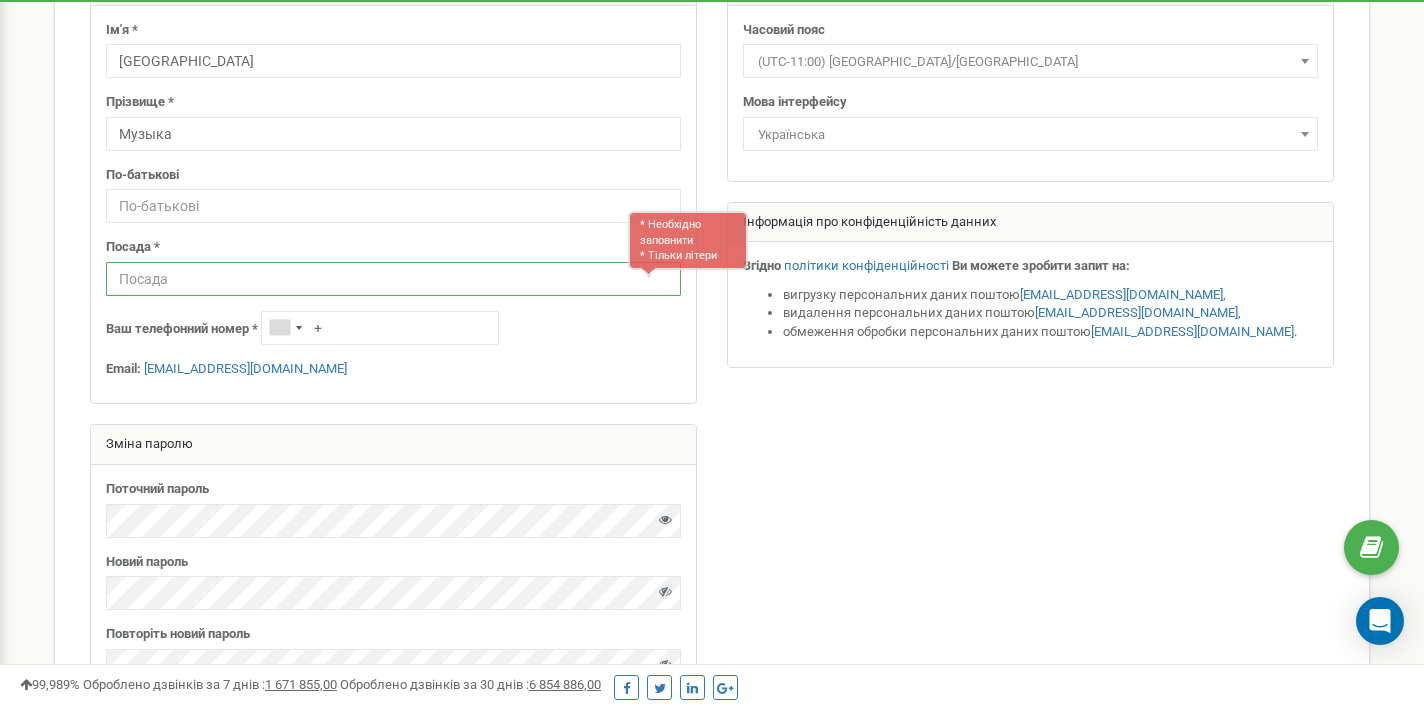 click at bounding box center [393, 279] 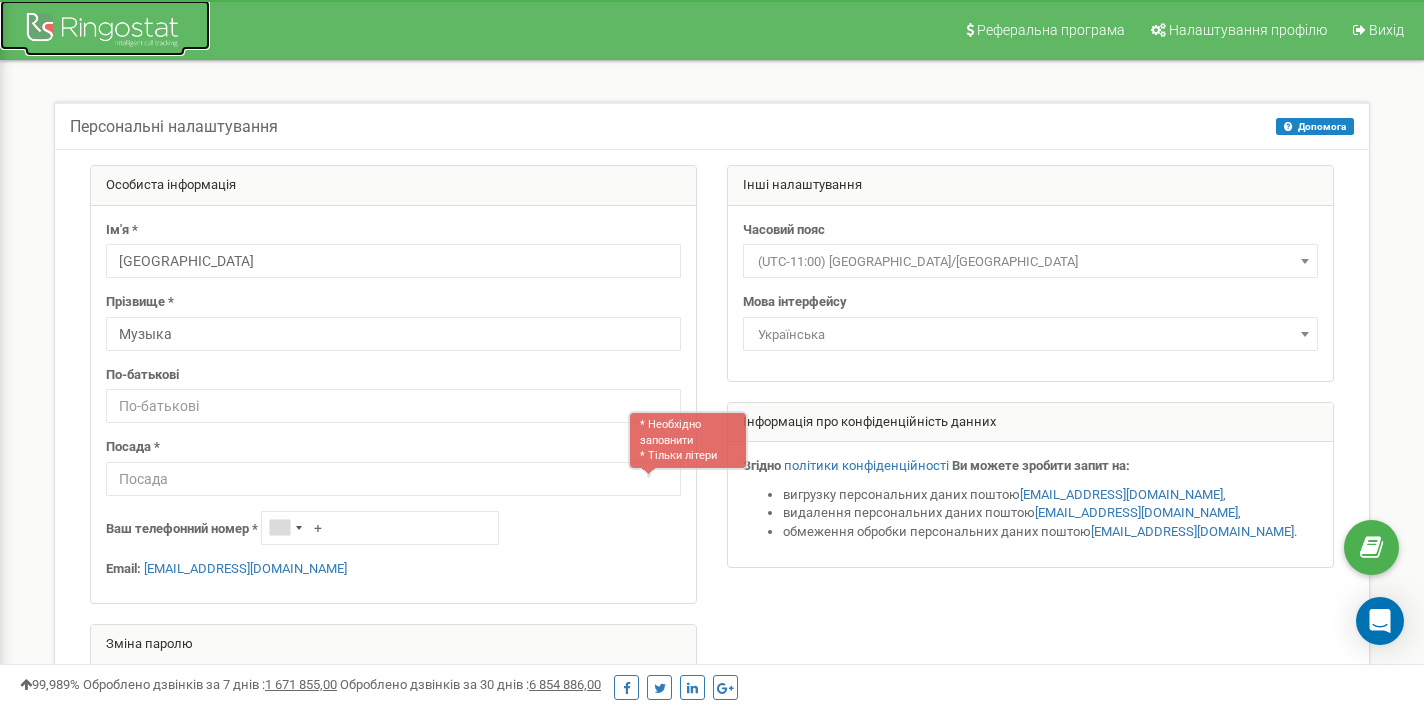 click at bounding box center (105, 32) 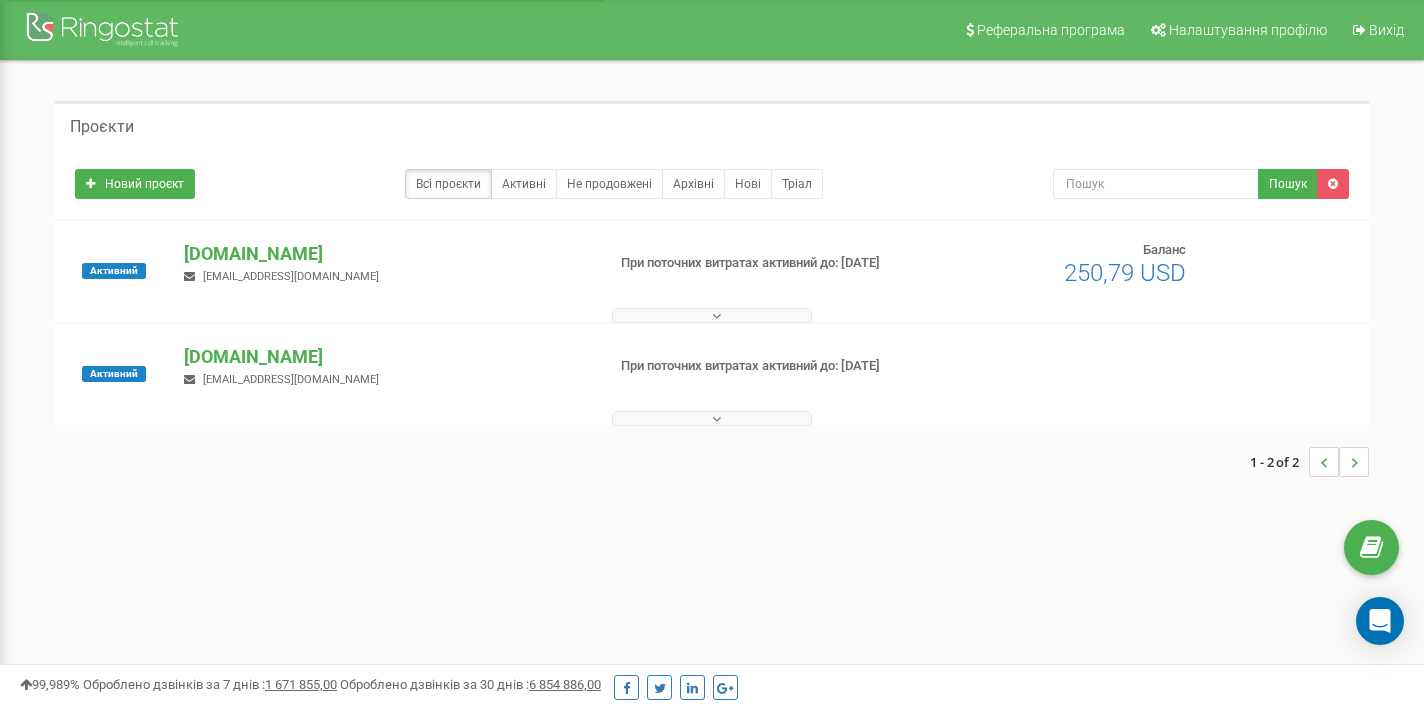 scroll, scrollTop: 0, scrollLeft: 0, axis: both 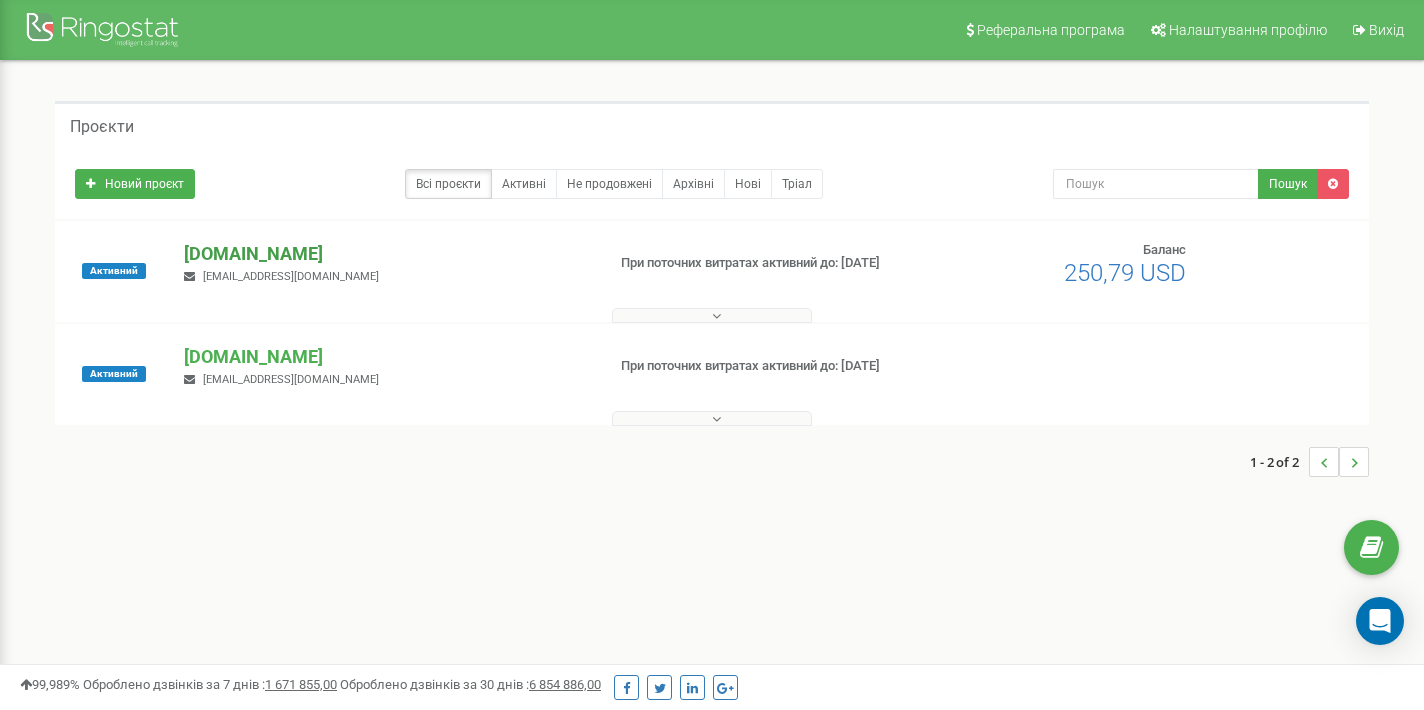 click on "[DOMAIN_NAME]" at bounding box center [386, 254] 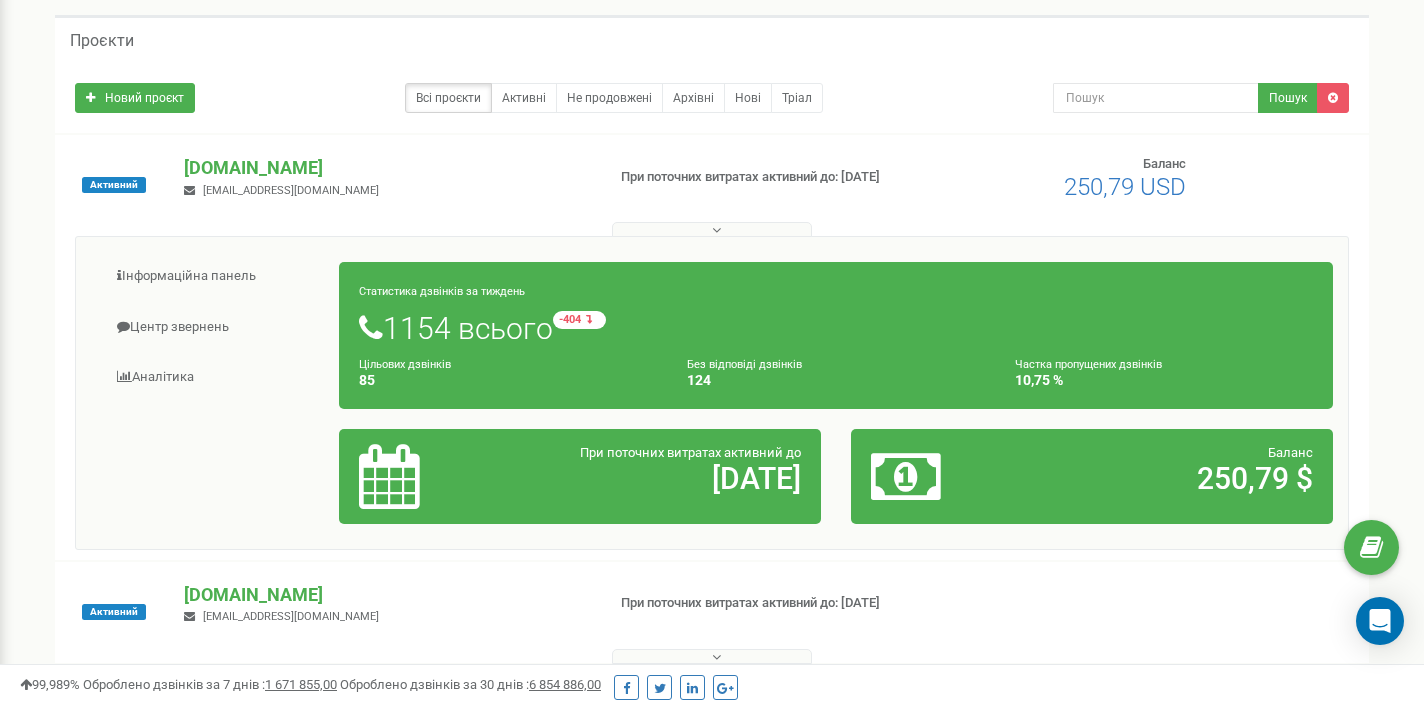 scroll, scrollTop: 88, scrollLeft: 0, axis: vertical 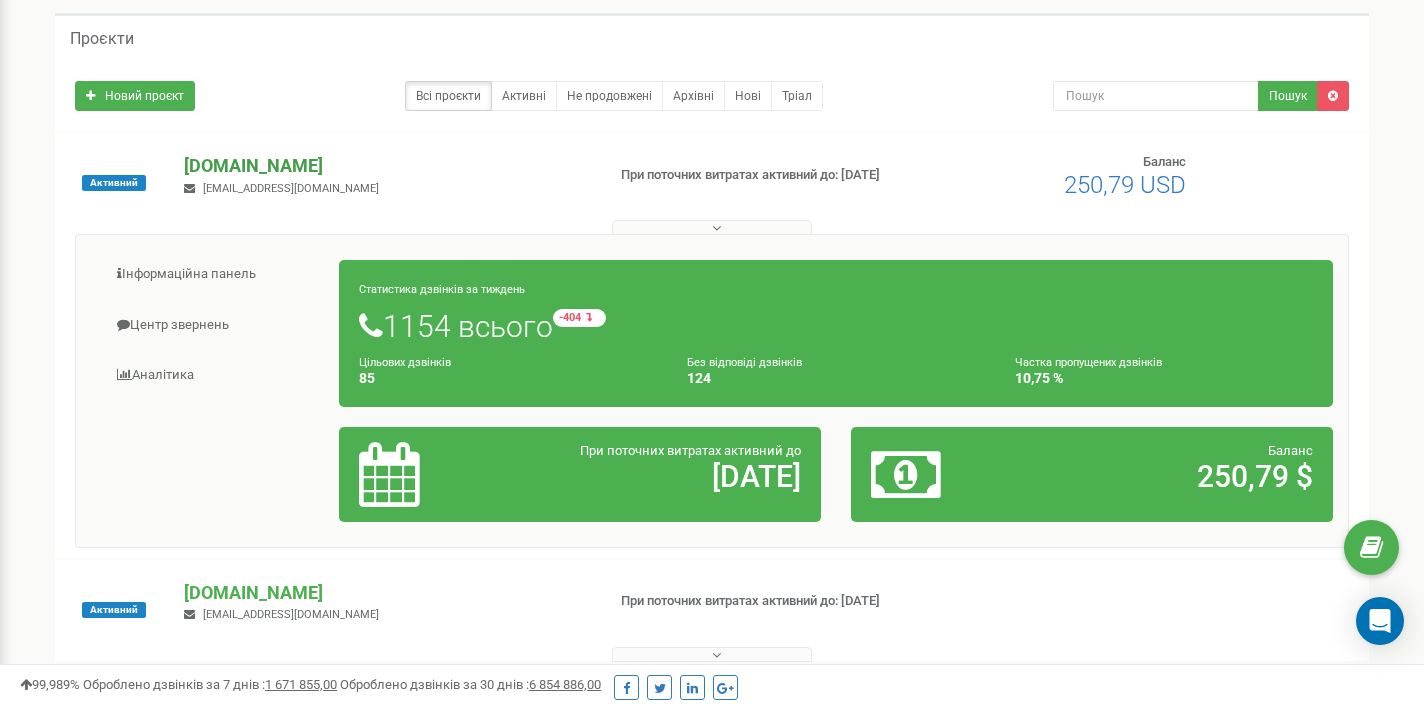 click on "[DOMAIN_NAME]" at bounding box center (386, 166) 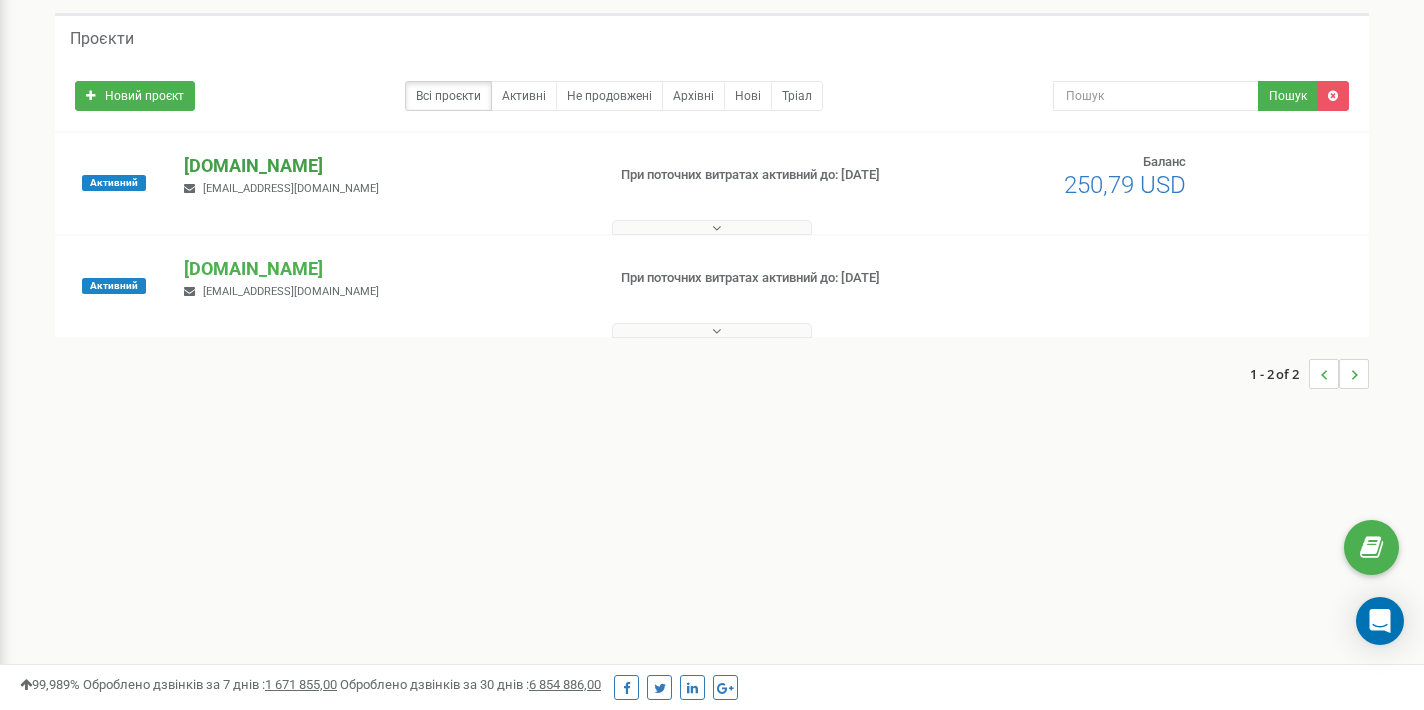 click on "[DOMAIN_NAME]" at bounding box center (386, 166) 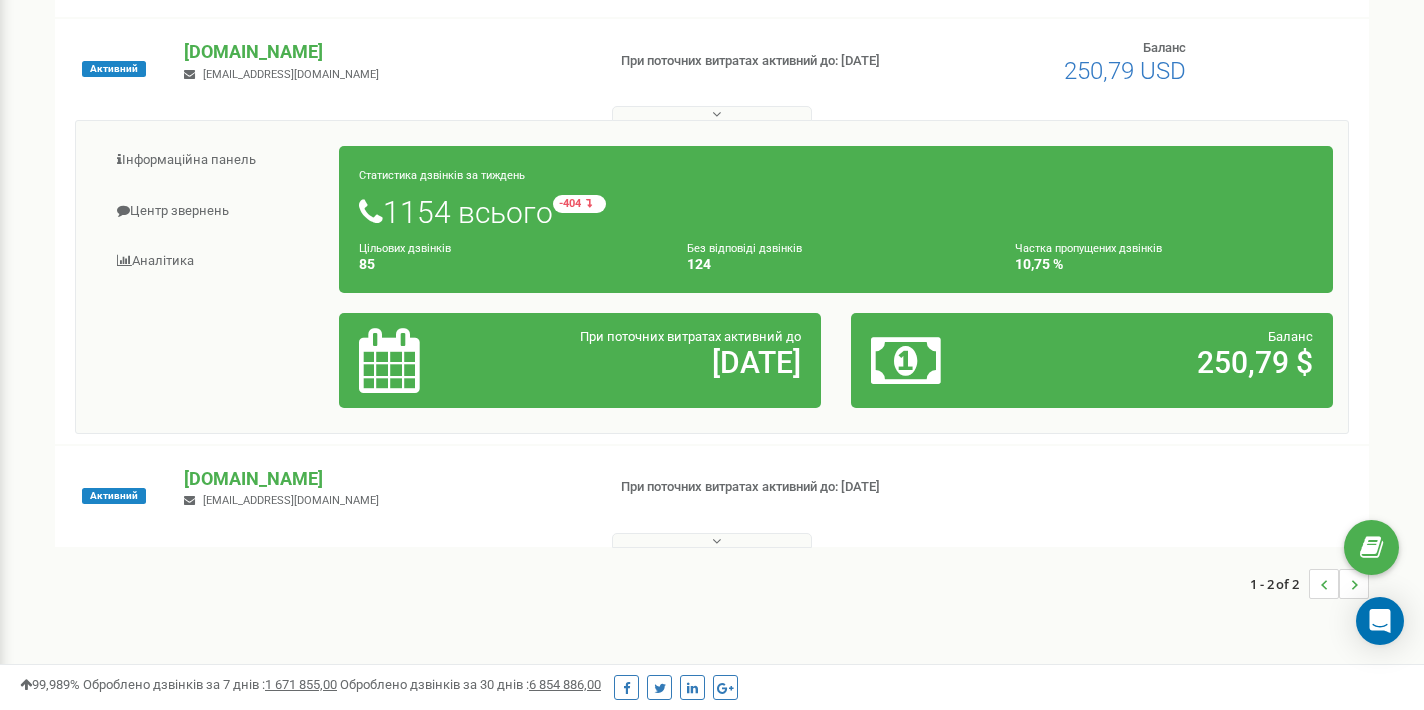 scroll, scrollTop: 251, scrollLeft: 0, axis: vertical 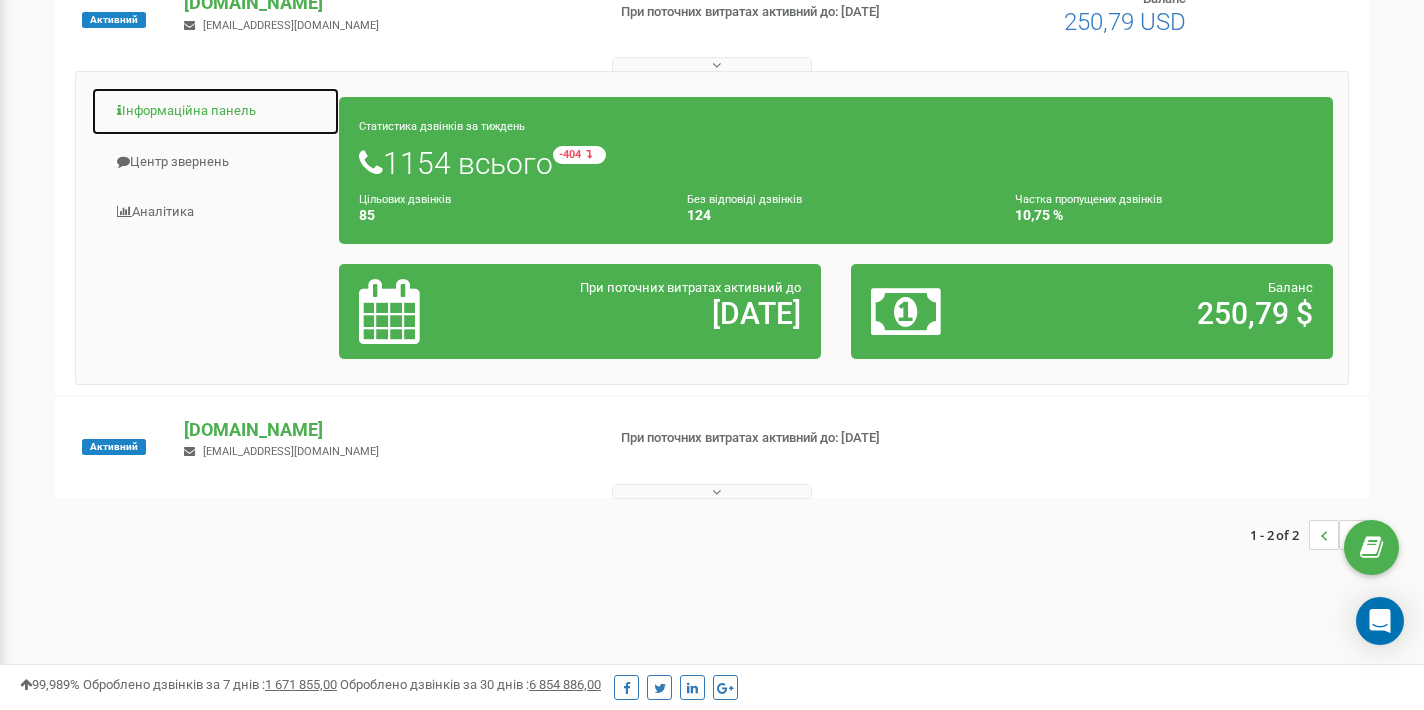 click on "Інформаційна панель" at bounding box center [215, 111] 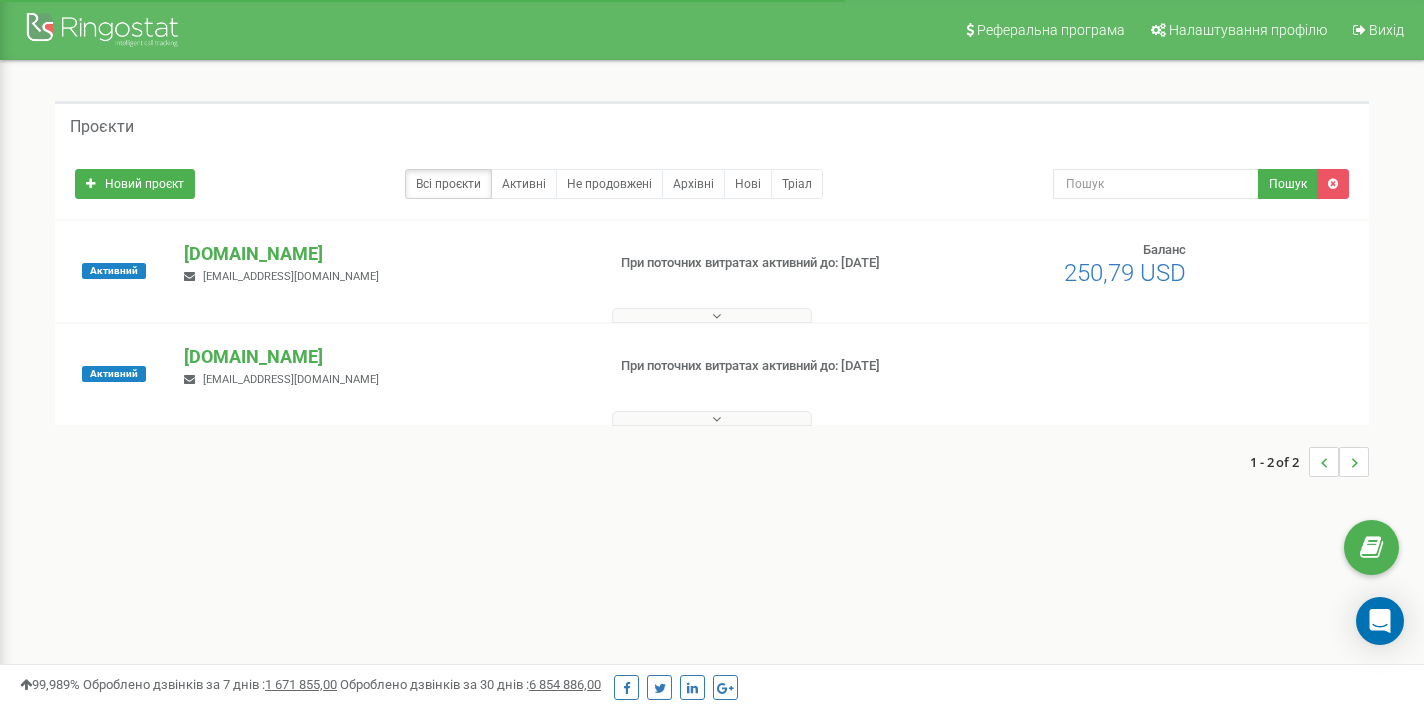 scroll, scrollTop: 0, scrollLeft: 0, axis: both 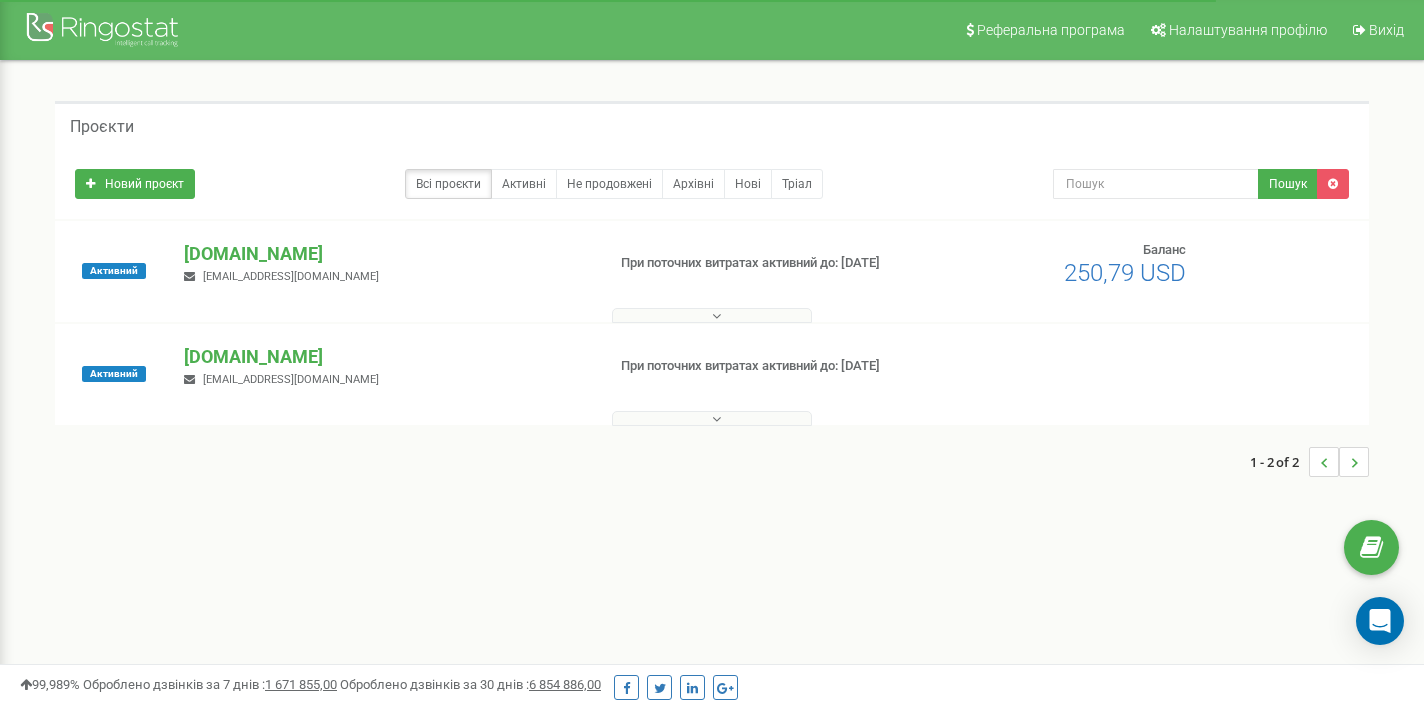click on "primes.estate
v.kilochitsky@gmail.com" at bounding box center (386, 263) 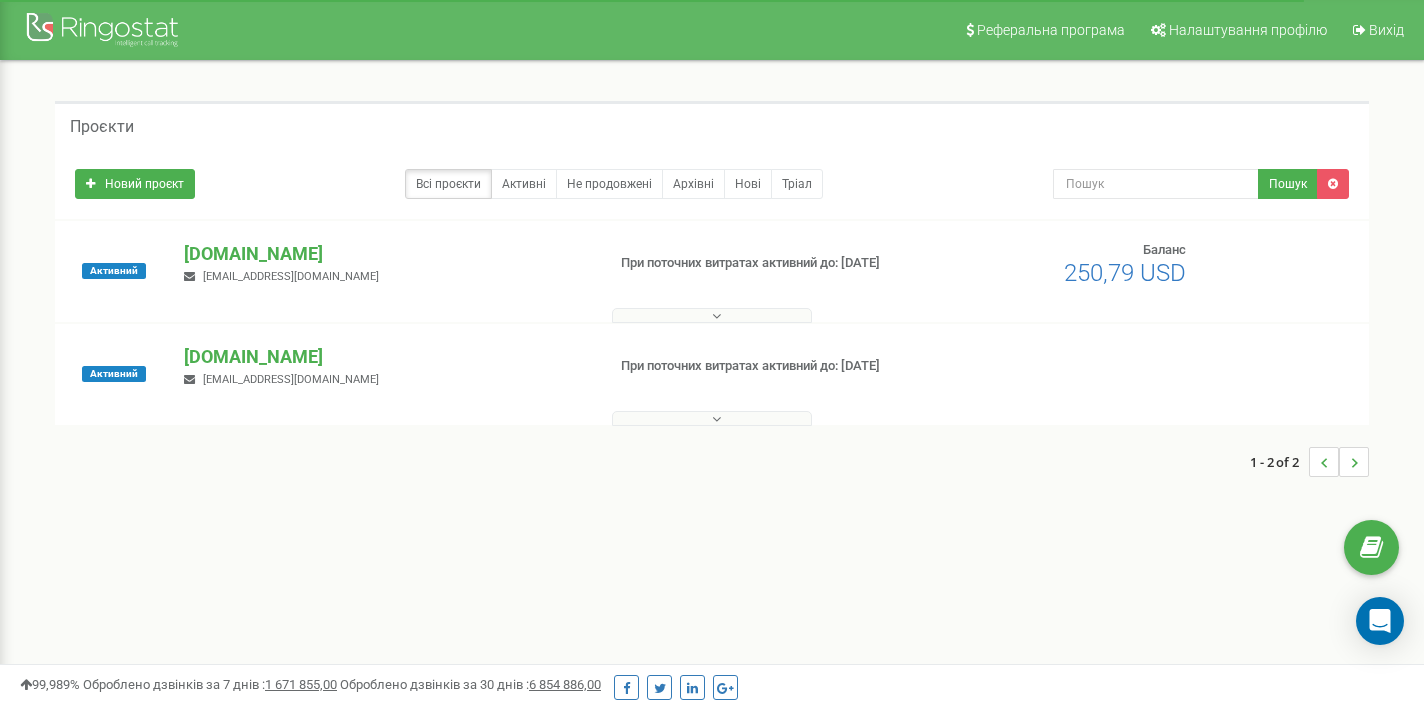 click on "Активний
iconestate.com.ua
mmspostua@gmail.com
При поточних витратах активний до: 06.05.2026" at bounding box center [712, 374] 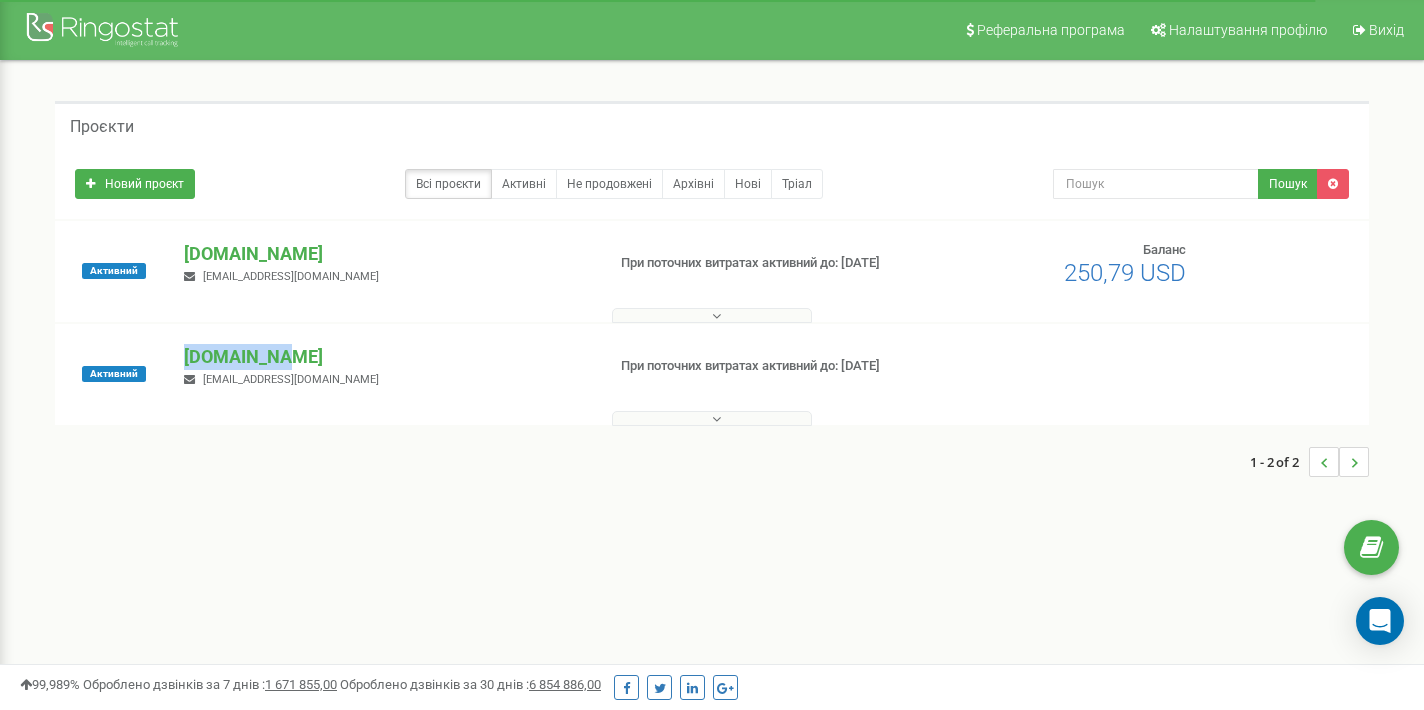 click on "Активний
iconestate.com.ua
mmspostua@gmail.com
При поточних витратах активний до: 06.05.2026" at bounding box center [712, 374] 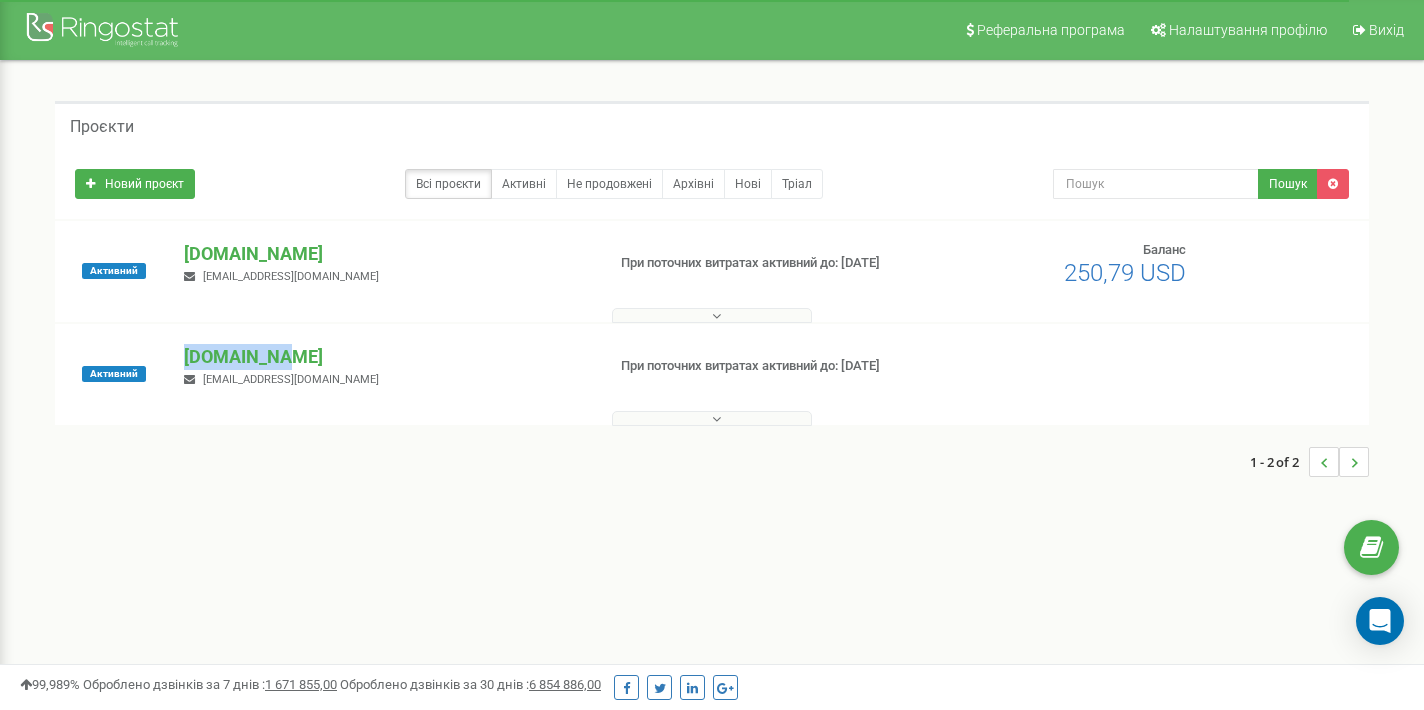 click at bounding box center (712, 315) 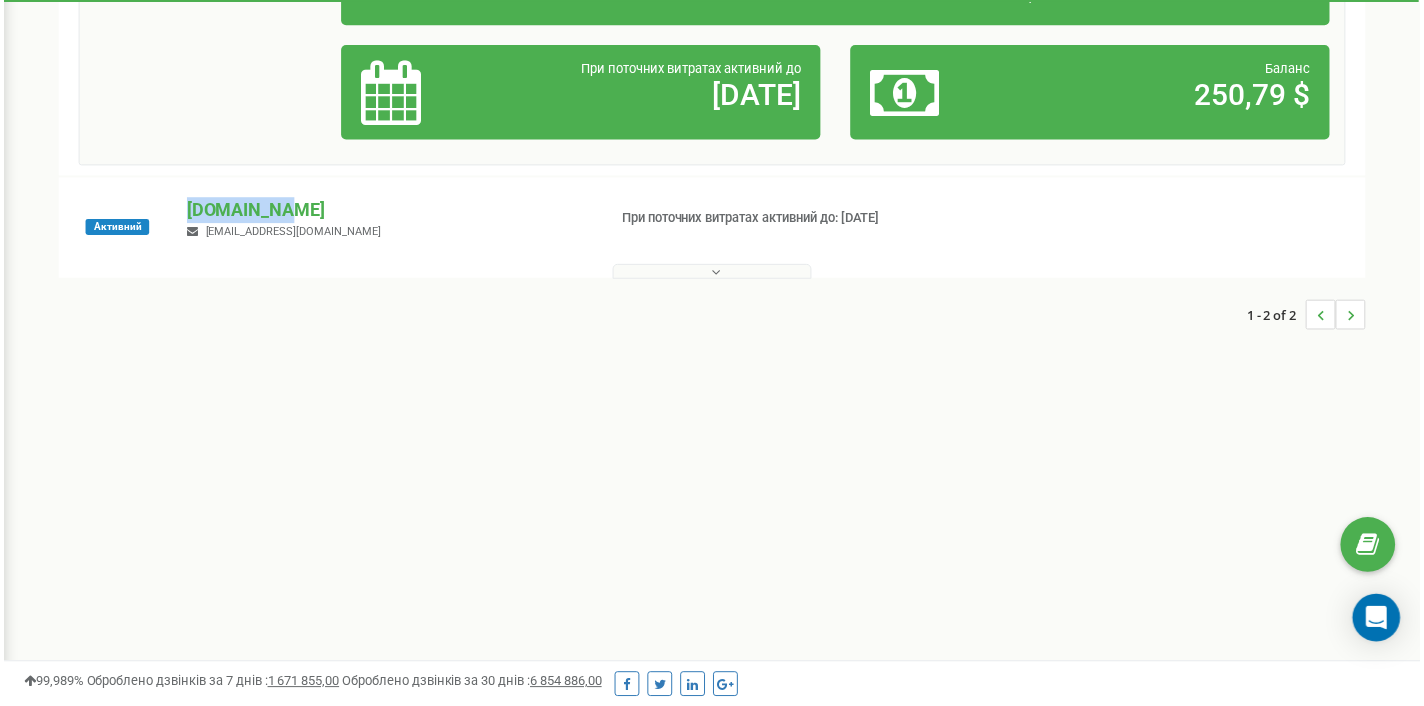scroll, scrollTop: 490, scrollLeft: 0, axis: vertical 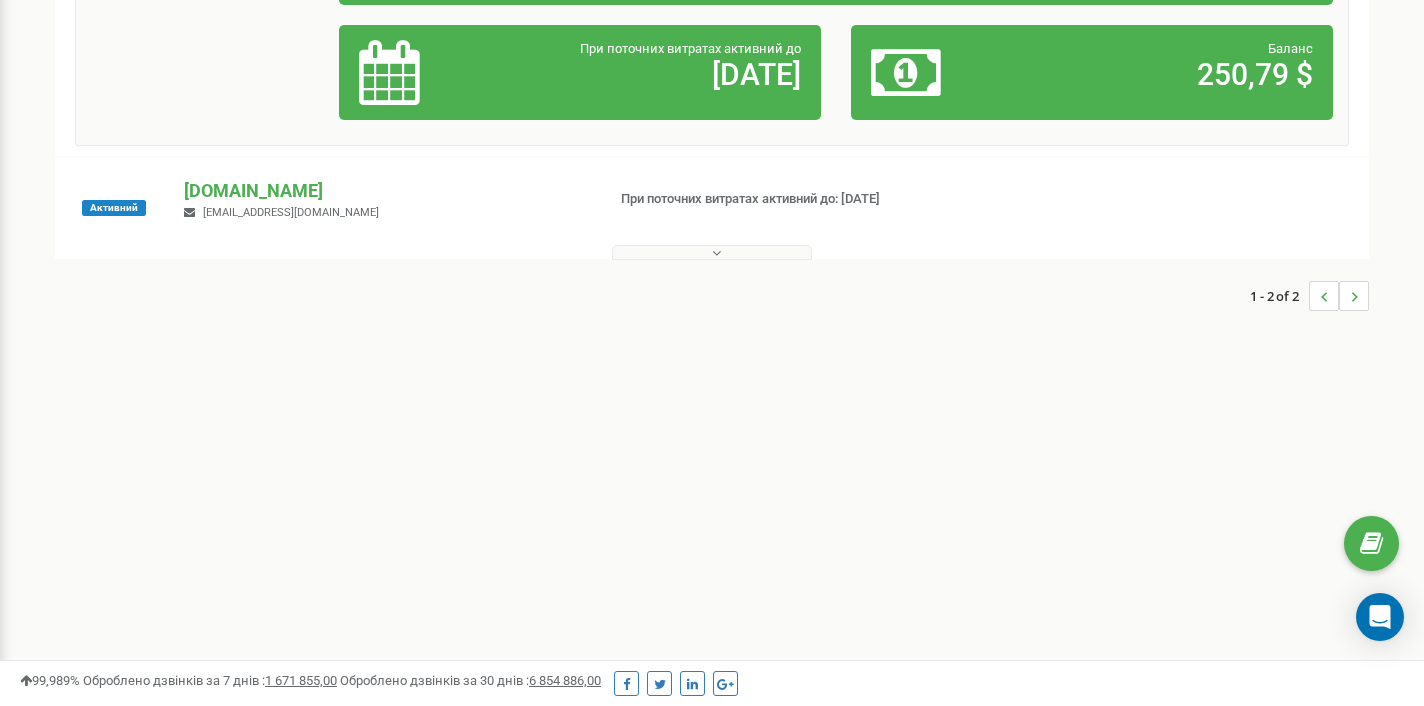 click on "Реферальна програма
Налаштування профілю
Вихід
Проєкти
Новий проєкт
Всі проєкти
Активні
Не продовжені
Архівні Нові Тріал
85" at bounding box center [712, 110] 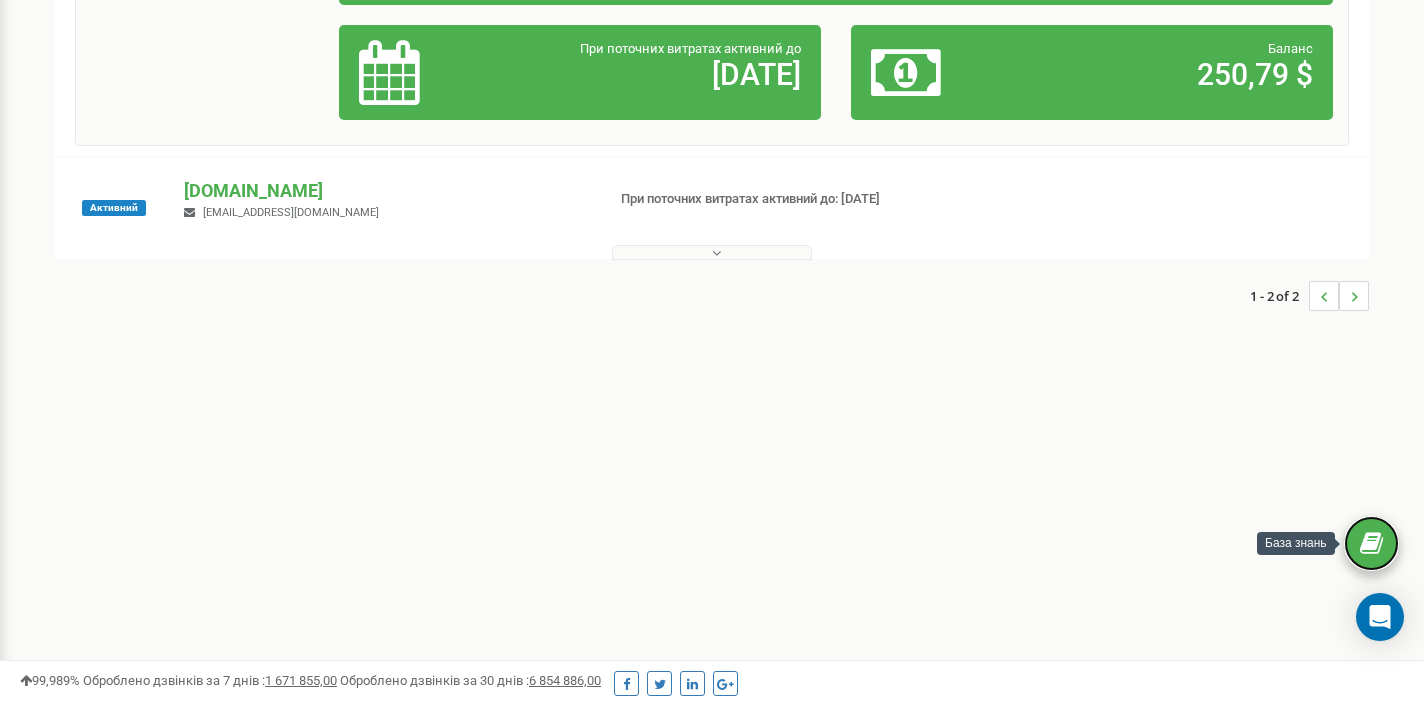 click at bounding box center (1371, 544) 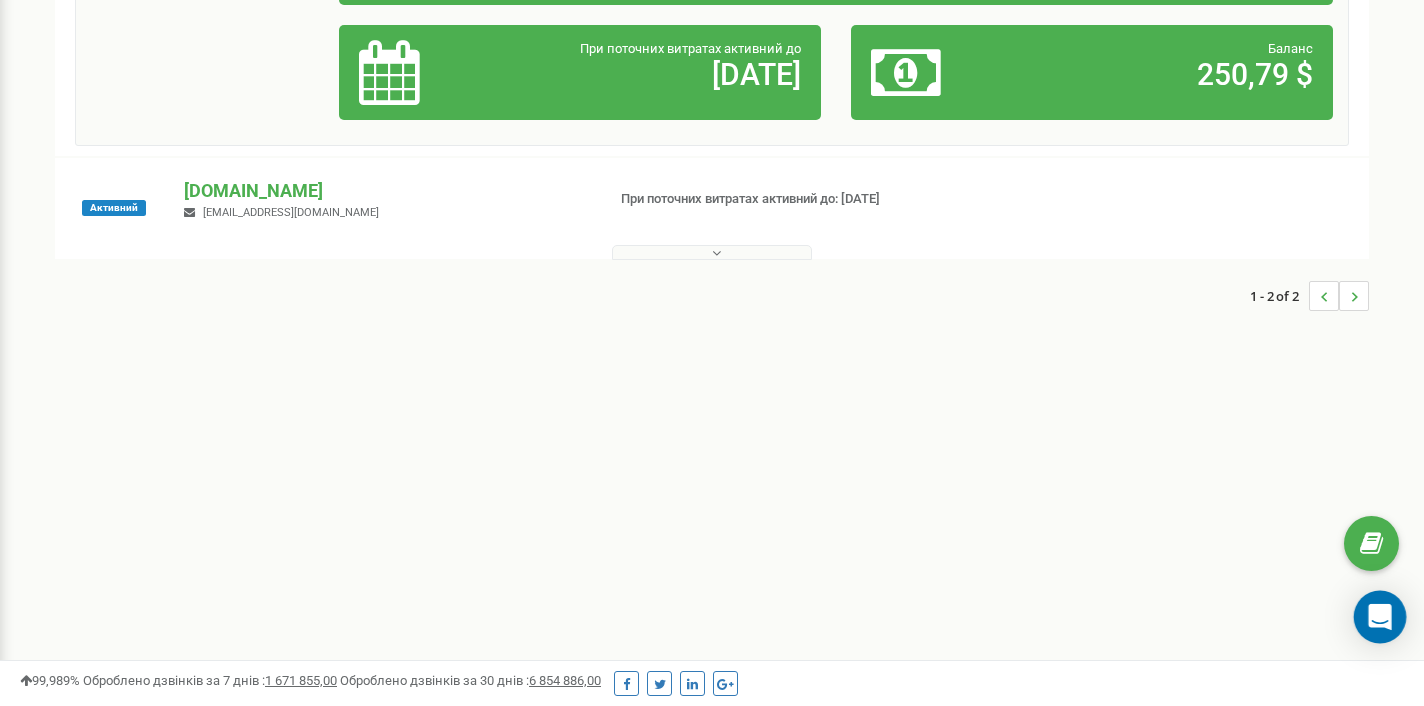 click at bounding box center (1380, 617) 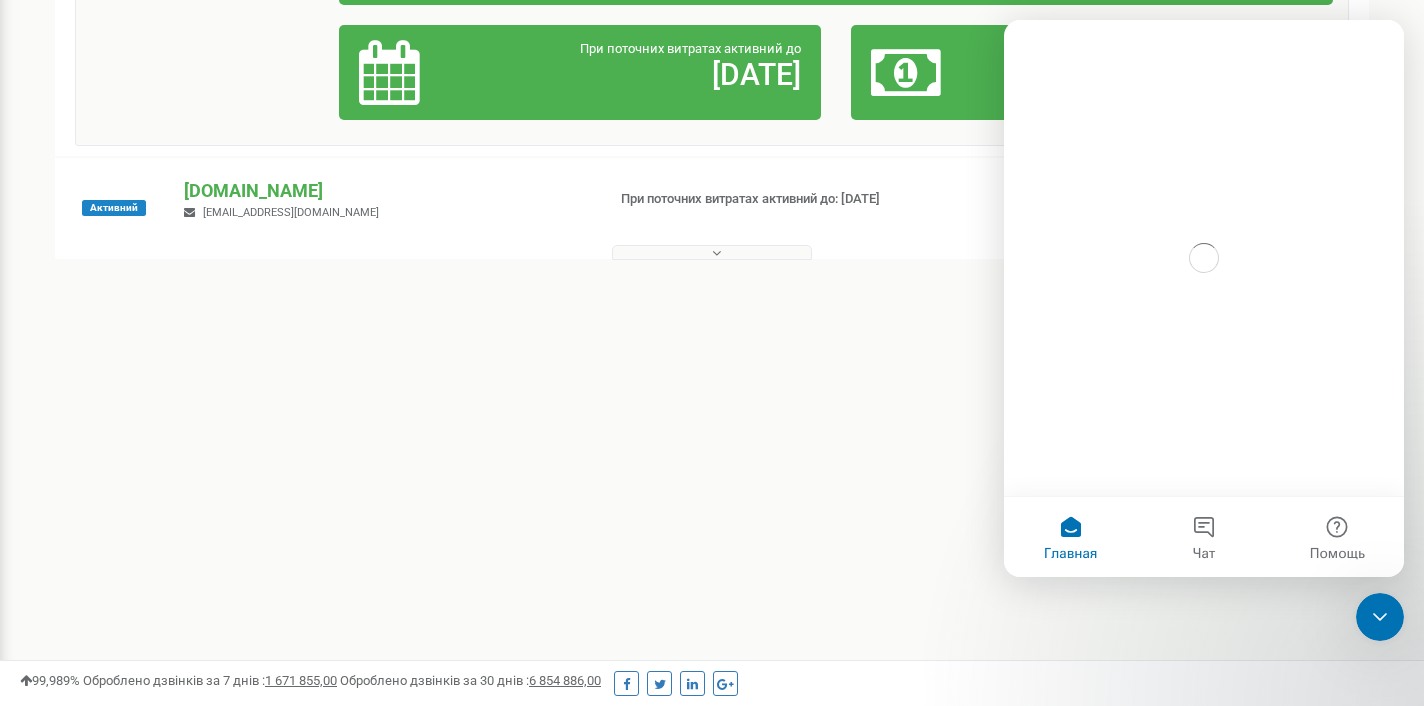 scroll, scrollTop: 0, scrollLeft: 0, axis: both 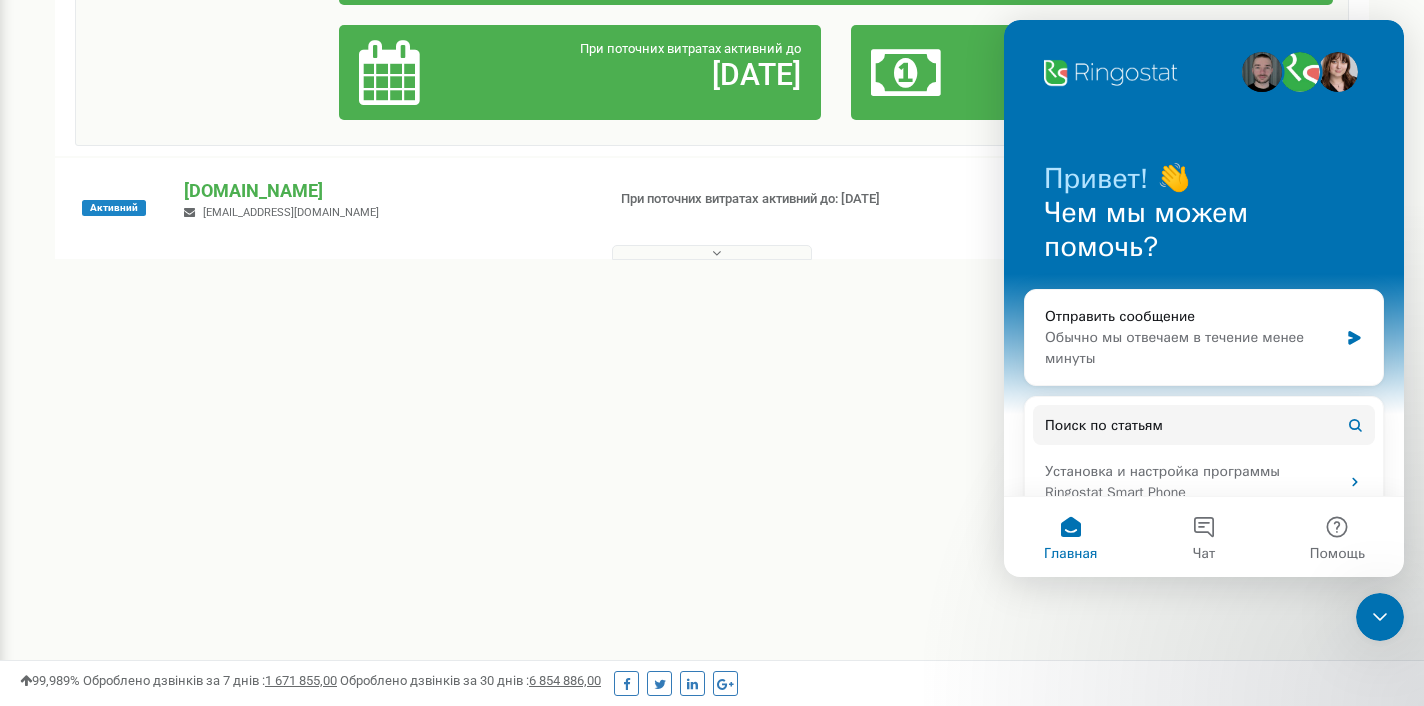 click on "Активний
iconestate.com.ua
mmspostua@gmail.com
При поточних витратах активний до: 06.05.2026" at bounding box center [712, 218] 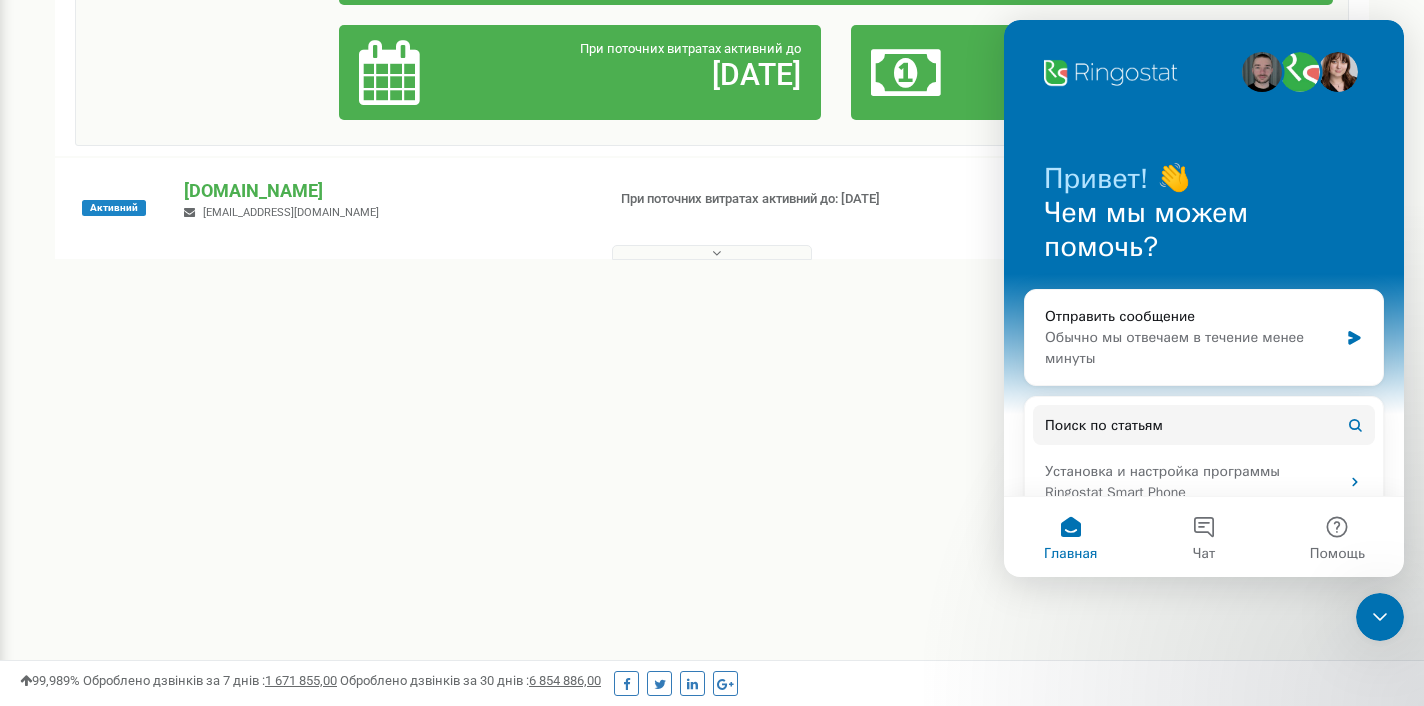 click on "Привет! 👋 Чем мы можем помочь?" at bounding box center [1204, 217] 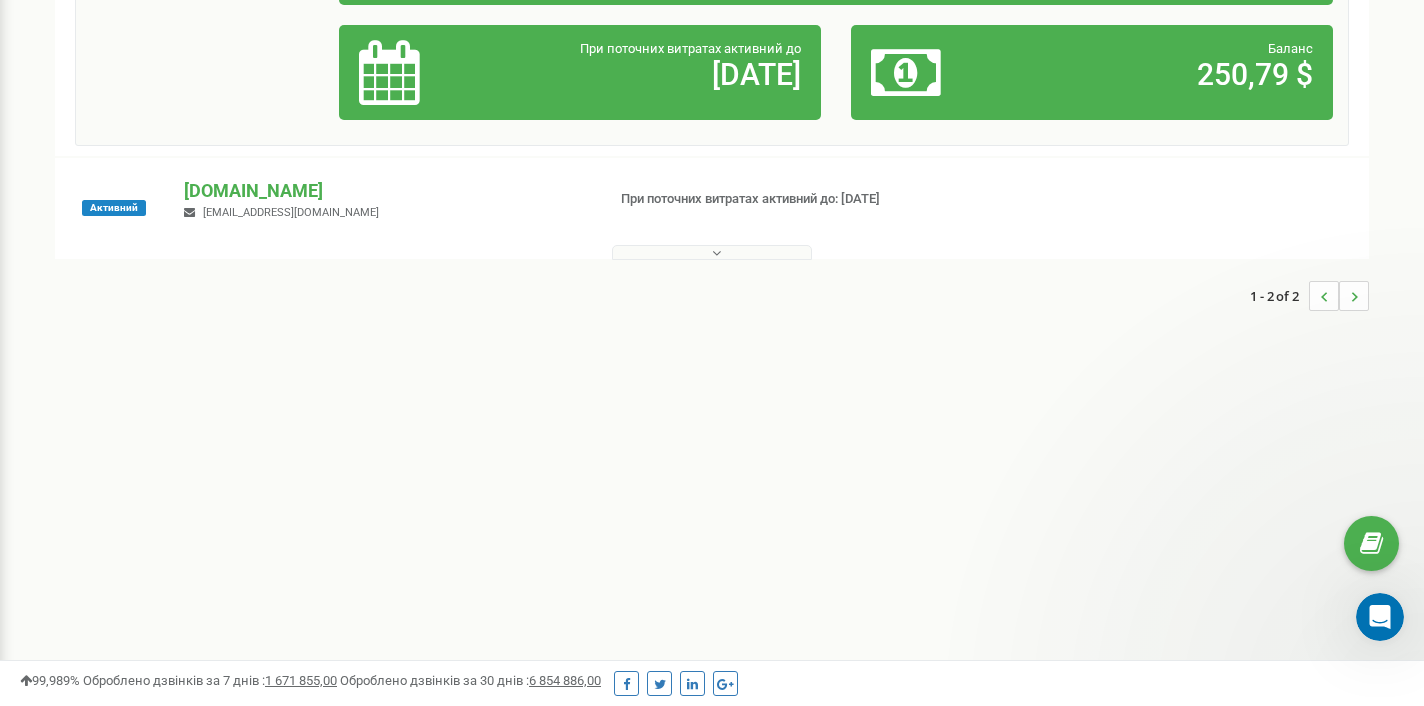 scroll, scrollTop: 0, scrollLeft: 0, axis: both 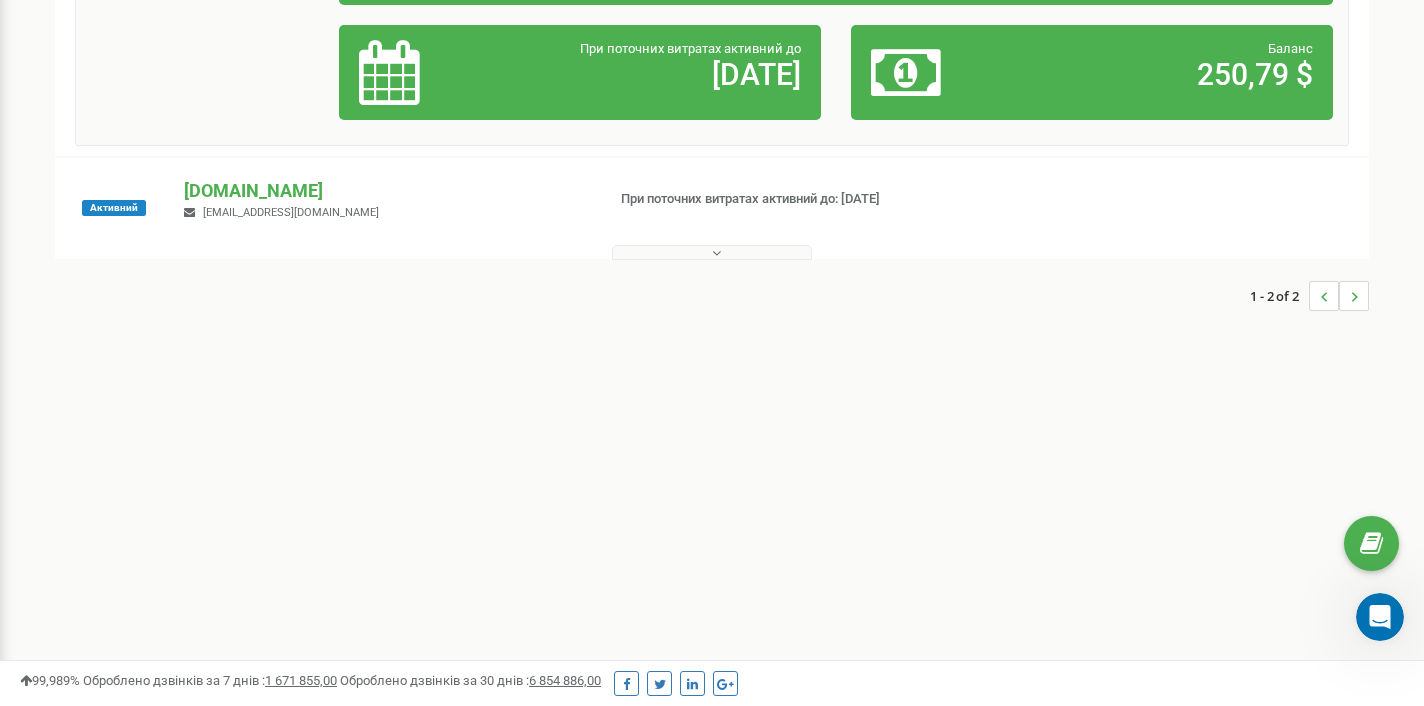 click on "Активний
iconestate.com.ua
mmspostua@gmail.com
При поточних витратах активний до: 06.05.2026" at bounding box center [712, 218] 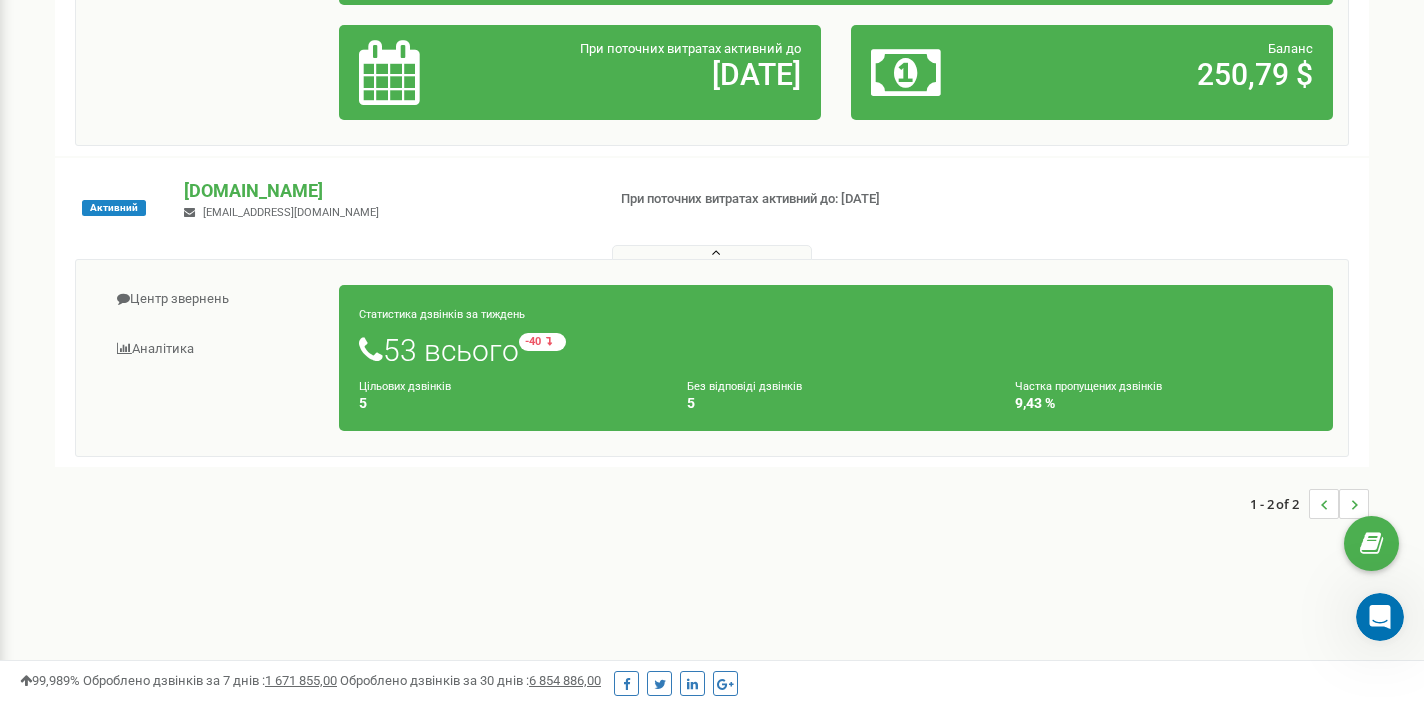 click at bounding box center [712, 252] 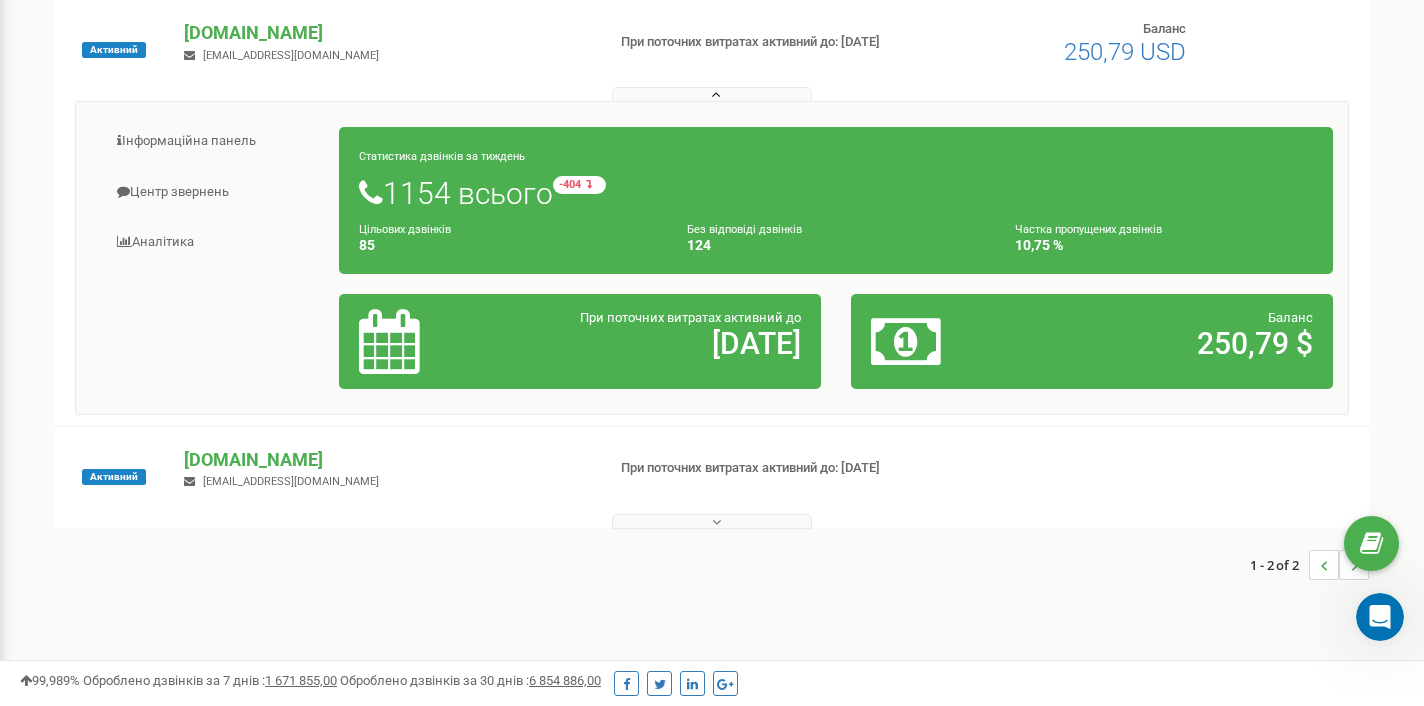 scroll, scrollTop: 0, scrollLeft: 0, axis: both 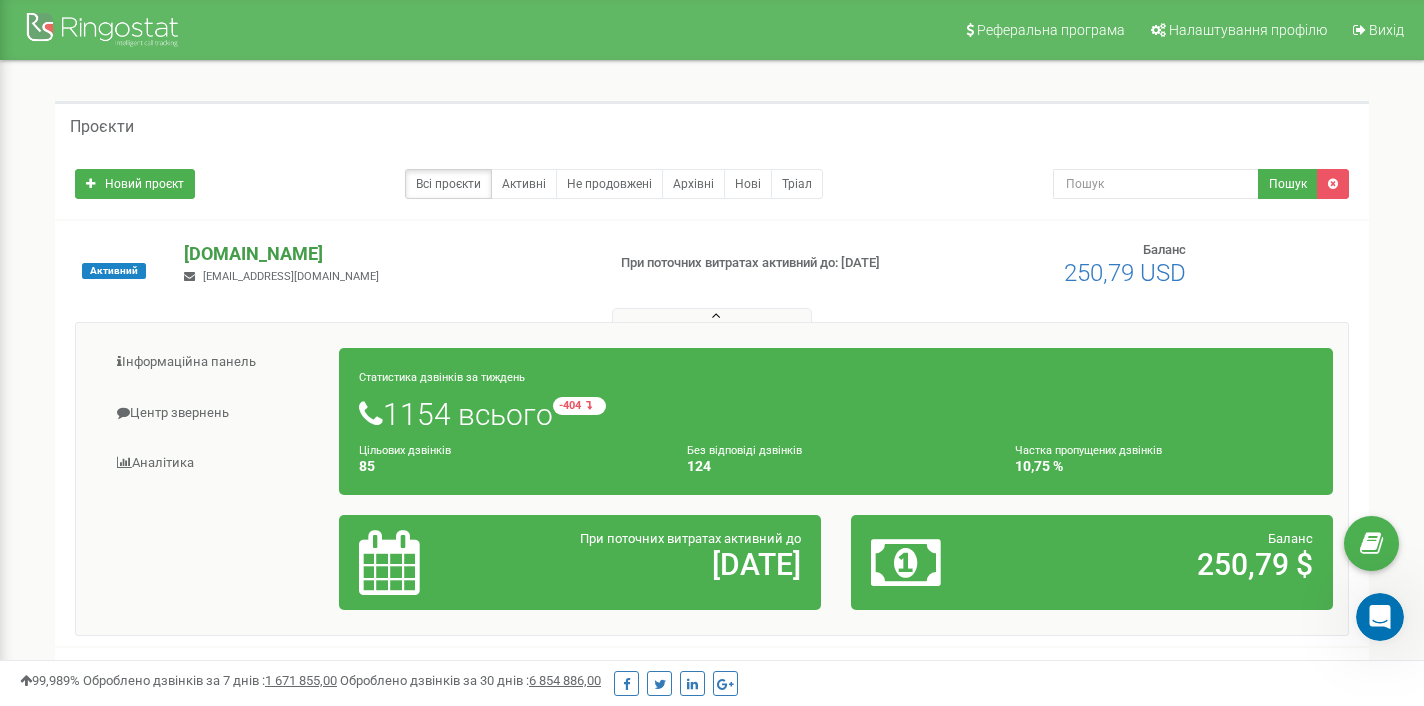 drag, startPoint x: 263, startPoint y: 242, endPoint x: 235, endPoint y: 242, distance: 28 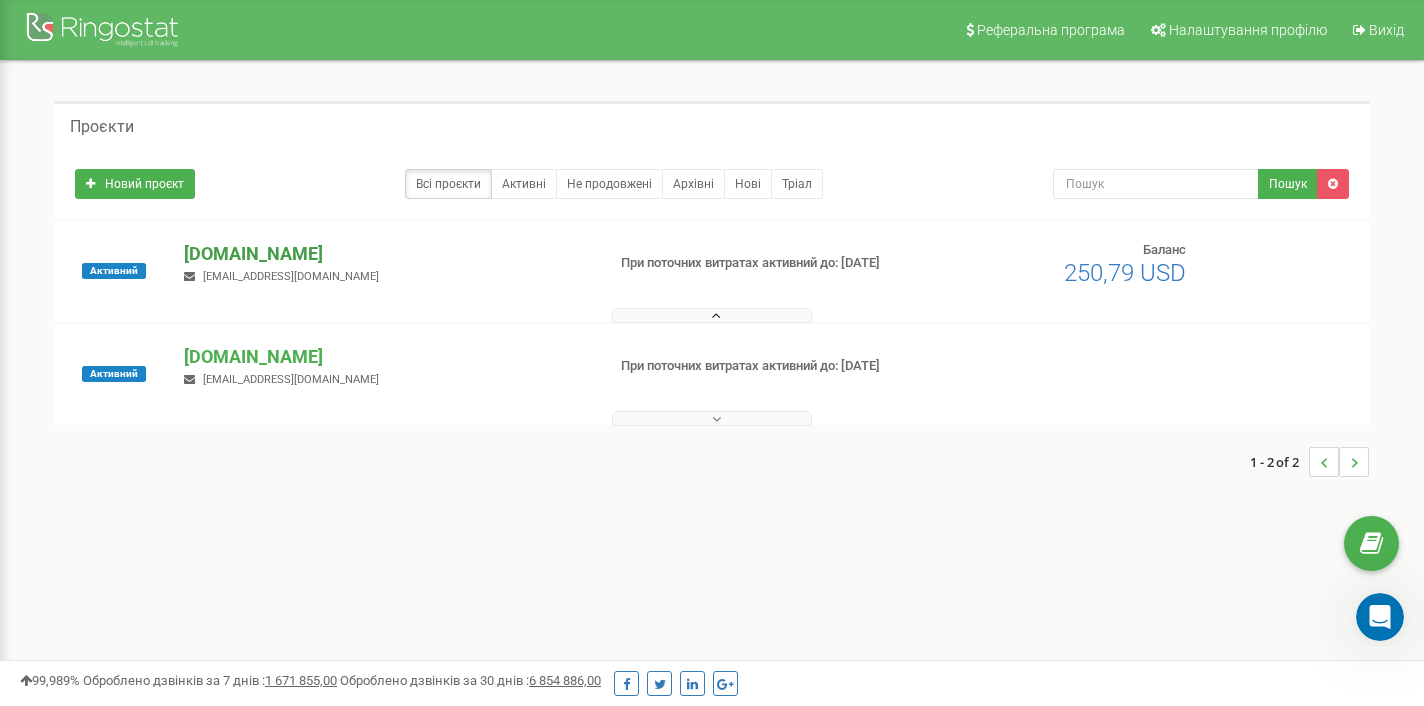 click on "[DOMAIN_NAME]" at bounding box center [386, 254] 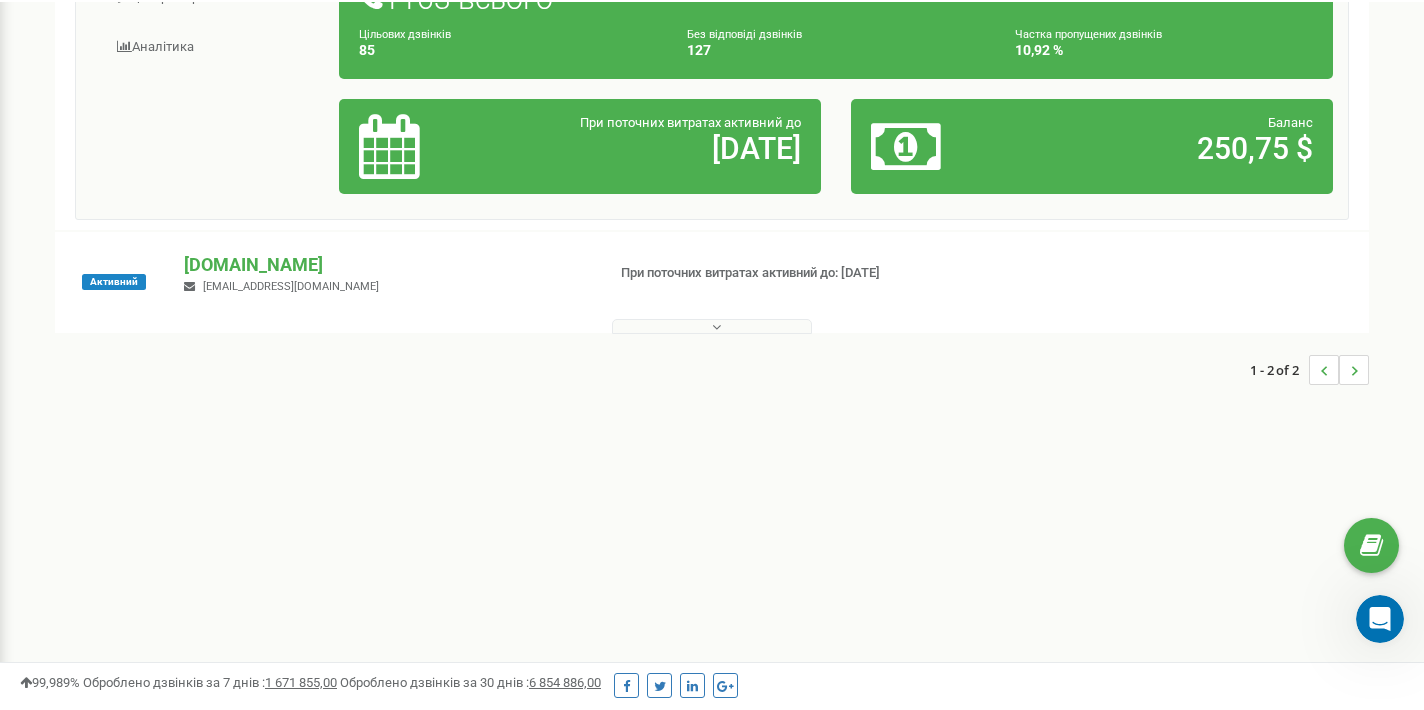 scroll, scrollTop: 0, scrollLeft: 0, axis: both 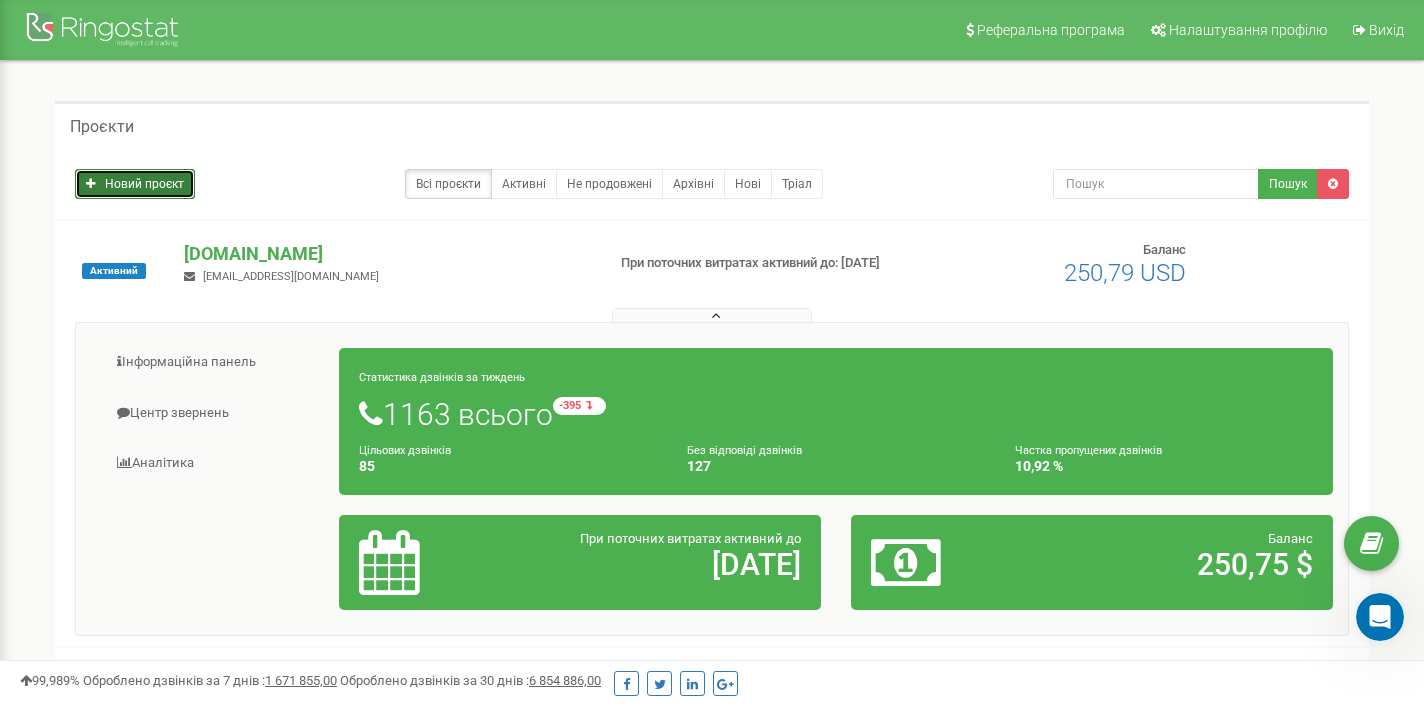 click on "Новий проєкт" at bounding box center (135, 184) 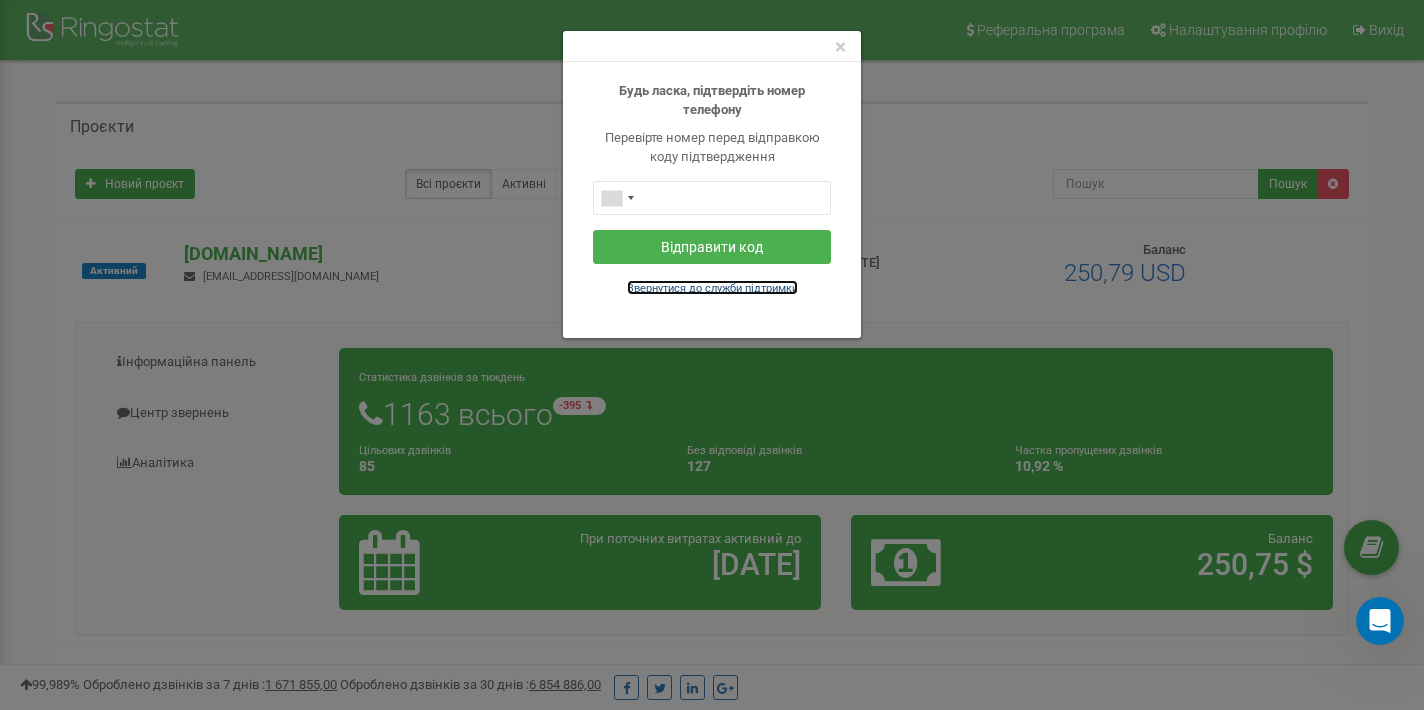 click on "Звернутися до служби підтримки" at bounding box center [712, 288] 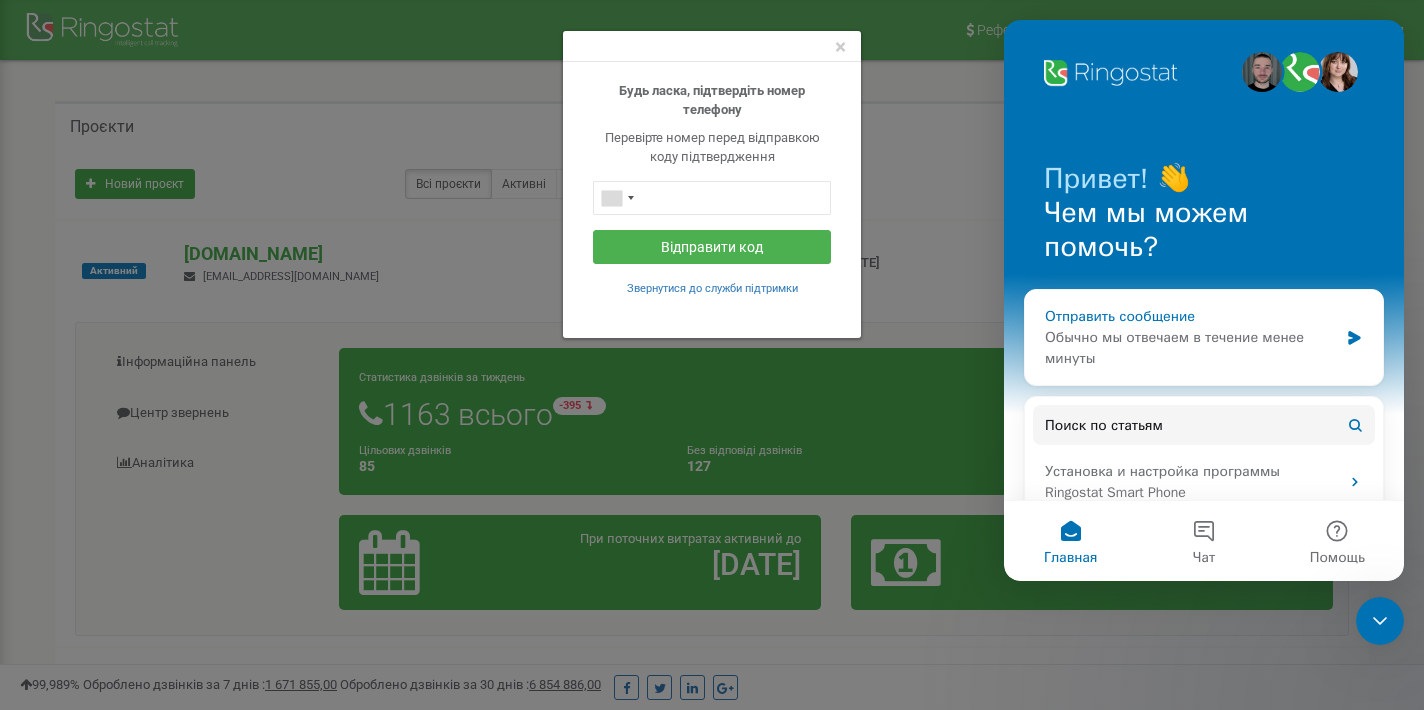 click on "Отправить сообщение" at bounding box center (1191, 316) 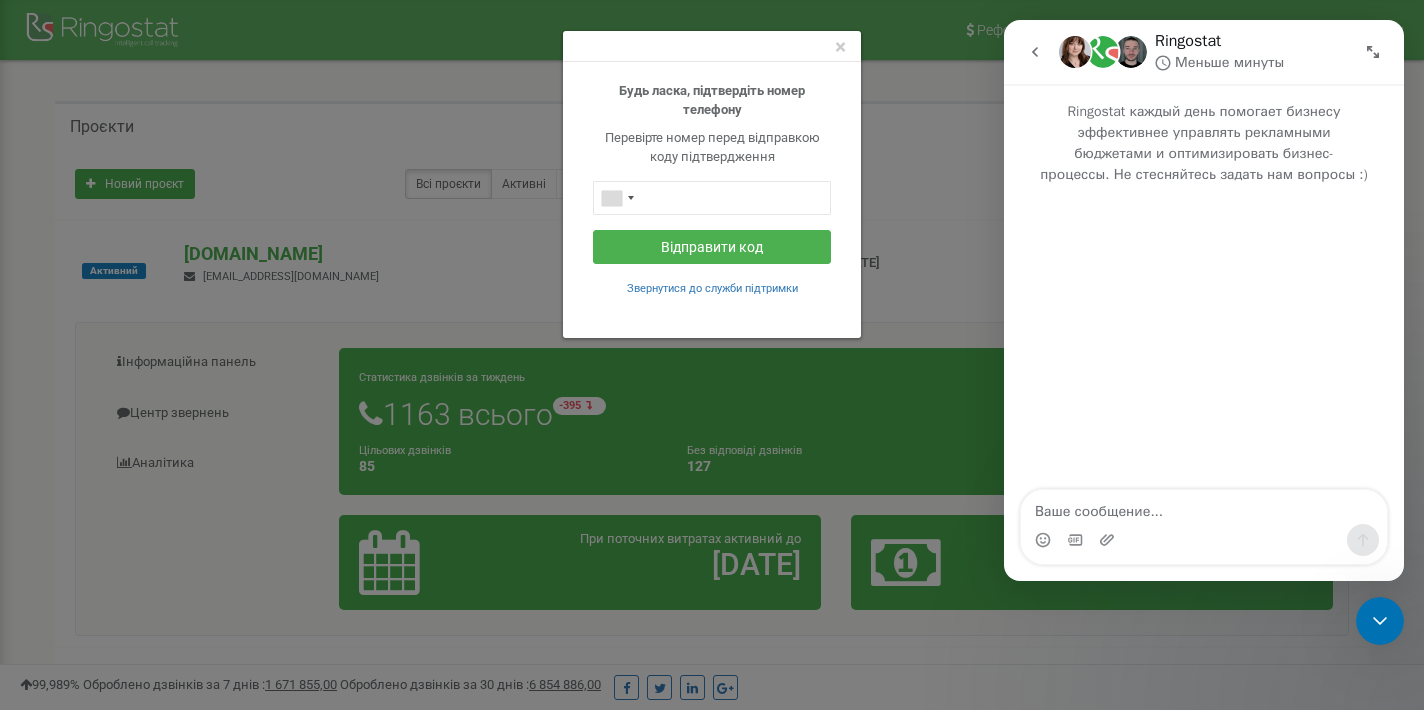type on "l" 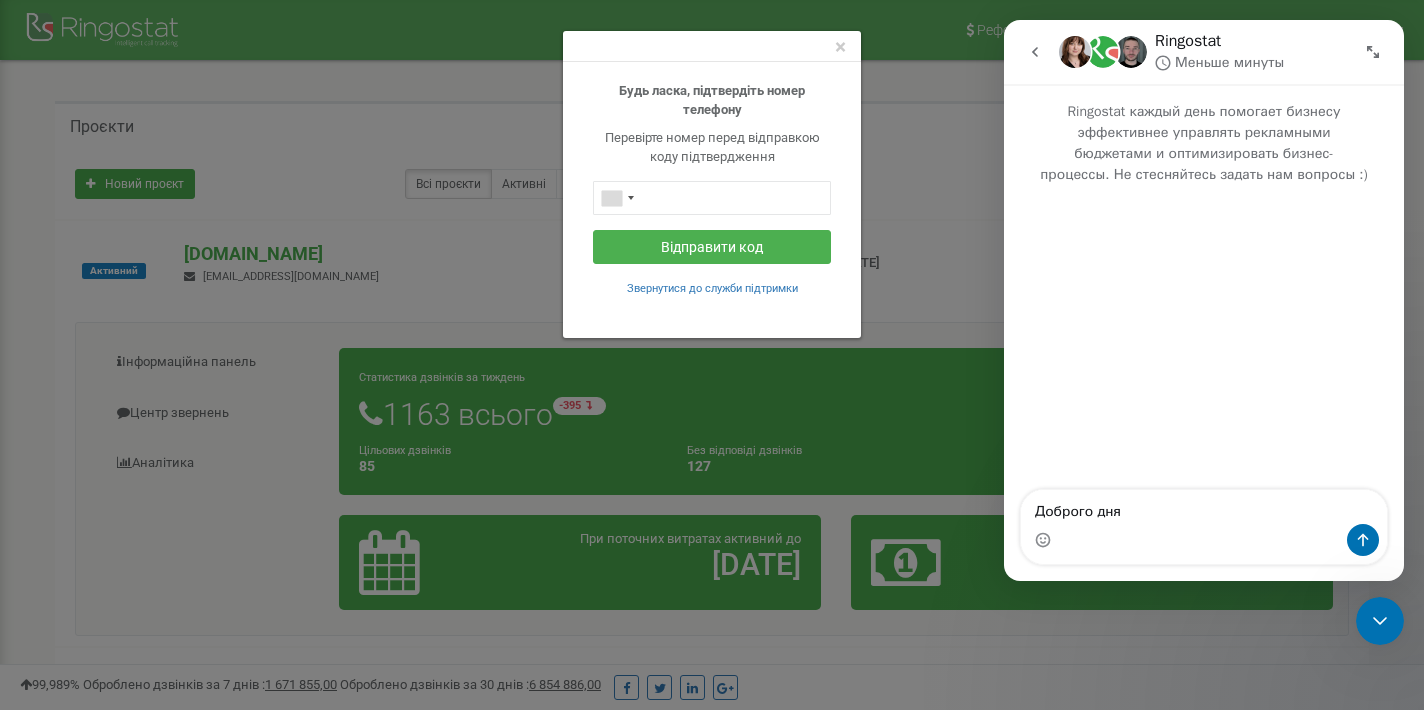 type on "Доброго дня" 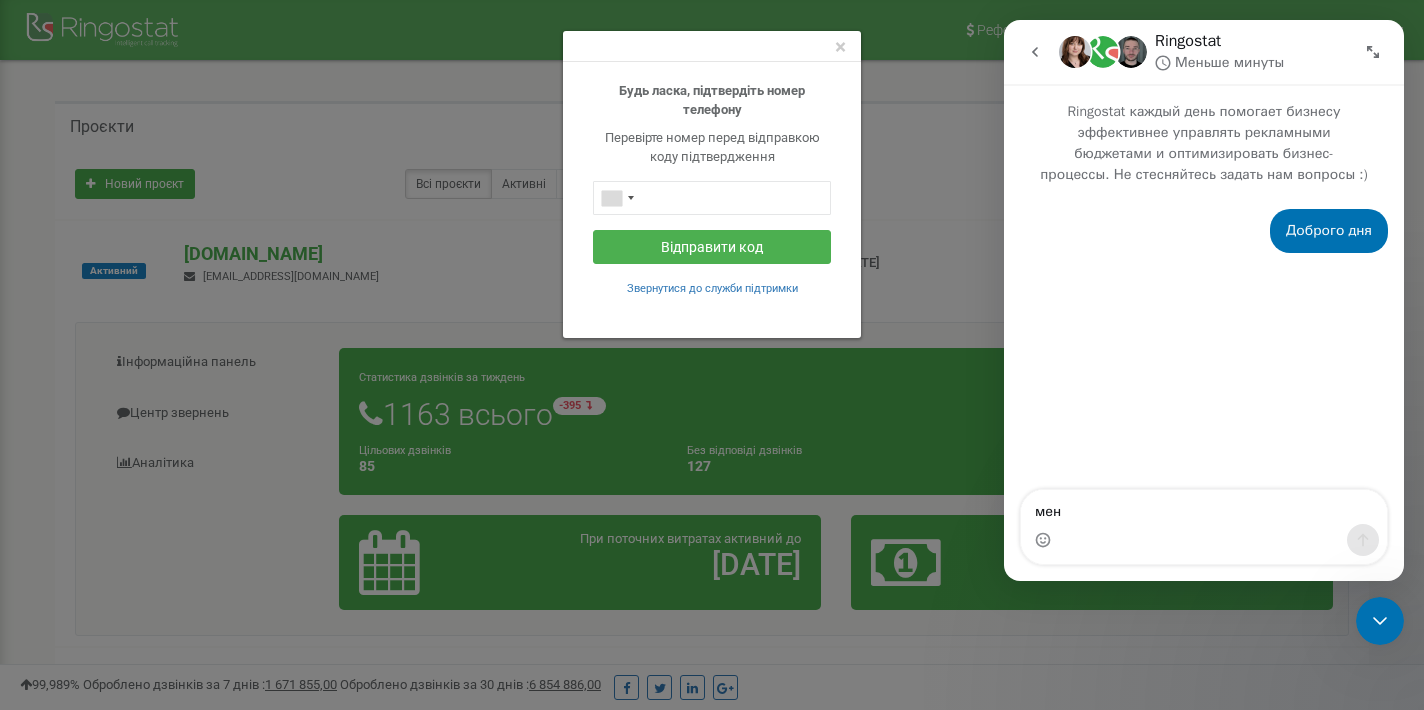 type on "мены" 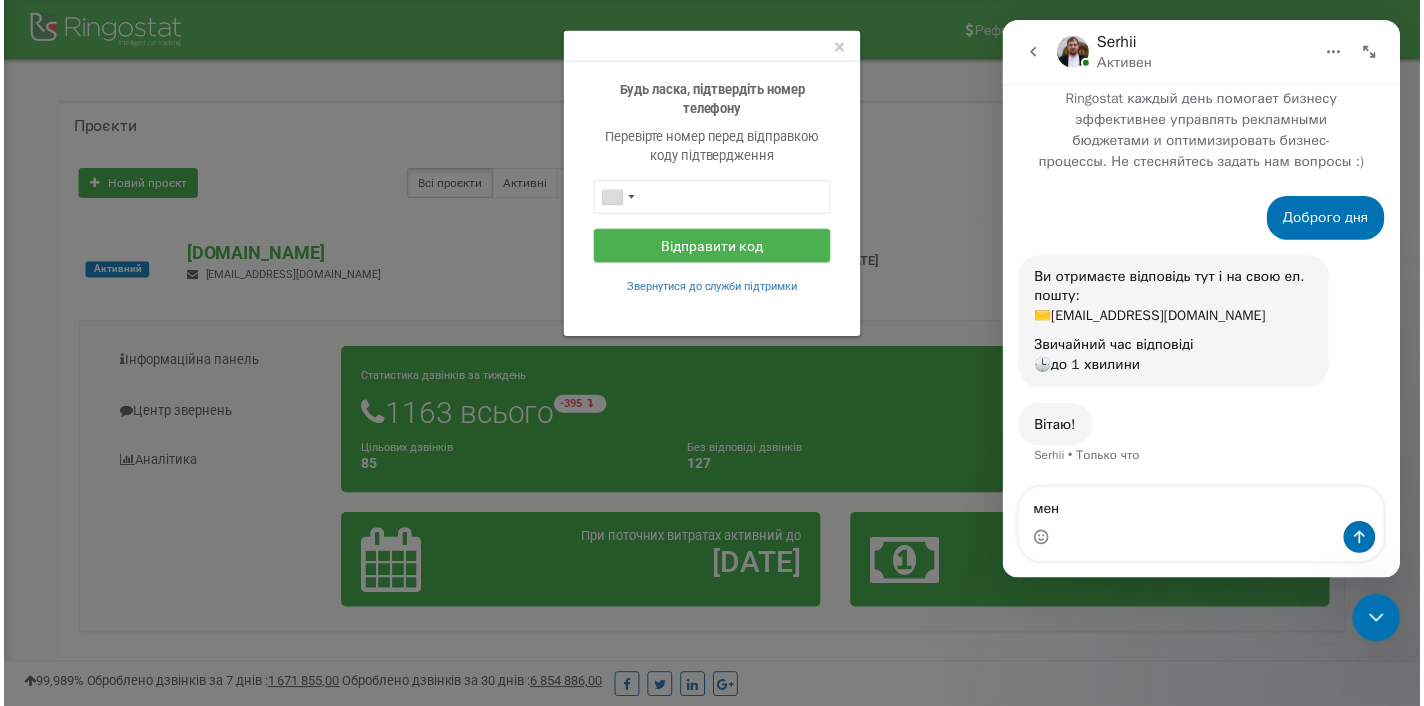 scroll, scrollTop: 12, scrollLeft: 0, axis: vertical 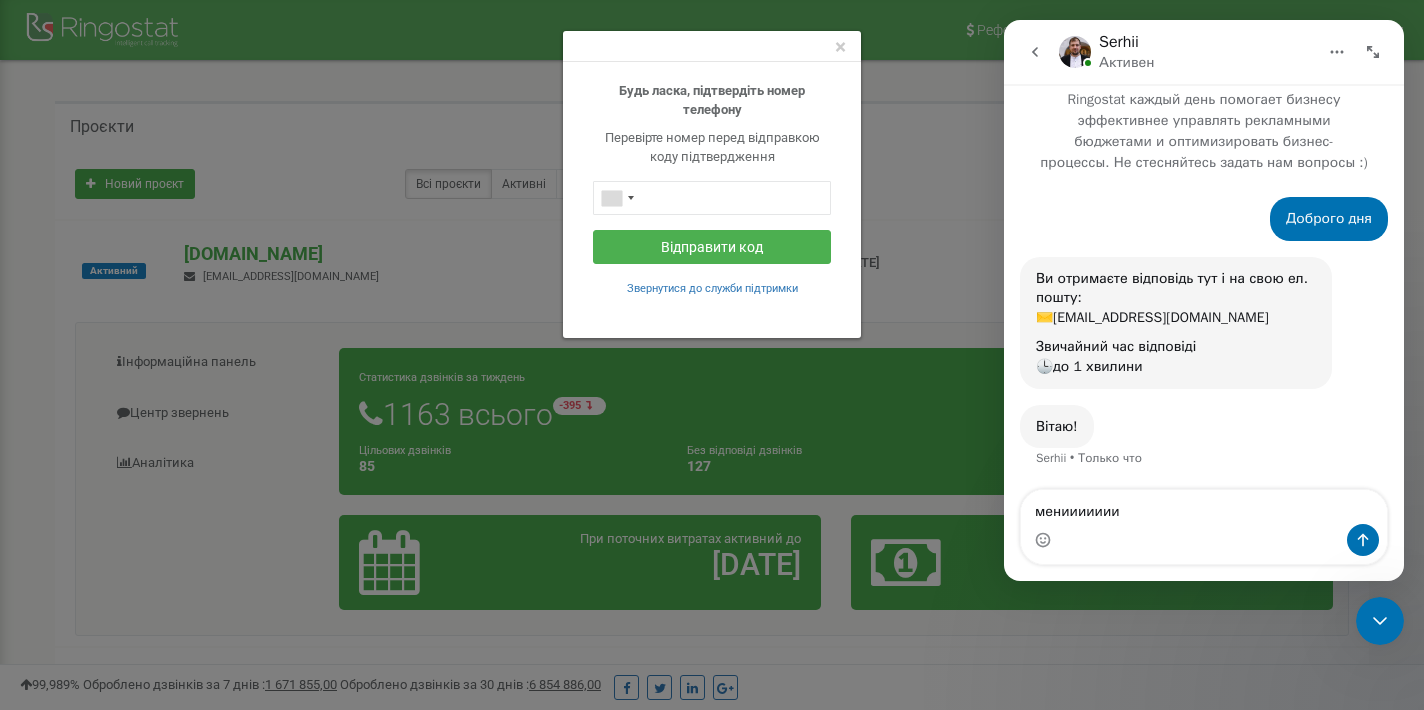 click on "мениииииии" at bounding box center [1204, 507] 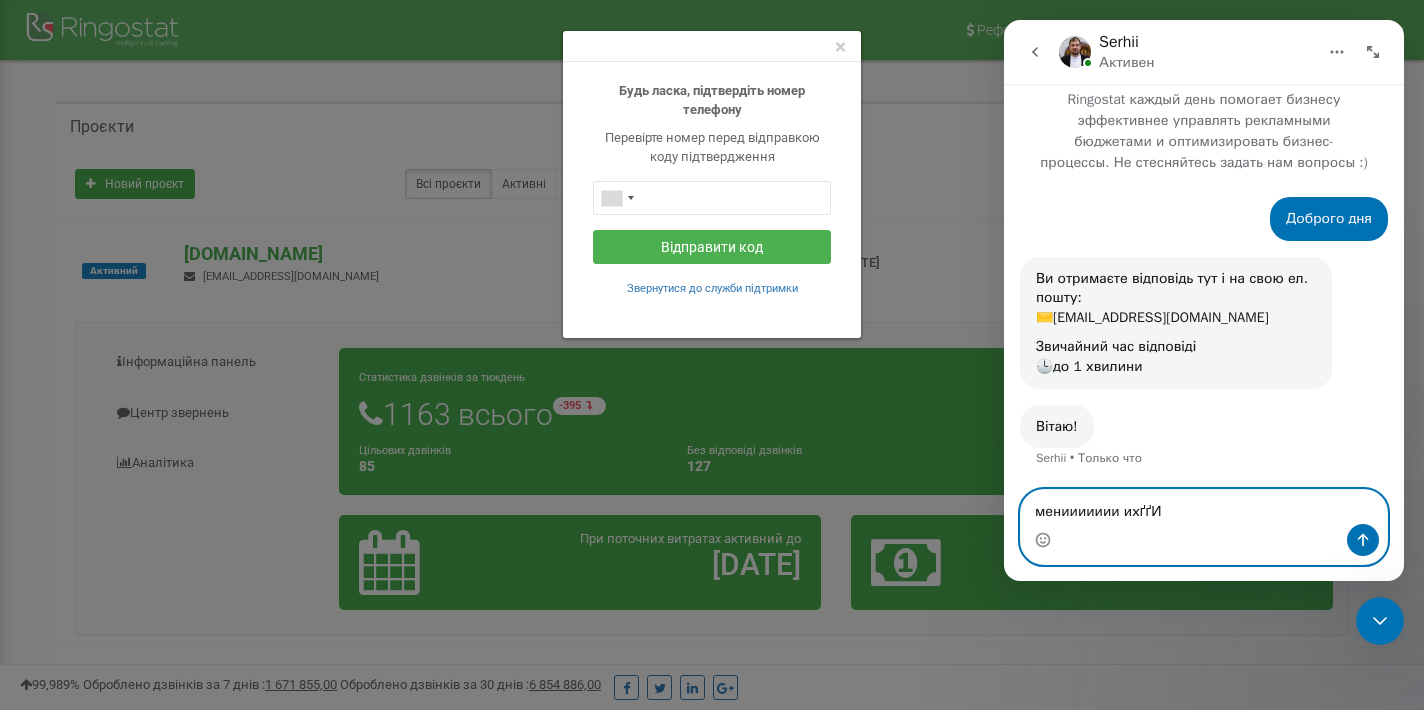 type on "мениииииии ихґґ" 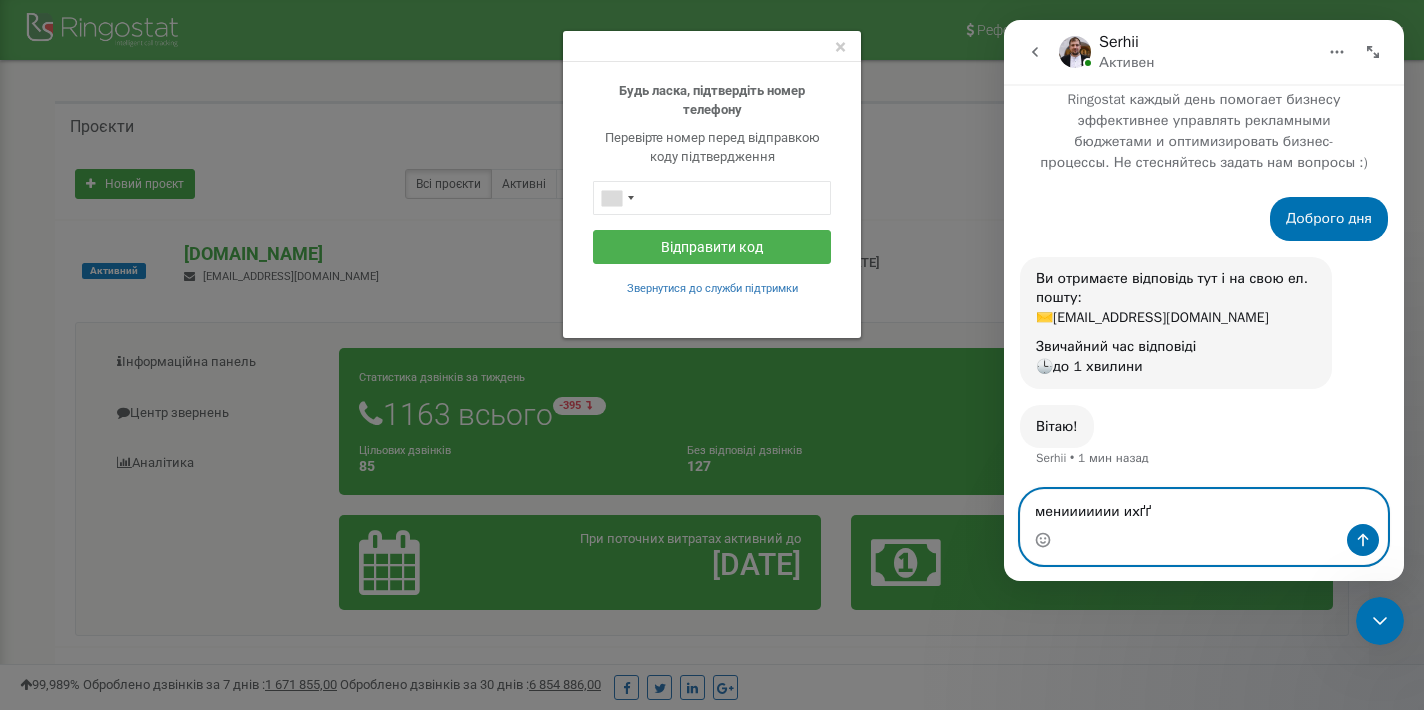 drag, startPoint x: 1165, startPoint y: 510, endPoint x: 923, endPoint y: 508, distance: 242.00827 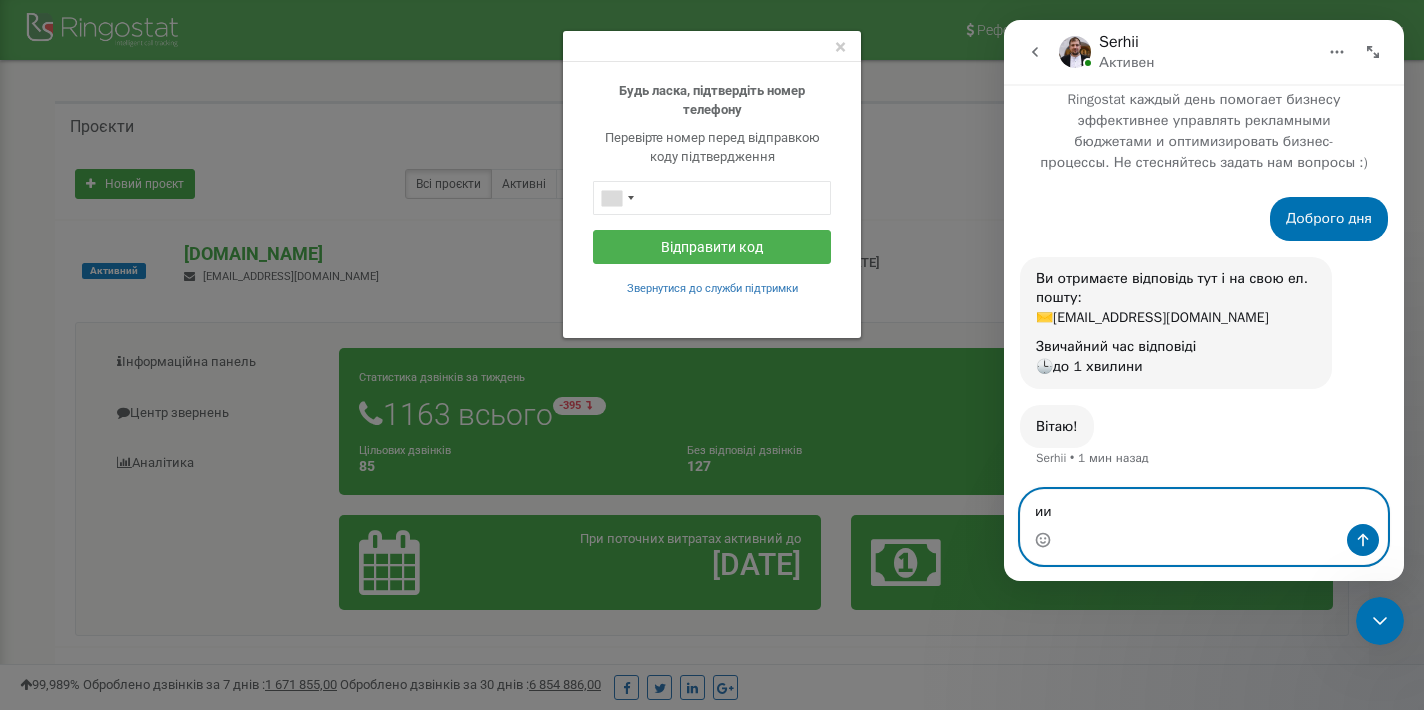 type on "и" 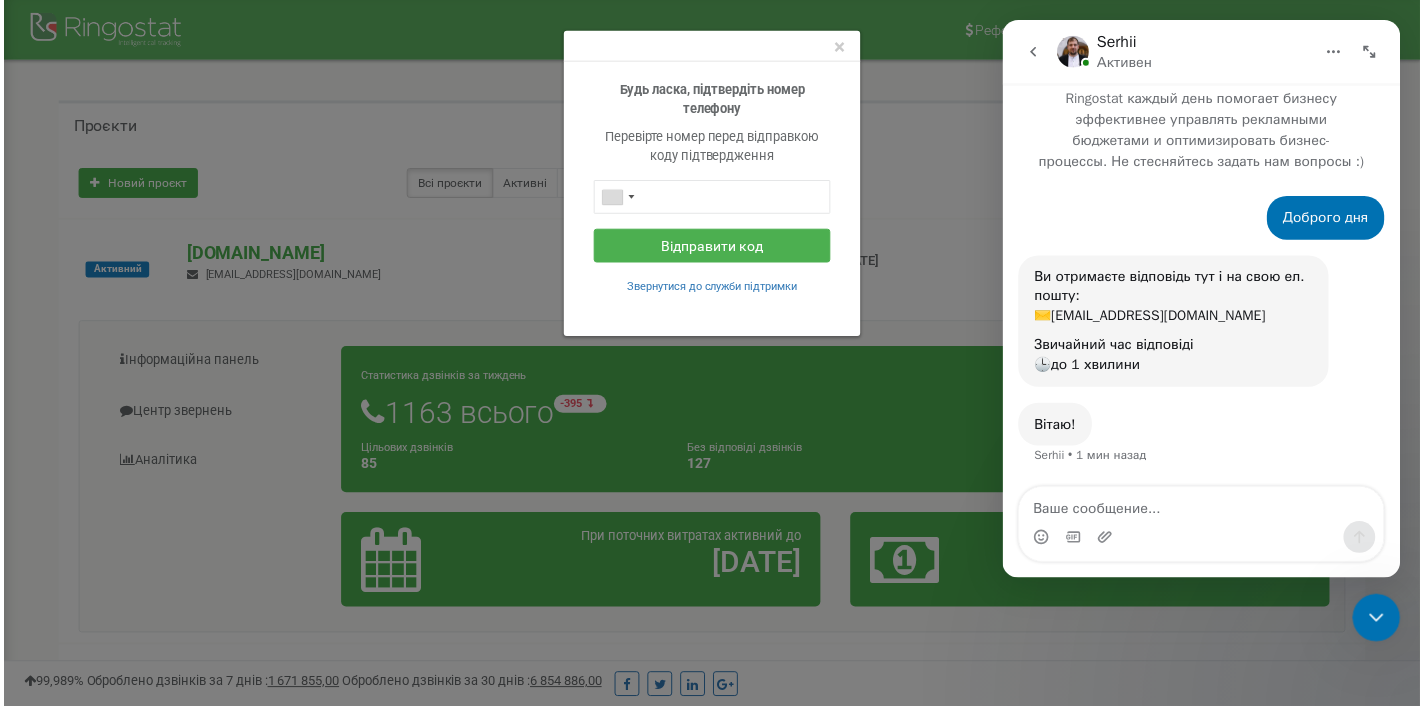 scroll, scrollTop: 16, scrollLeft: 0, axis: vertical 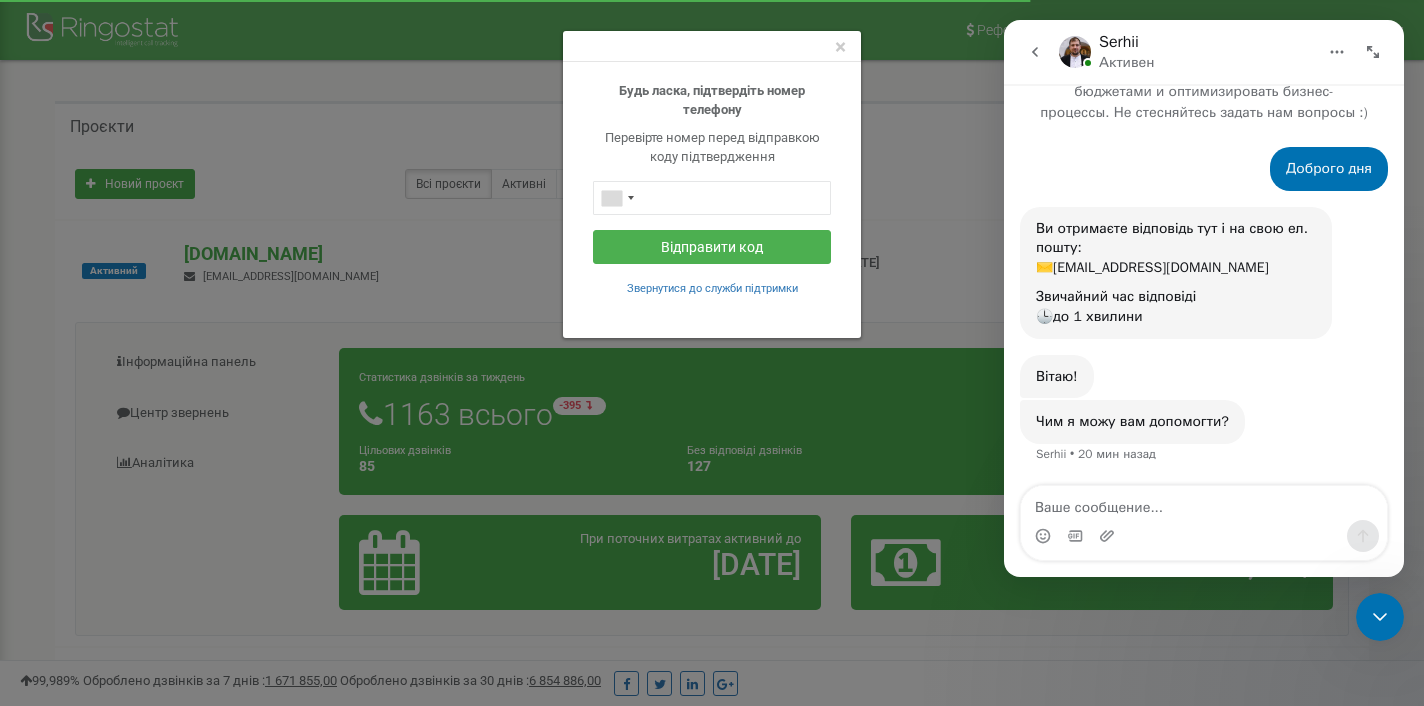 click on "×
Будь ласка, підтвердіть номер телефону
Перевірте номер перед відправкою коду підтвердження
Відправити код
Звернутися до служби підтримки" at bounding box center (712, 353) 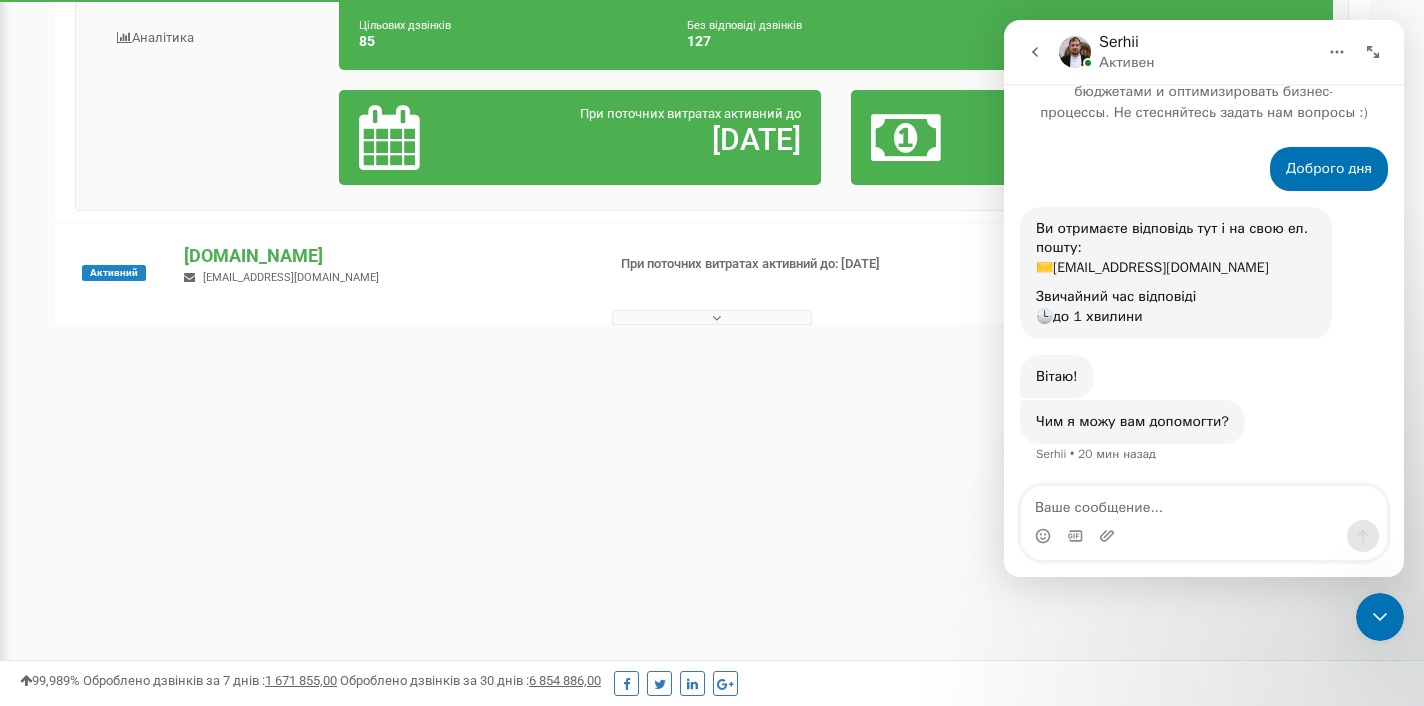 scroll, scrollTop: 0, scrollLeft: 0, axis: both 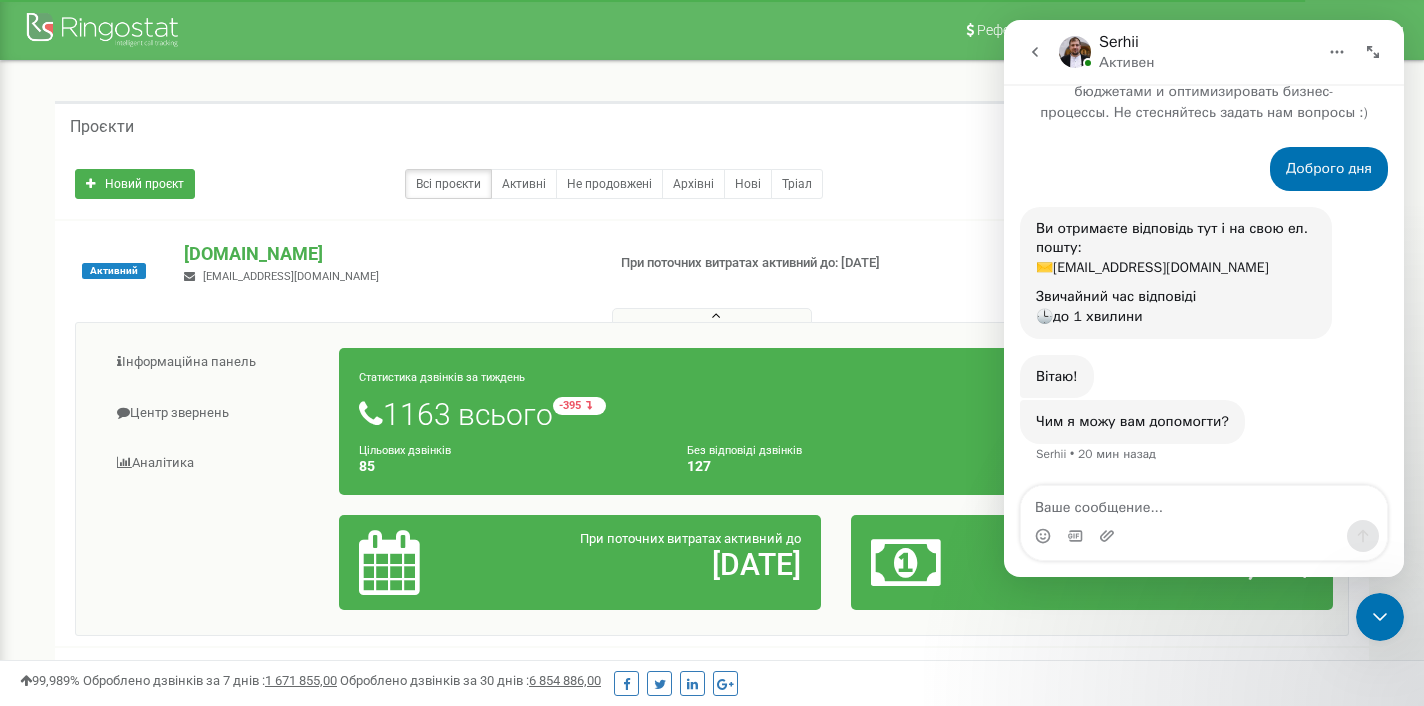 click at bounding box center (1204, 536) 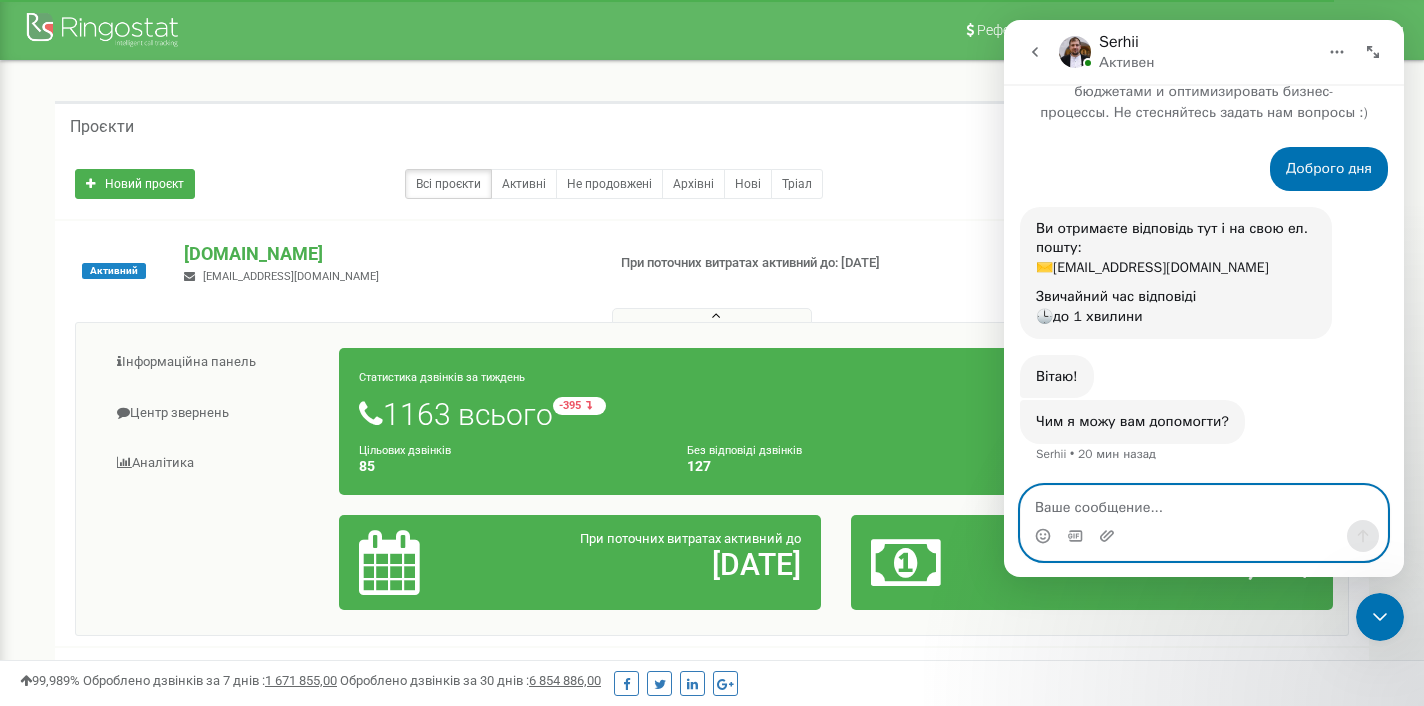 click at bounding box center (1204, 503) 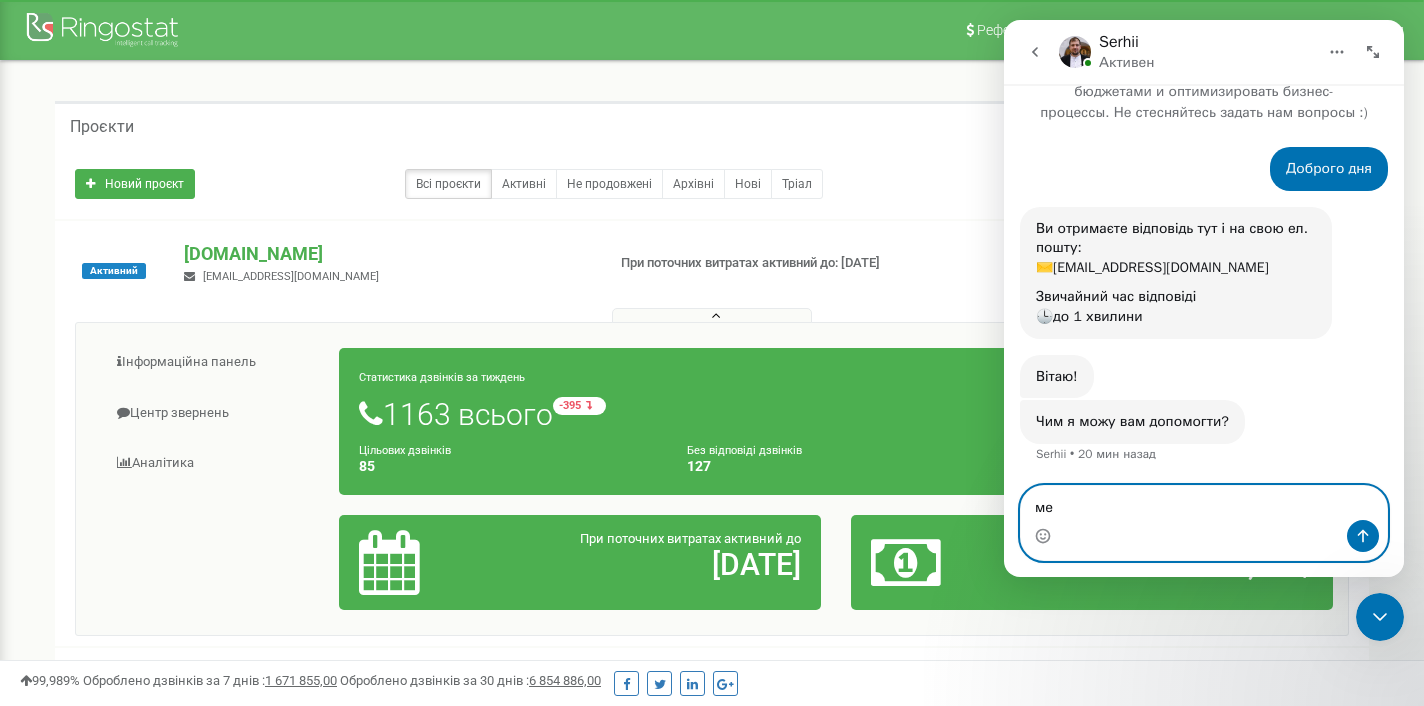 type on "м" 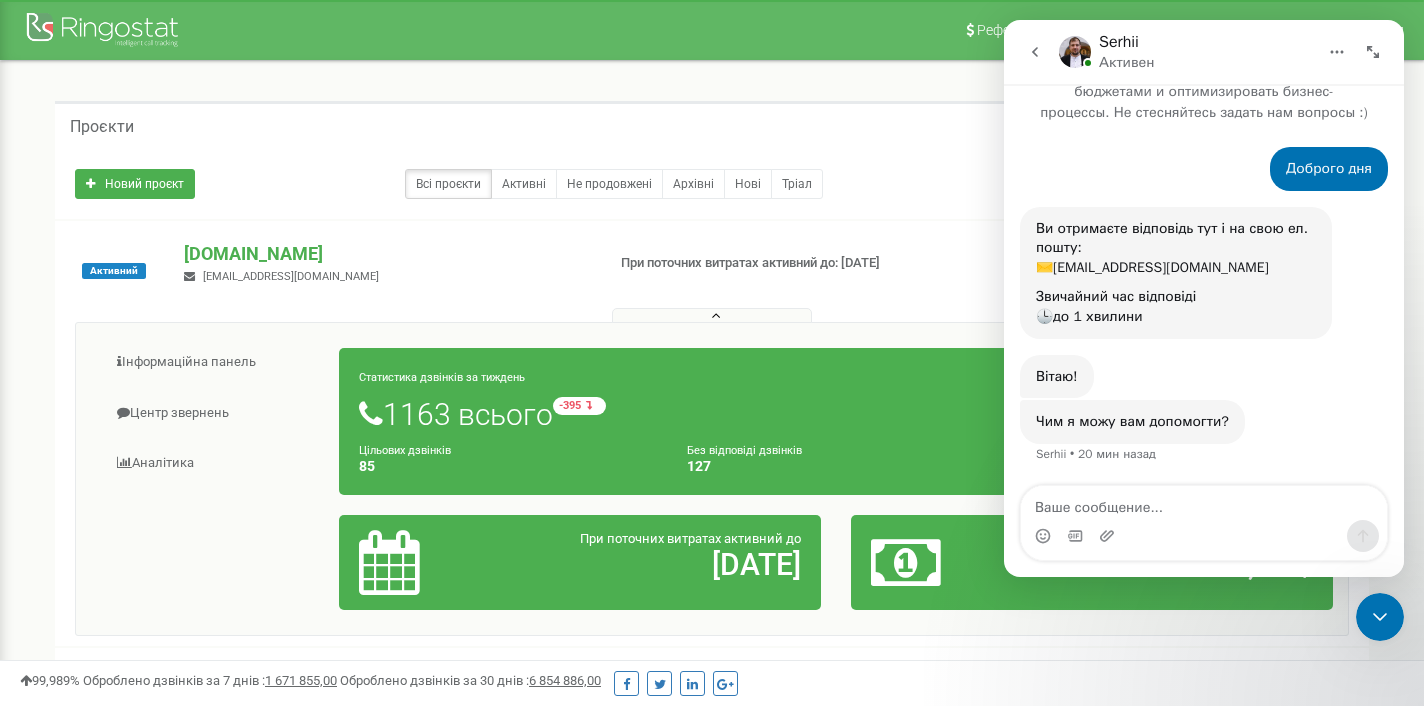 click on "Чим я можу вам допомогти? Serhii    •   20 мин назад" at bounding box center (1204, 444) 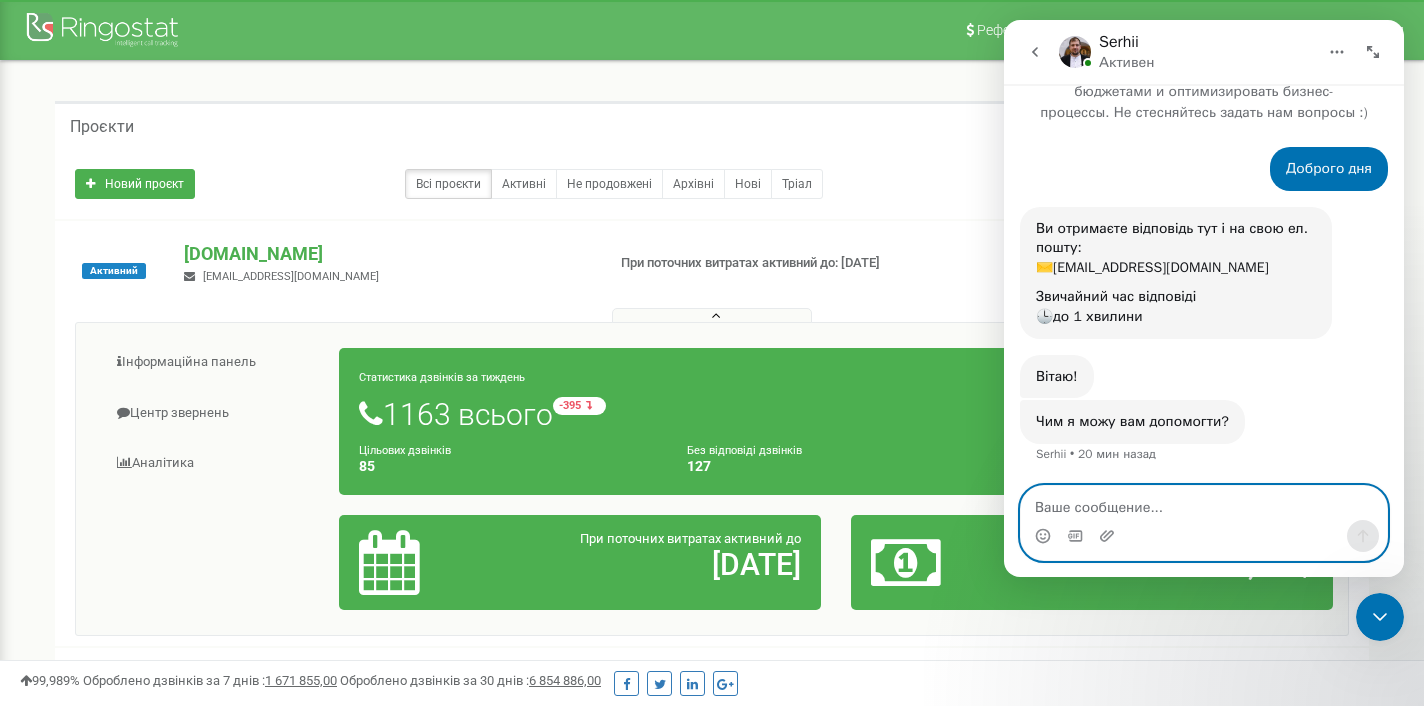 click at bounding box center (1204, 503) 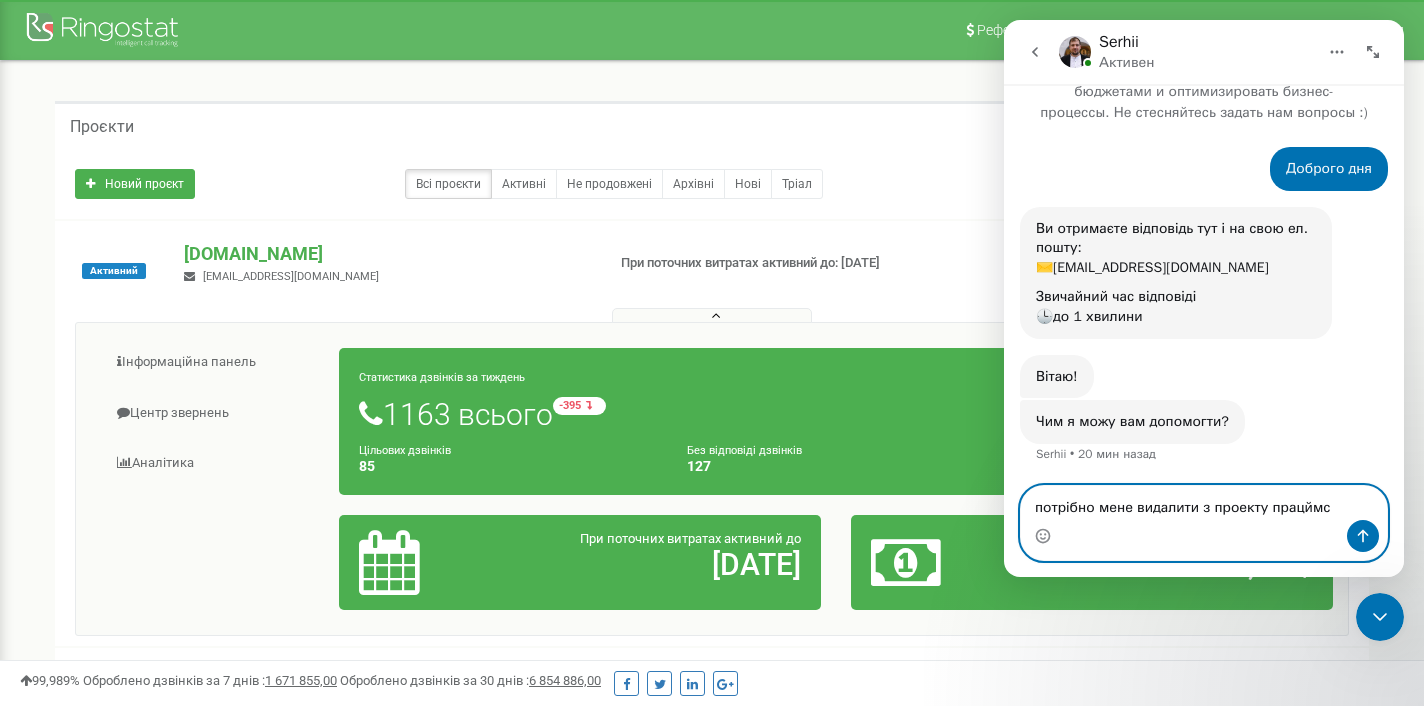 type on "потрібно мене видалити з проекту працймс" 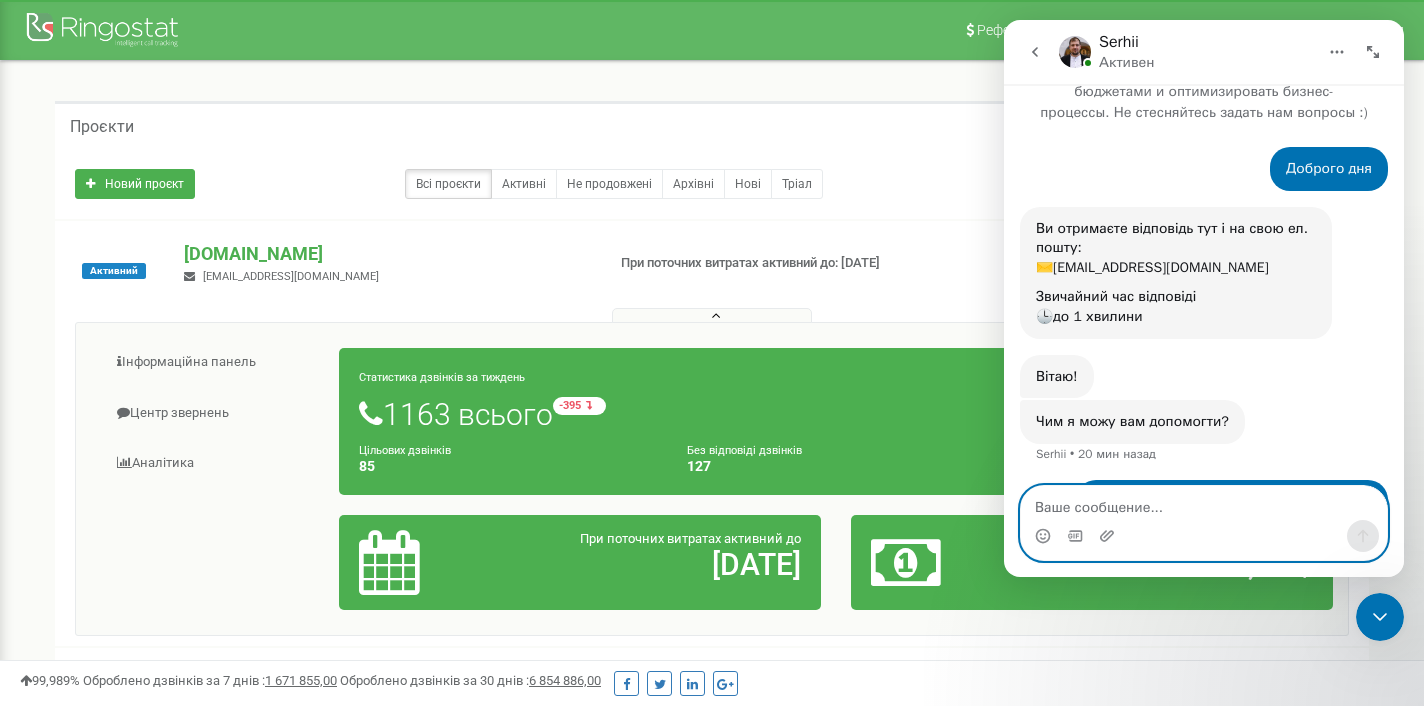scroll, scrollTop: 141, scrollLeft: 0, axis: vertical 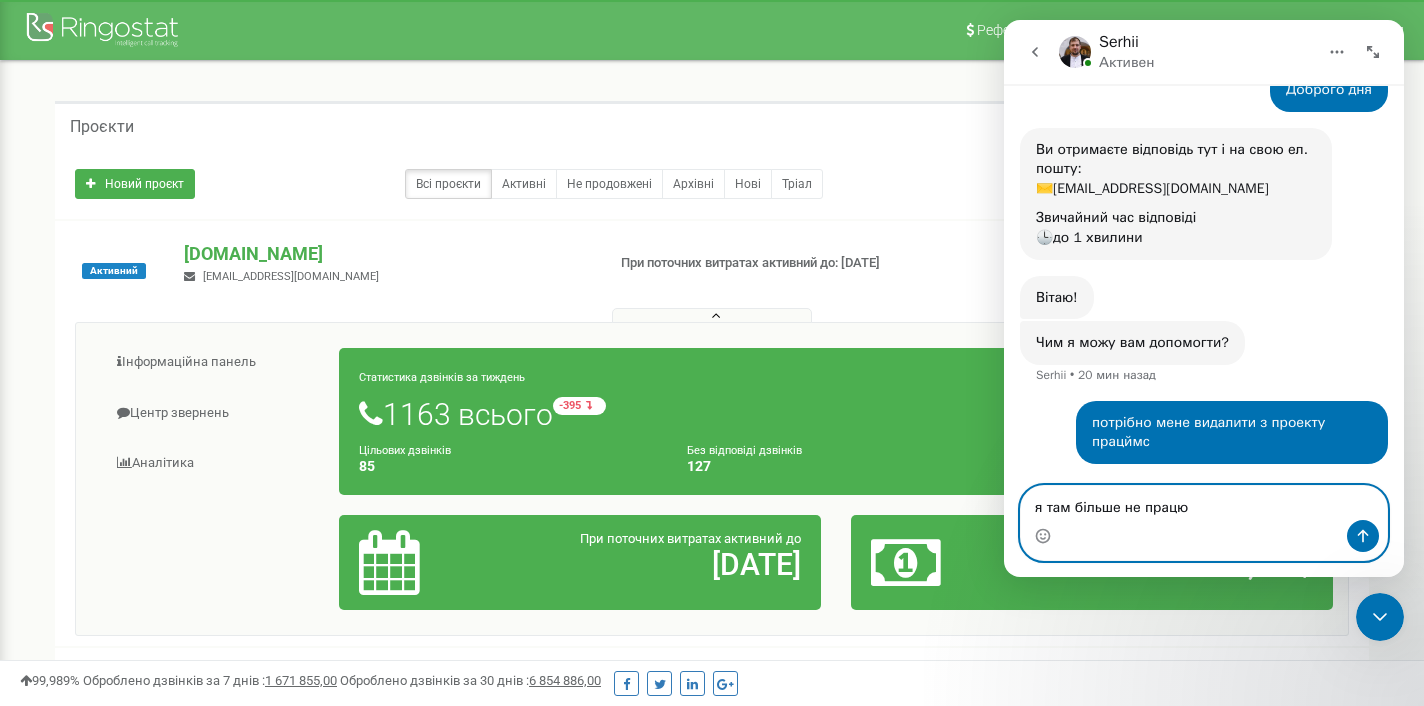 type on "я там більше не працюю" 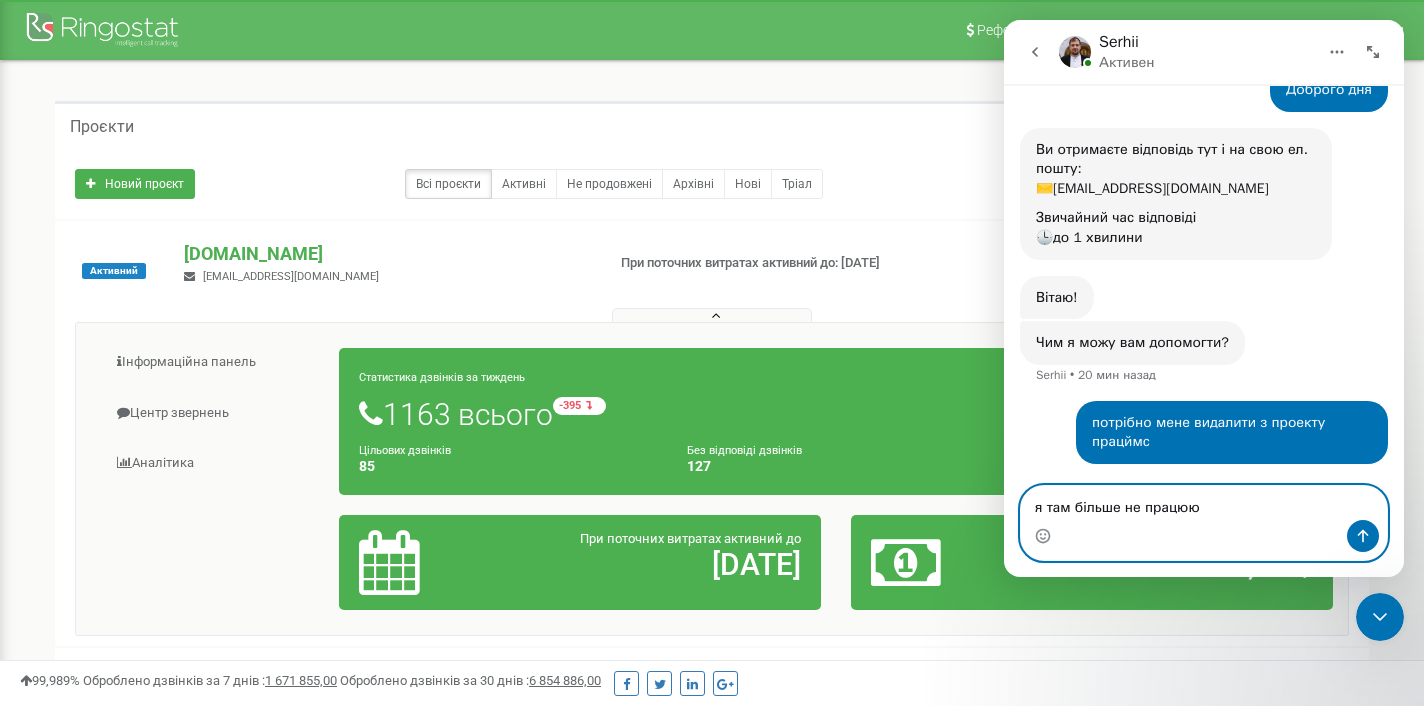 type 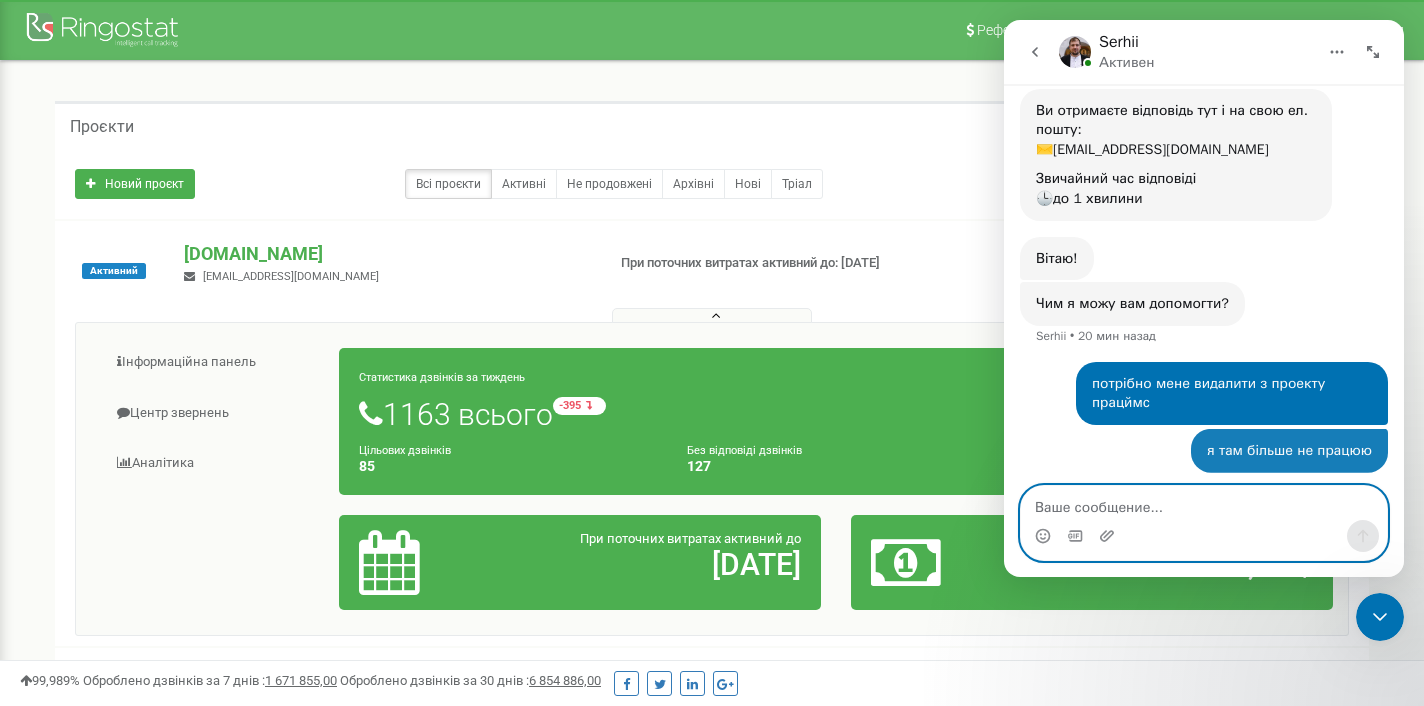 scroll, scrollTop: 186, scrollLeft: 0, axis: vertical 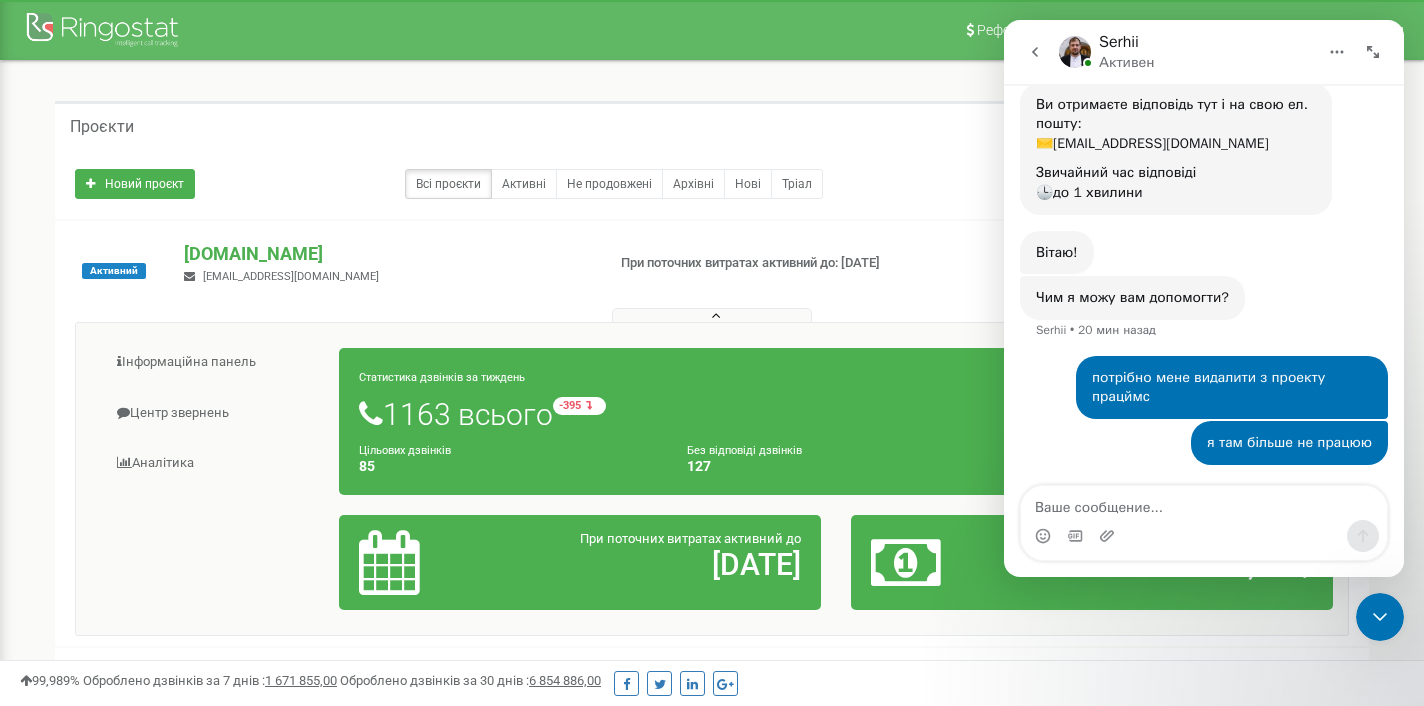 click on "Всі проєкти
Активні
Не продовжені
Архівні
Нові
Тріал" at bounding box center [549, 184] 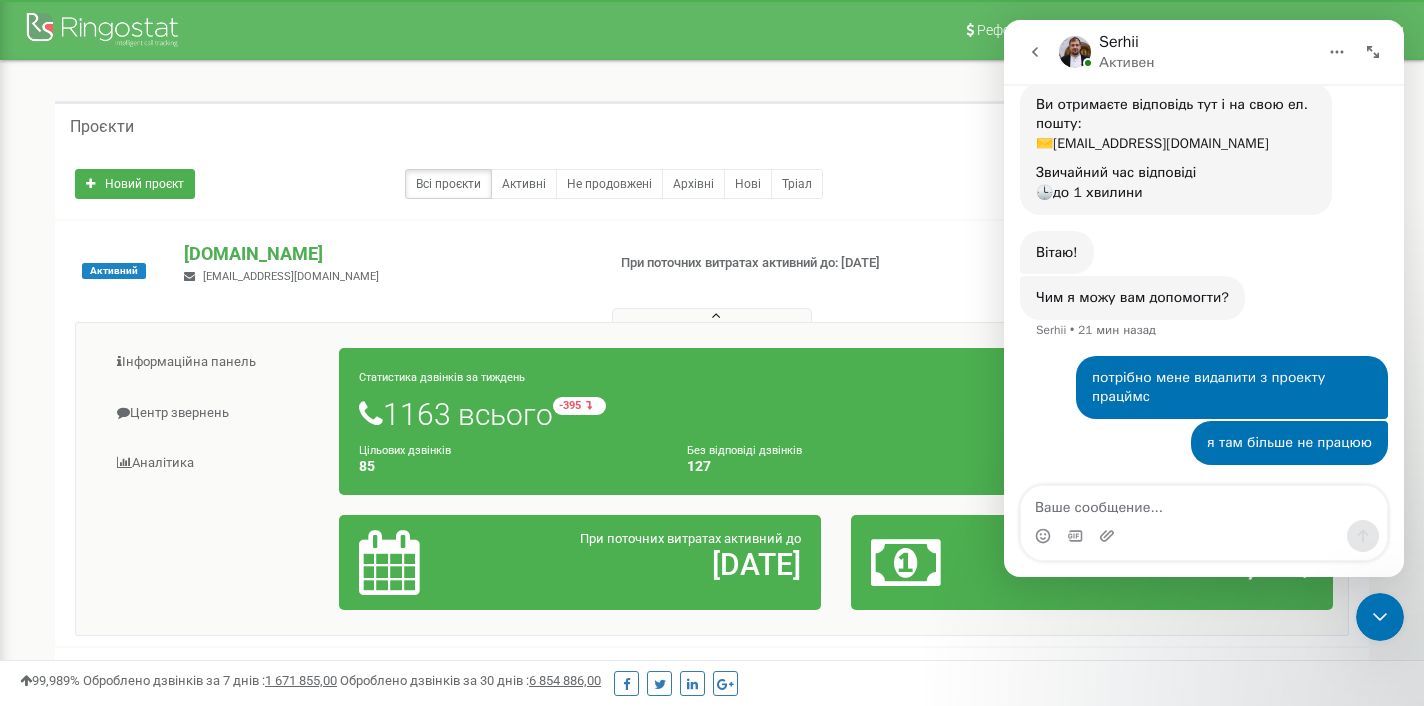 click 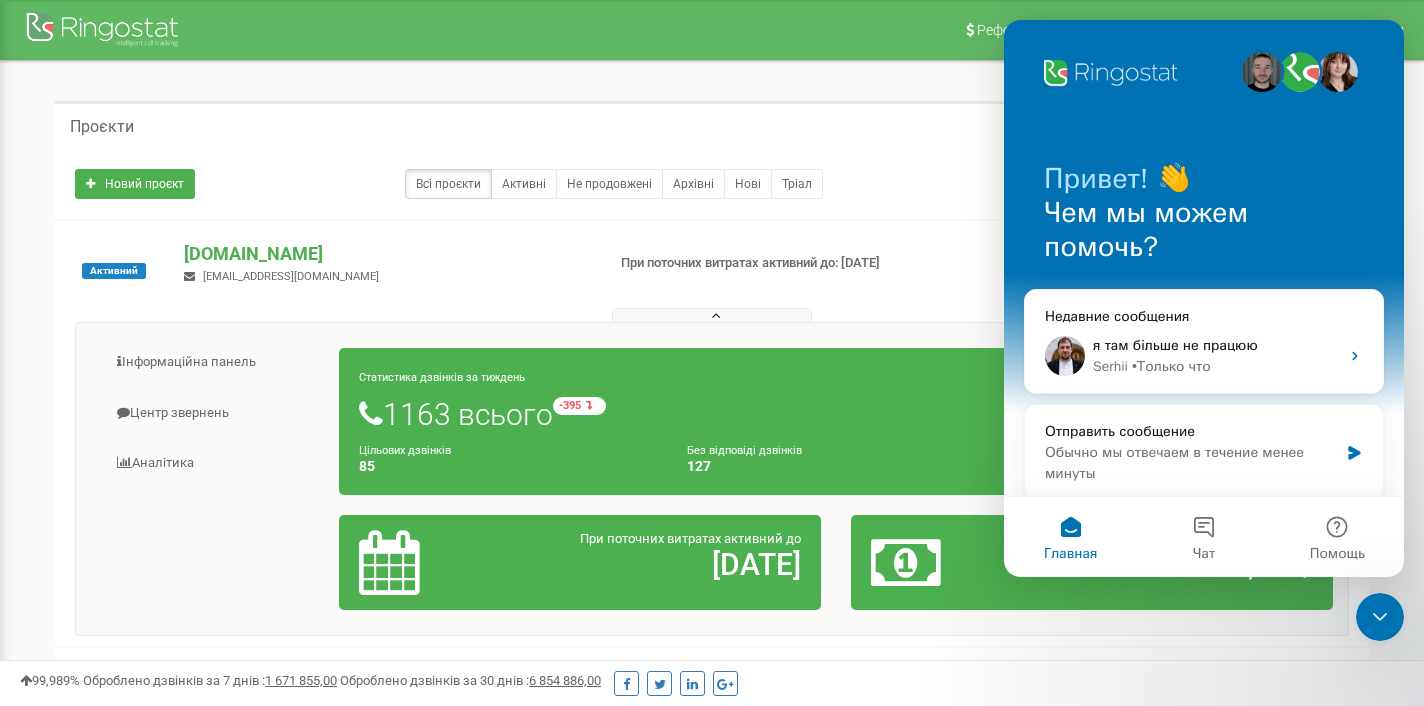 click on "Активний
primes.estate
v.kilochitsky@gmail.com
При поточних витратах активний до: 08.08.2025" at bounding box center [712, 433] 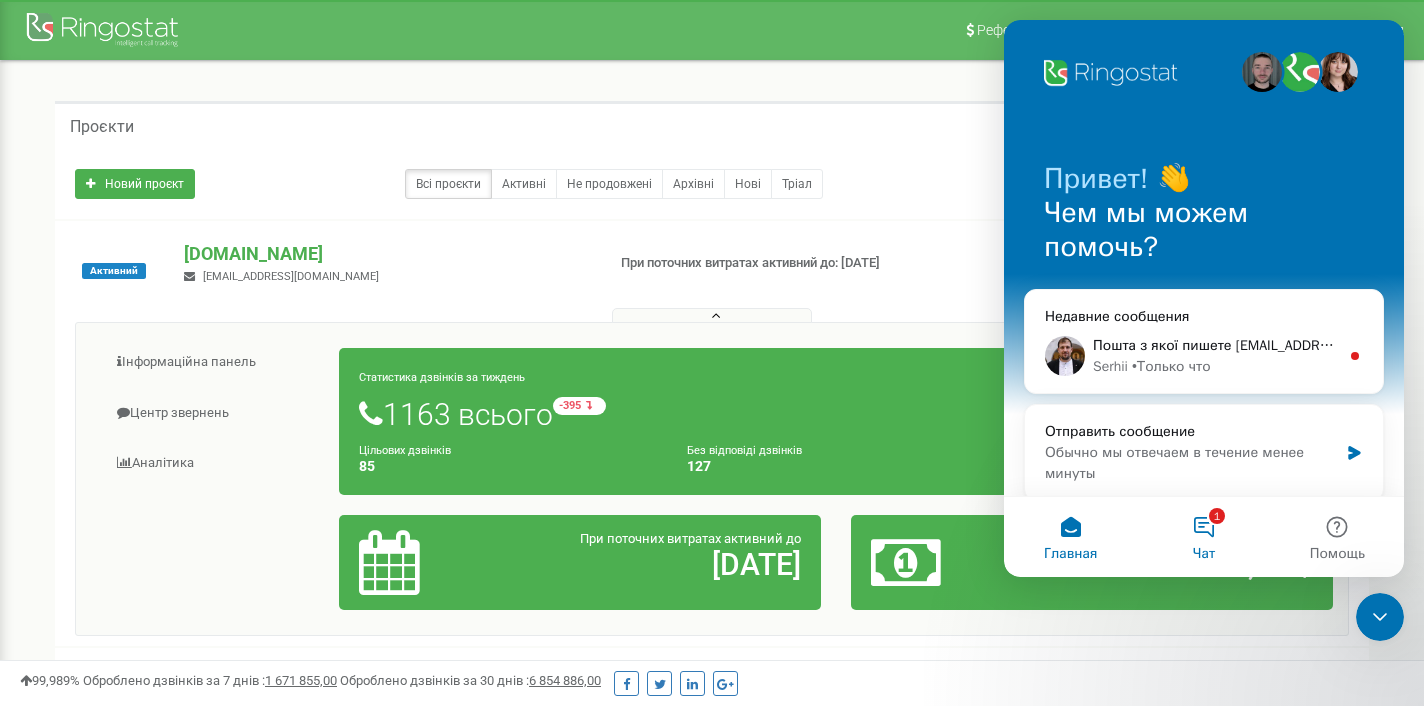 click on "1 Чат" at bounding box center (1203, 537) 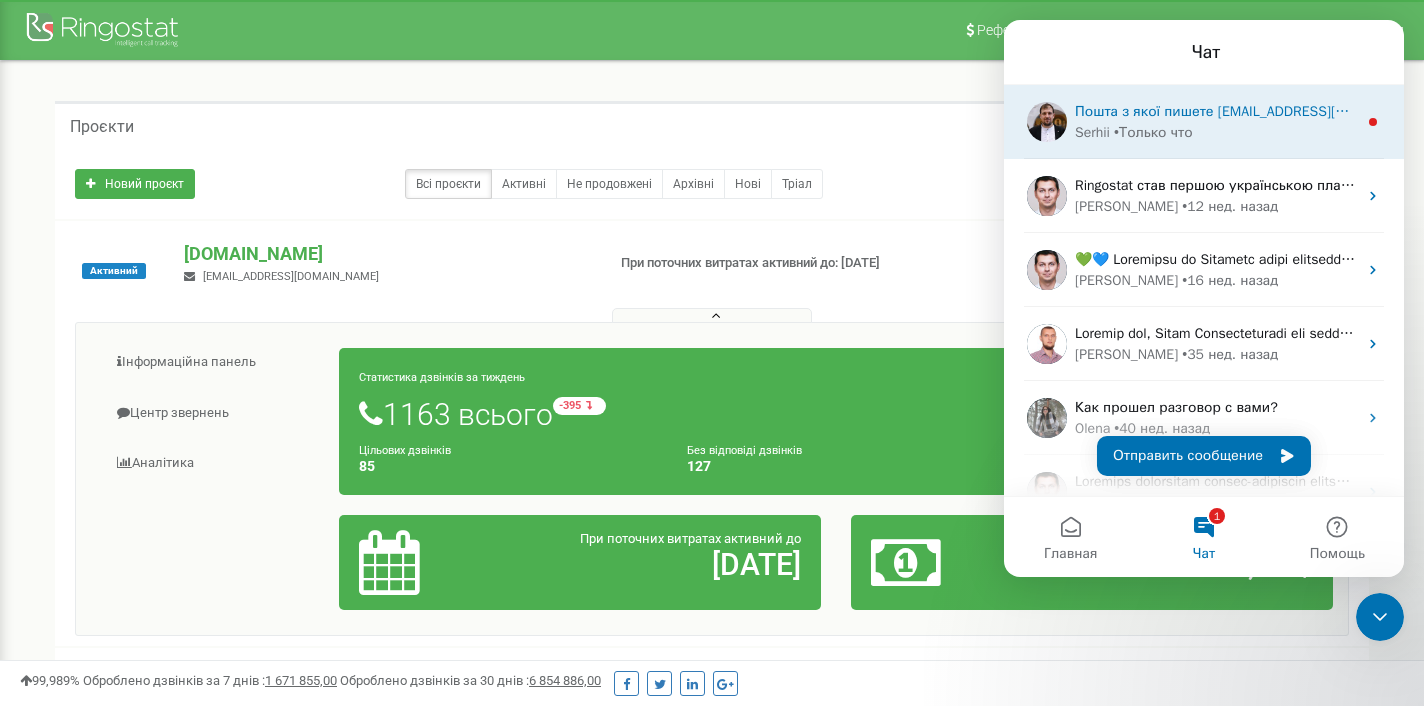 click on "•  Только что" at bounding box center [1153, 132] 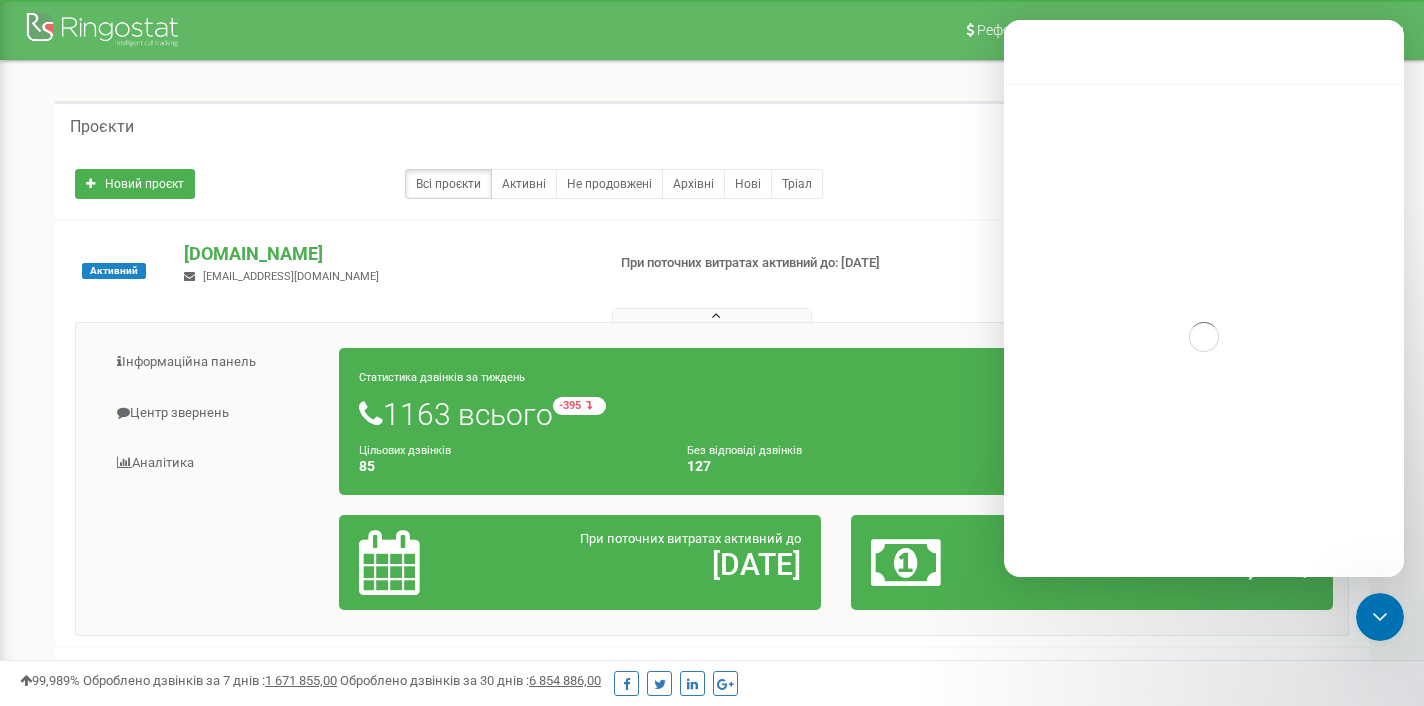 scroll, scrollTop: 3, scrollLeft: 0, axis: vertical 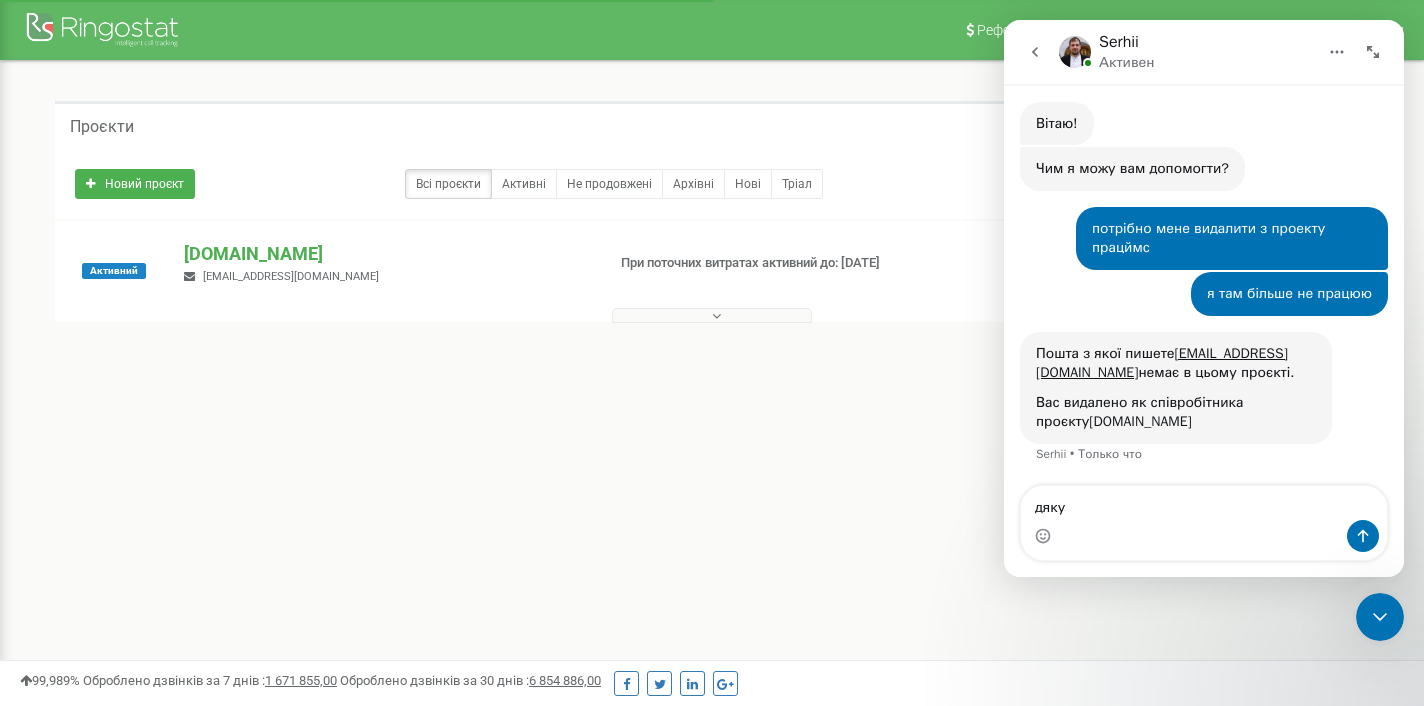 type on "дякую" 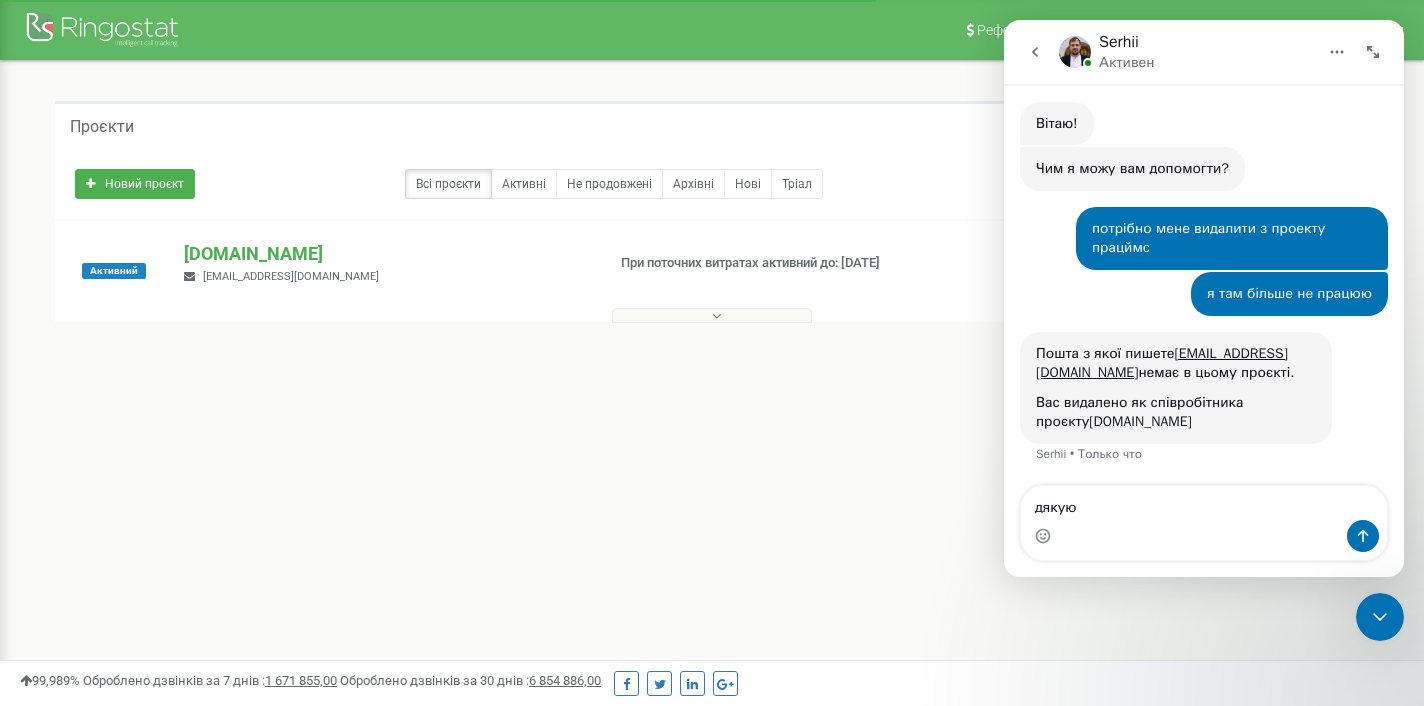 type 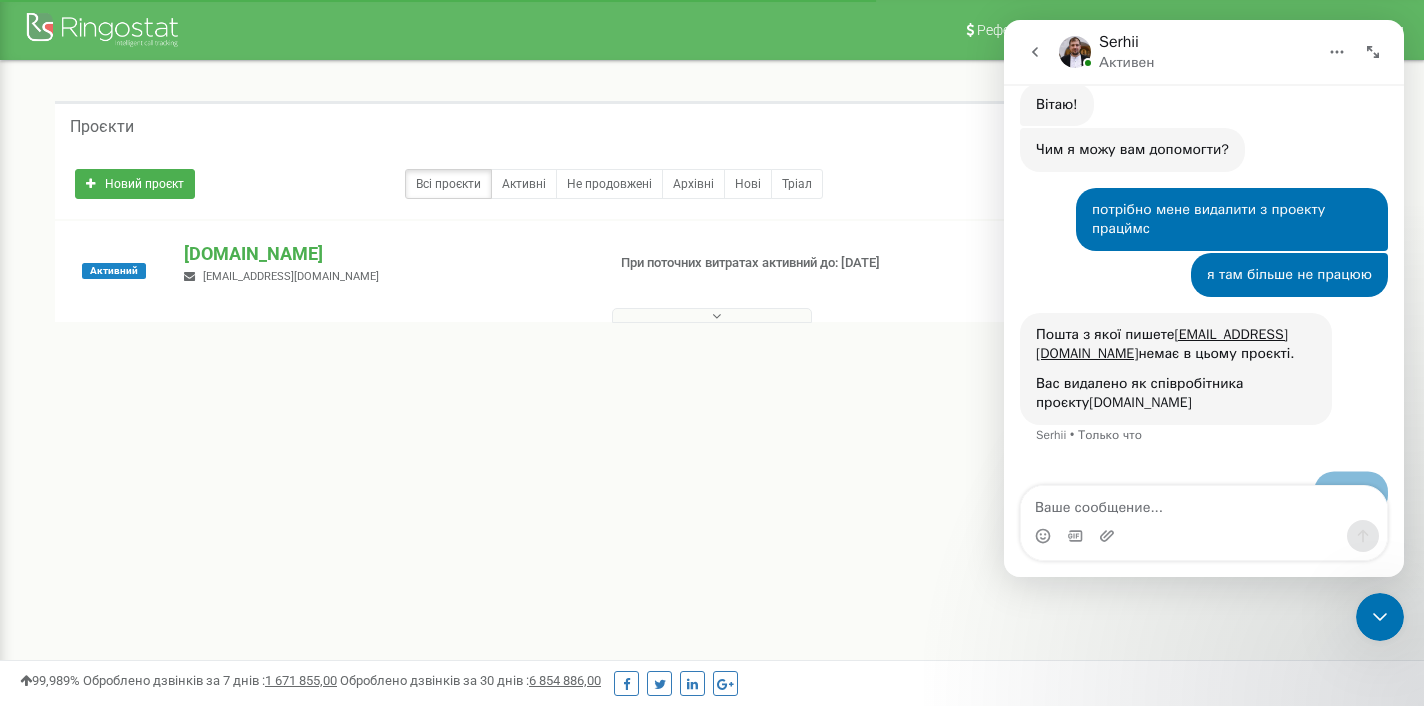 scroll, scrollTop: 394, scrollLeft: 0, axis: vertical 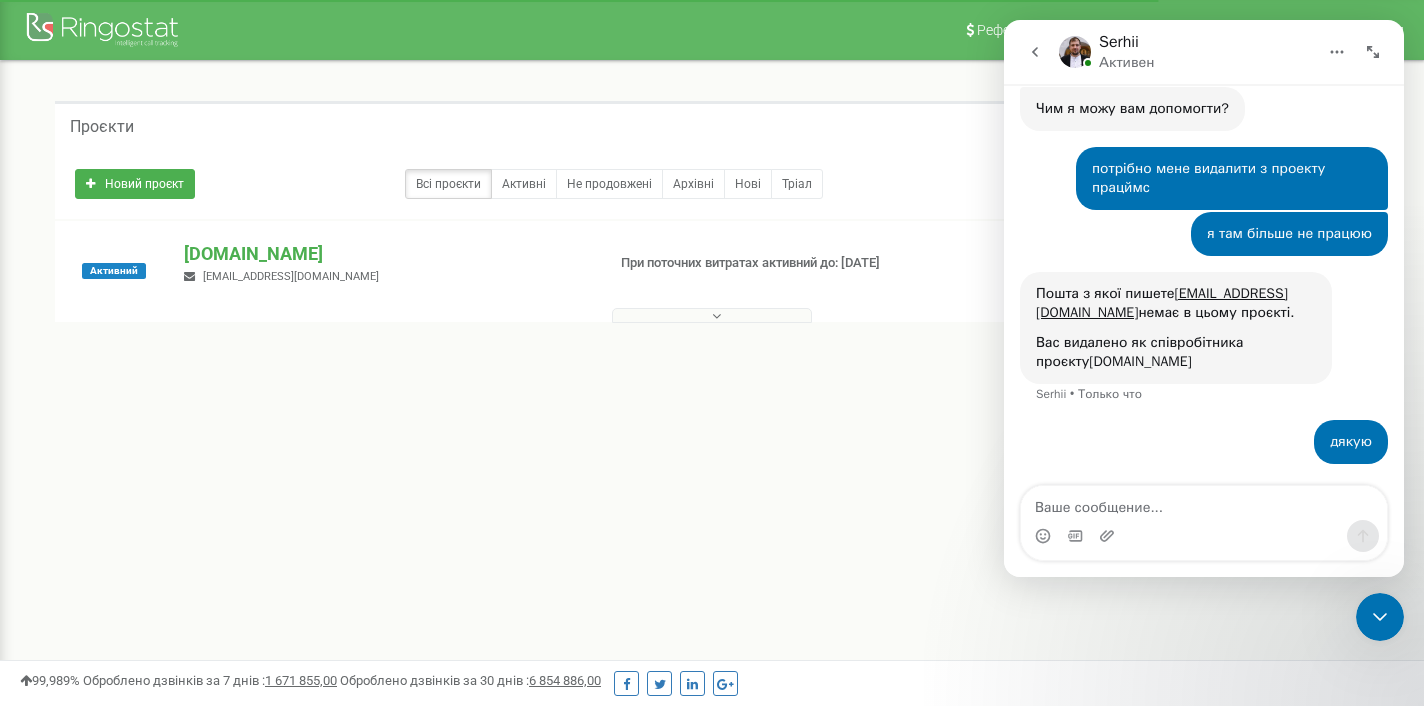 click on "Реферальна програма
Налаштування профілю
Вихід
Проєкти
Новий проєкт
Всі проєкти
Активні
Не продовжені
Архівні [GEOGRAPHIC_DATA]" at bounding box center [712, 600] 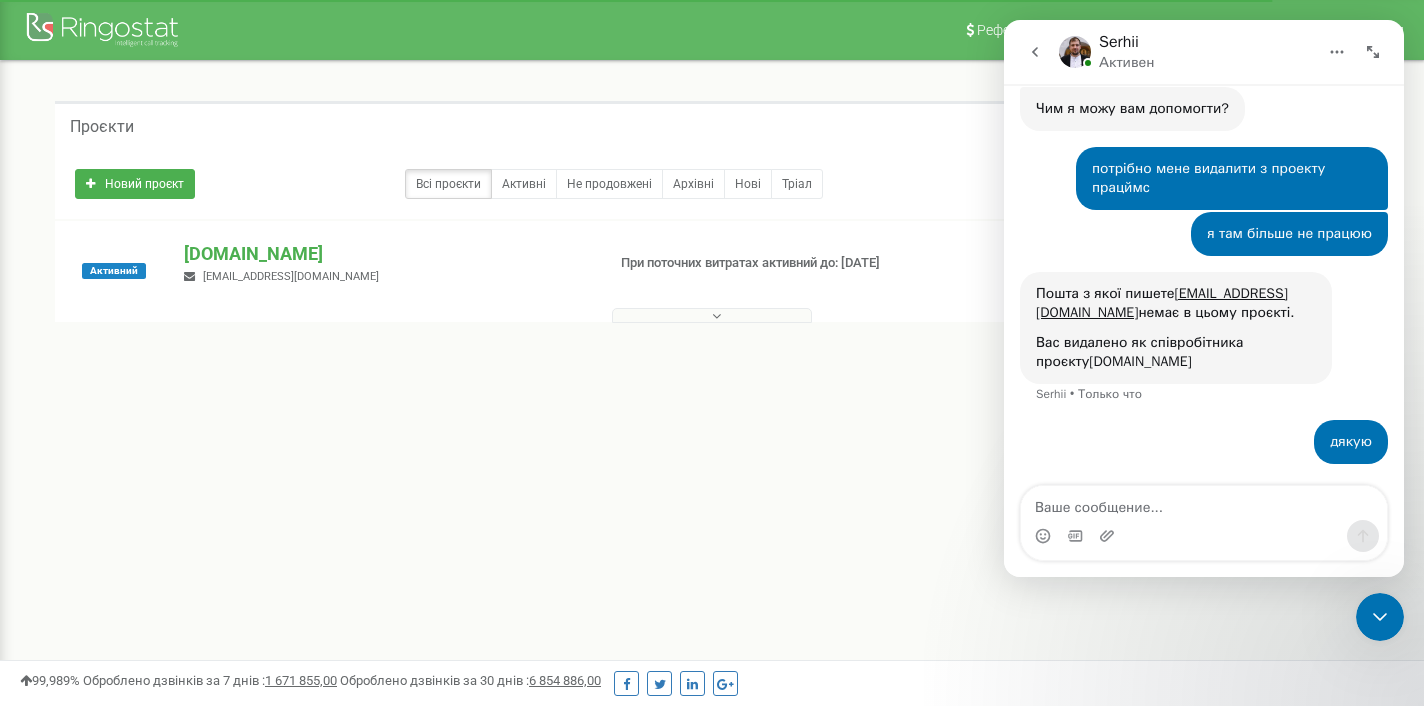 click 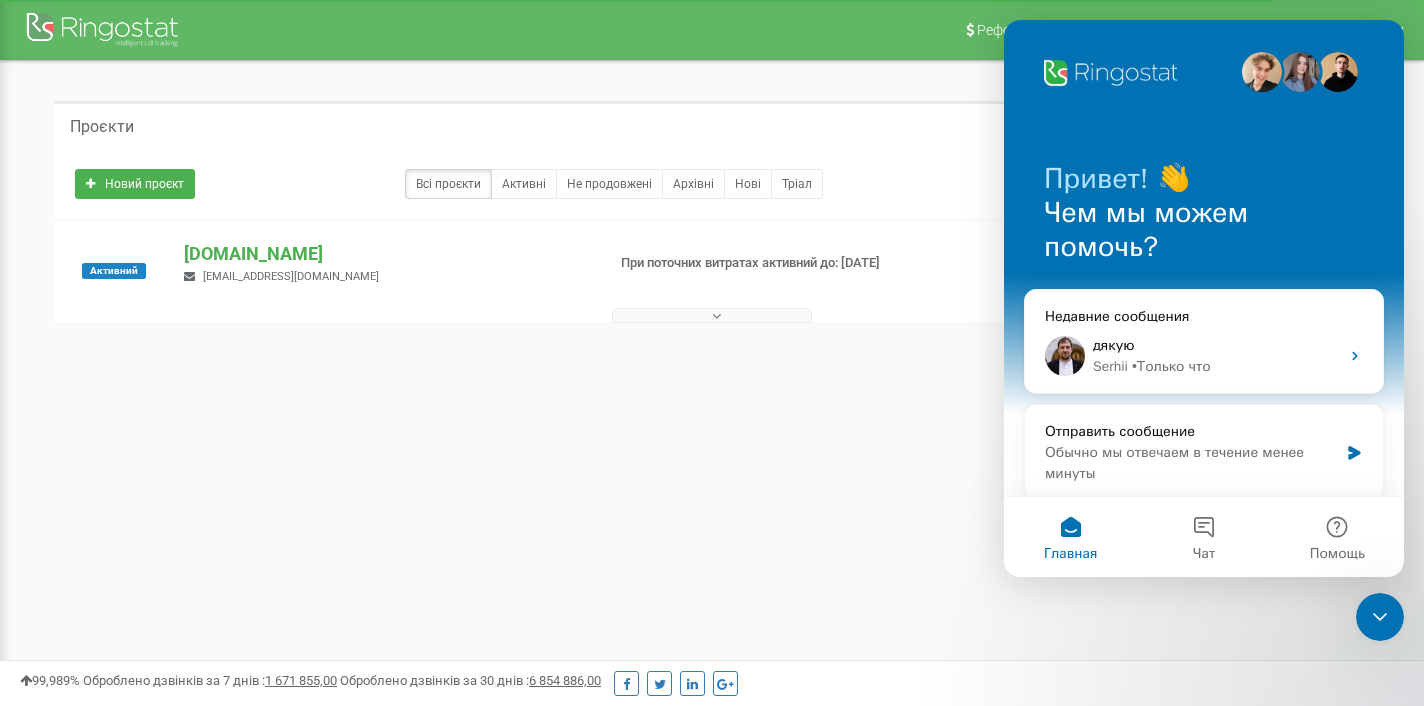 scroll, scrollTop: 0, scrollLeft: 0, axis: both 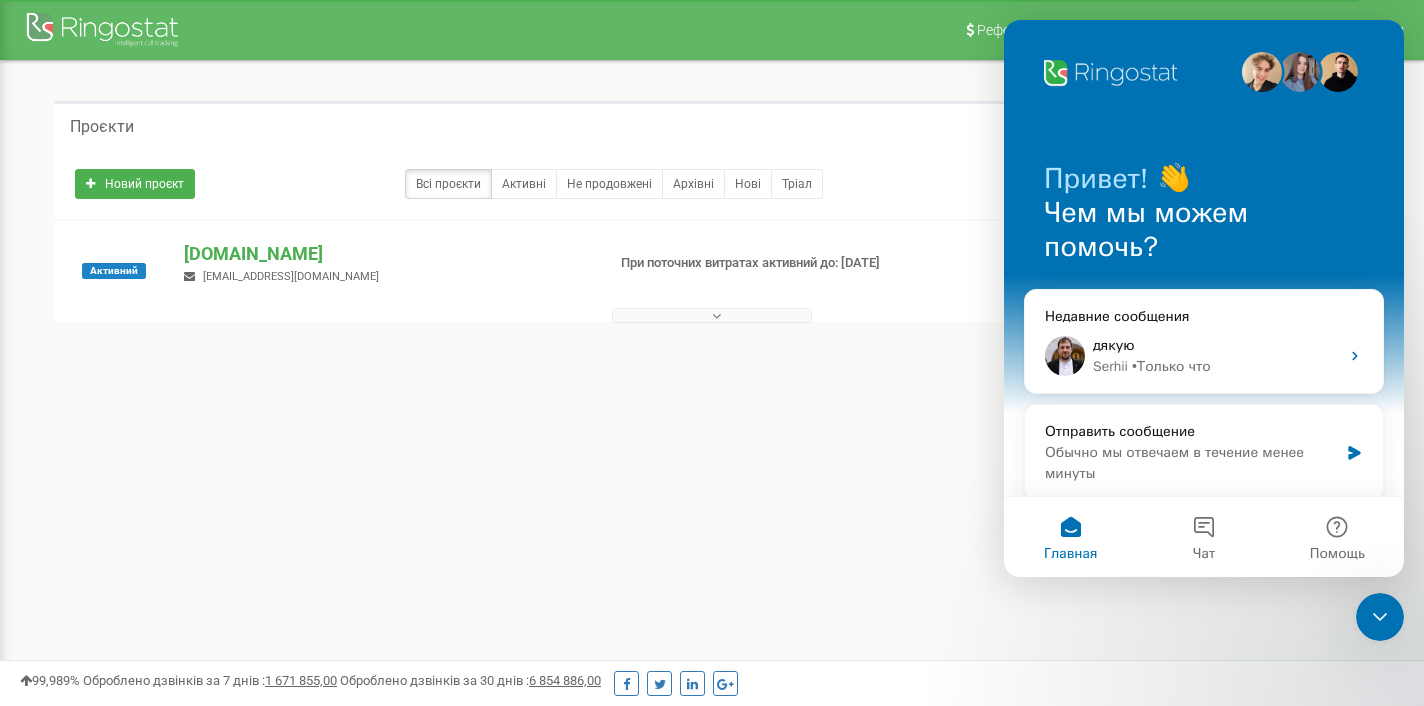 click on "Всі проєкти
Активні
Не продовжені
Архівні
Нові
Тріал" at bounding box center (549, 184) 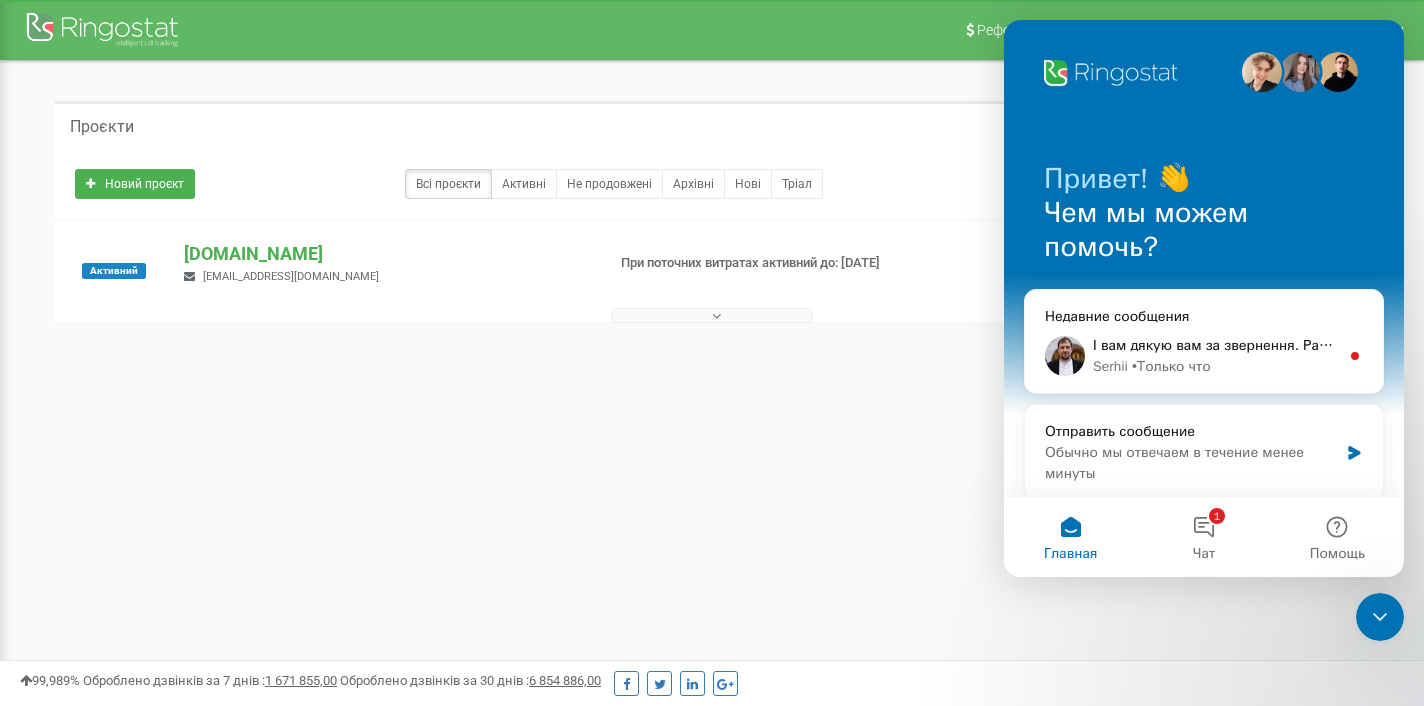 click on "Проєкти
Новий проєкт
Всі проєкти
Активні
Не продовжені
Архівні
Нові
Тріал
Пошук" at bounding box center (712, 247) 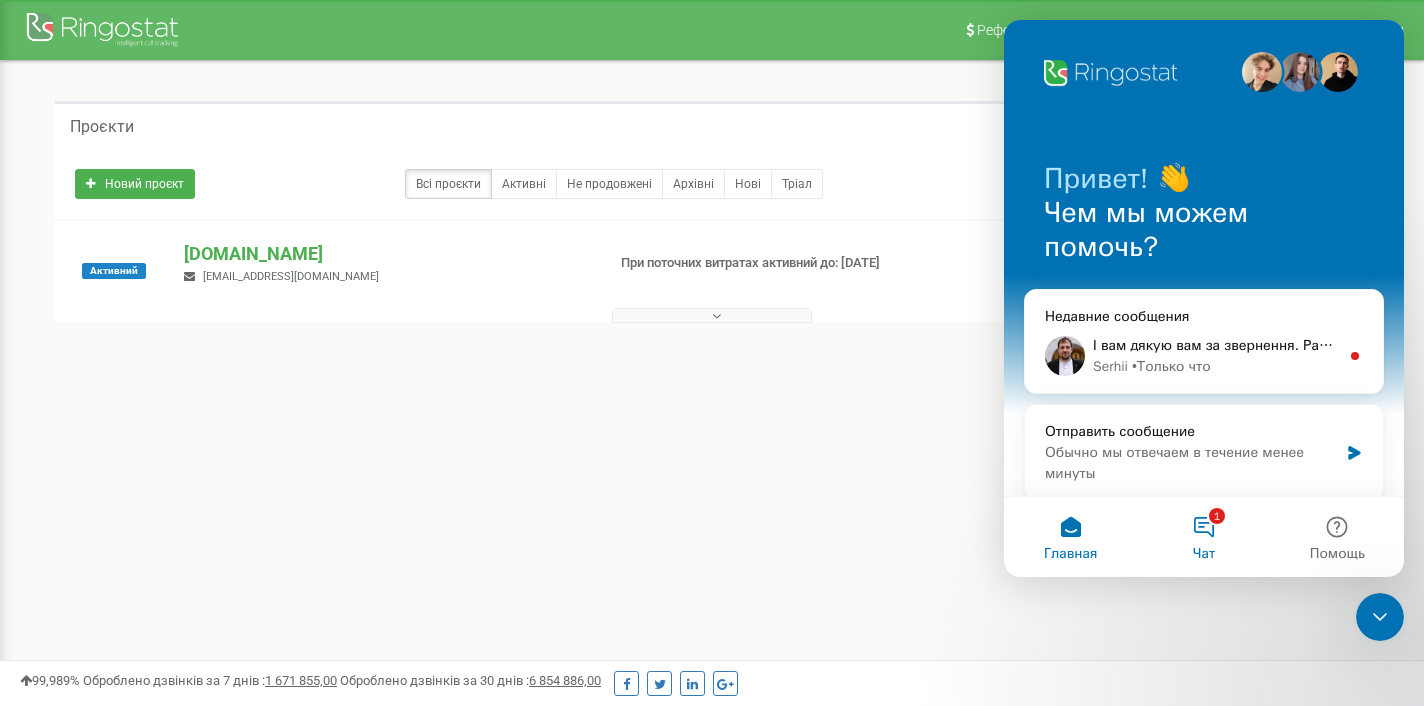 click on "1 Чат" at bounding box center [1203, 537] 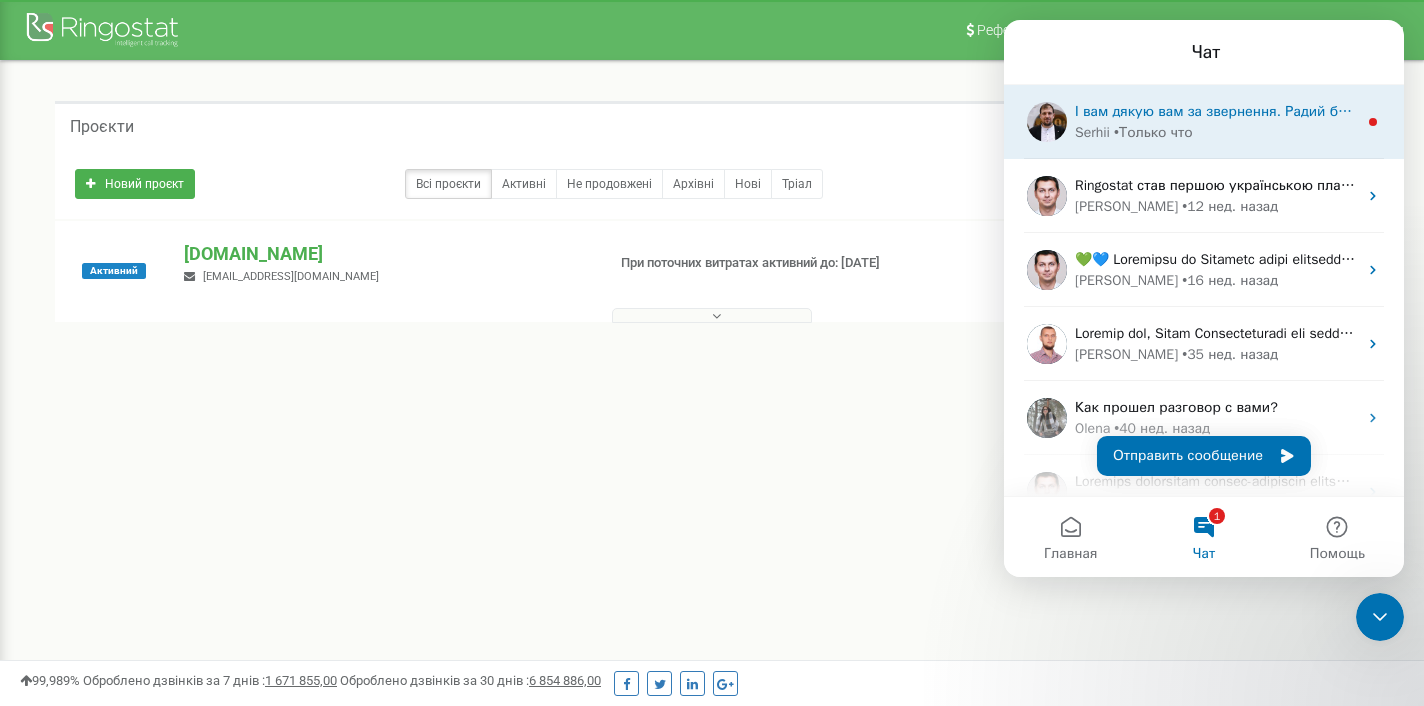 click on "І вам дякую вам за звернення. Радий був допомогти. Якщо будуть питання або потрібна буде допомога звертайтесь. Гарного дня 🤗" at bounding box center (1524, 111) 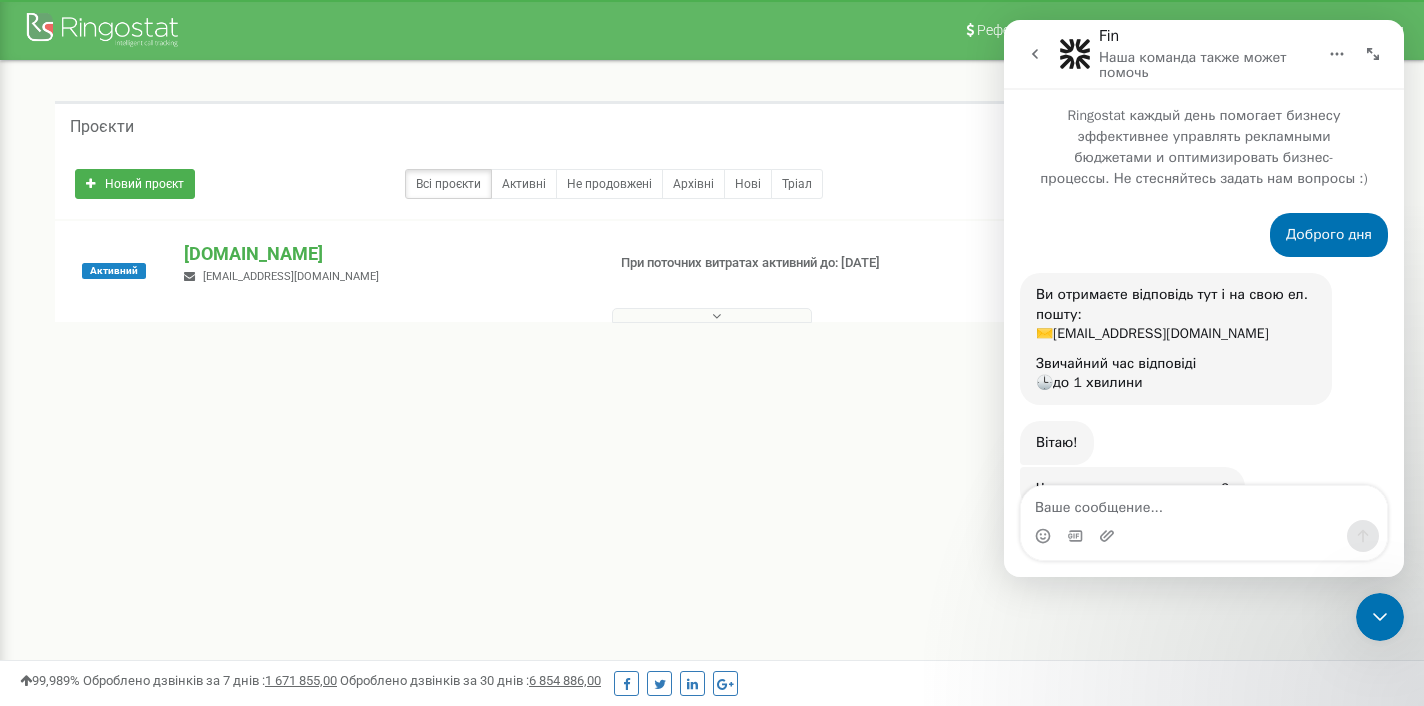 scroll, scrollTop: 3, scrollLeft: 0, axis: vertical 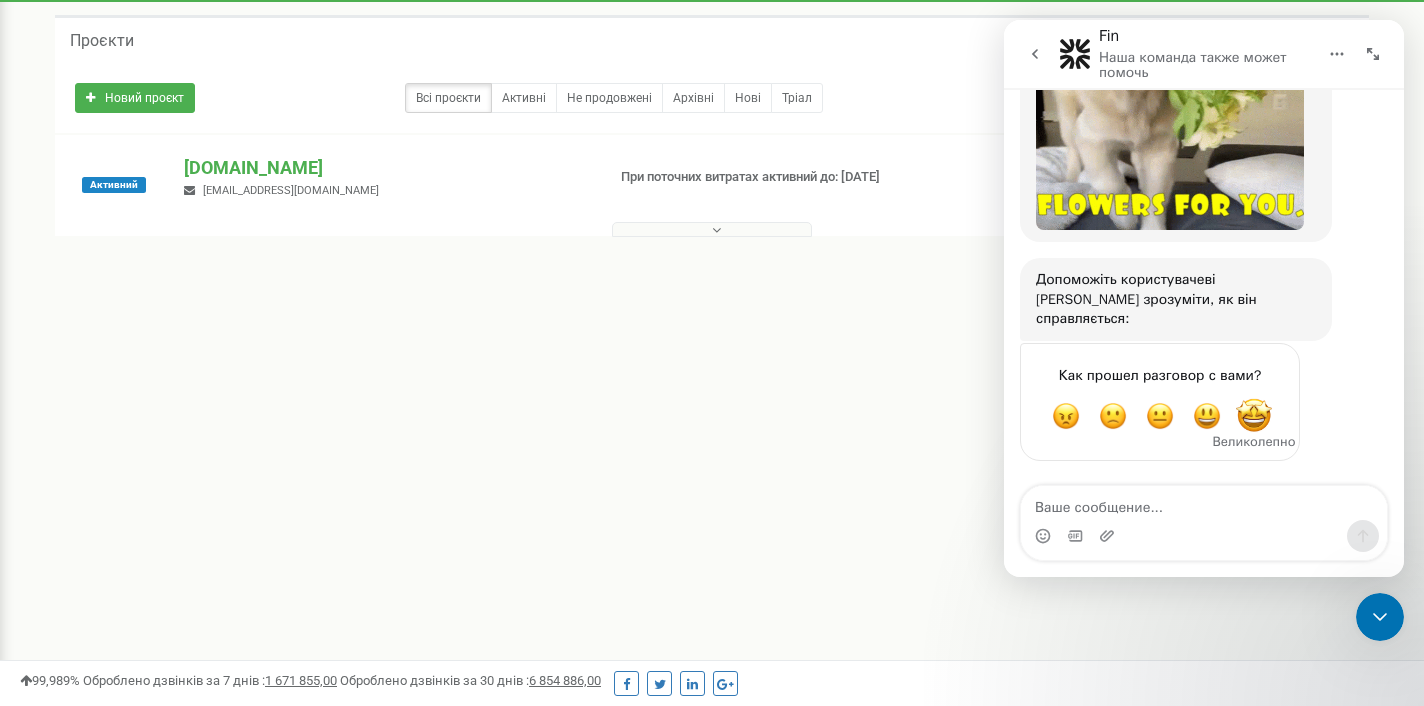 click at bounding box center (1254, 416) 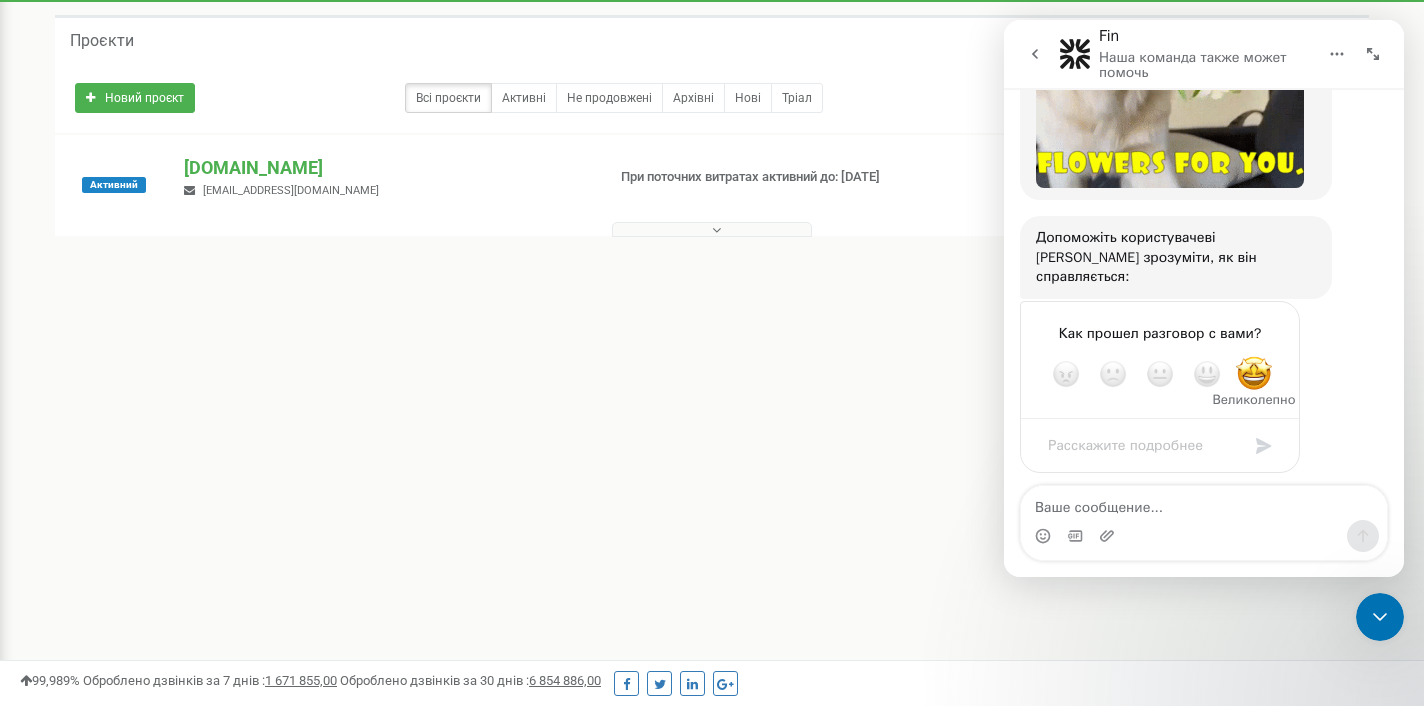 scroll, scrollTop: 1018, scrollLeft: 0, axis: vertical 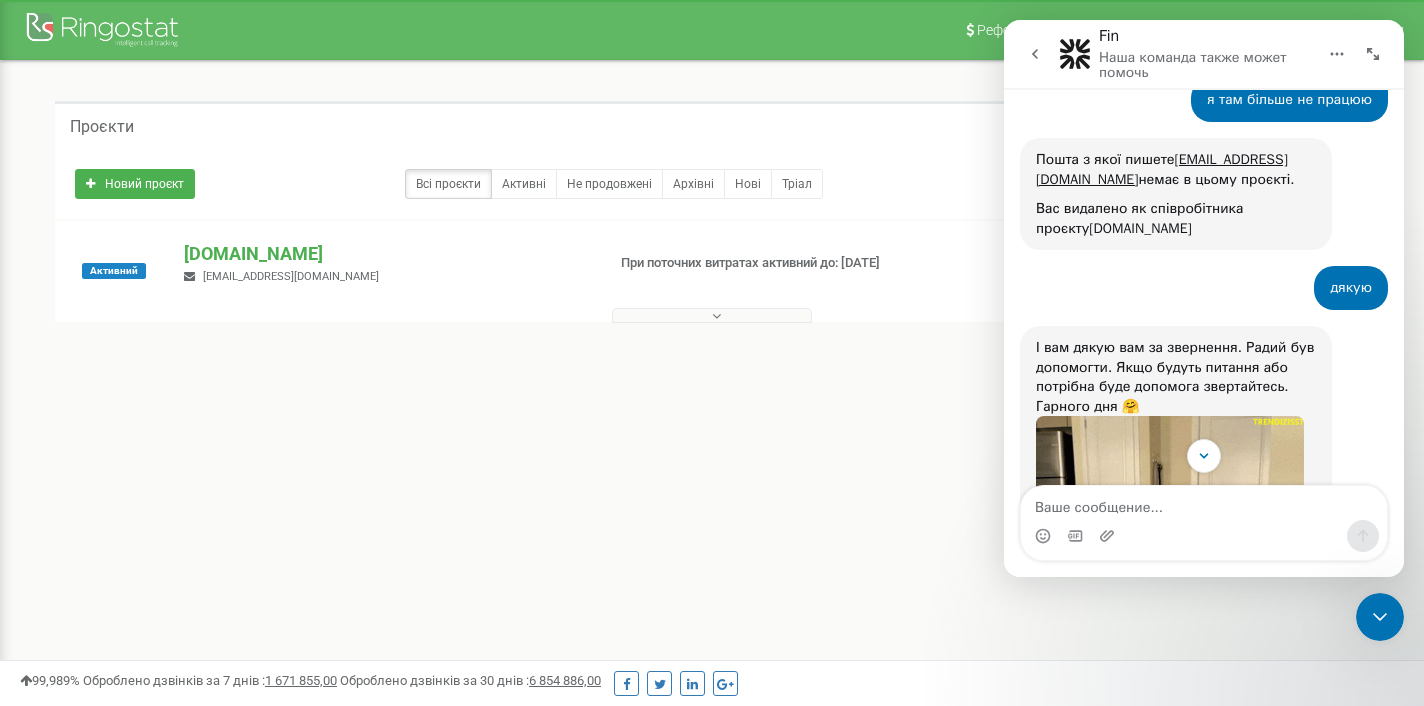 click 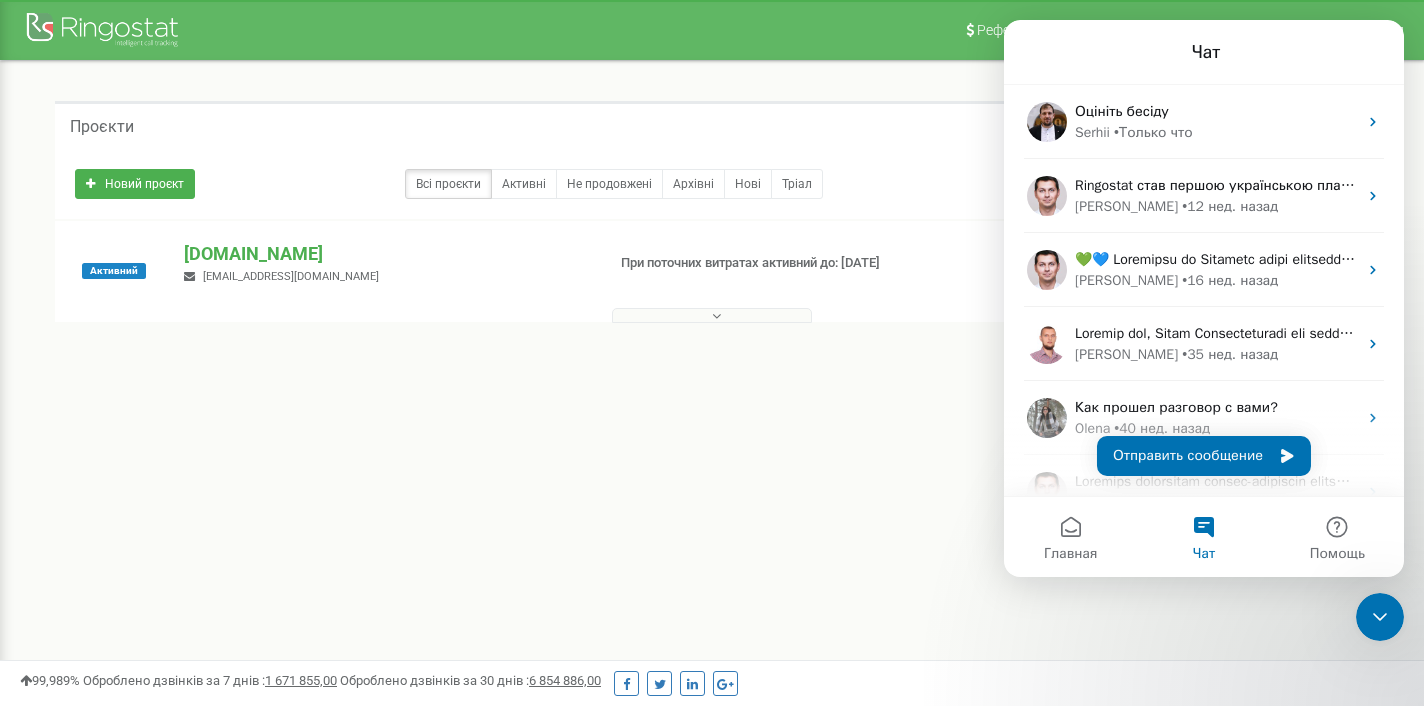 scroll, scrollTop: 0, scrollLeft: 0, axis: both 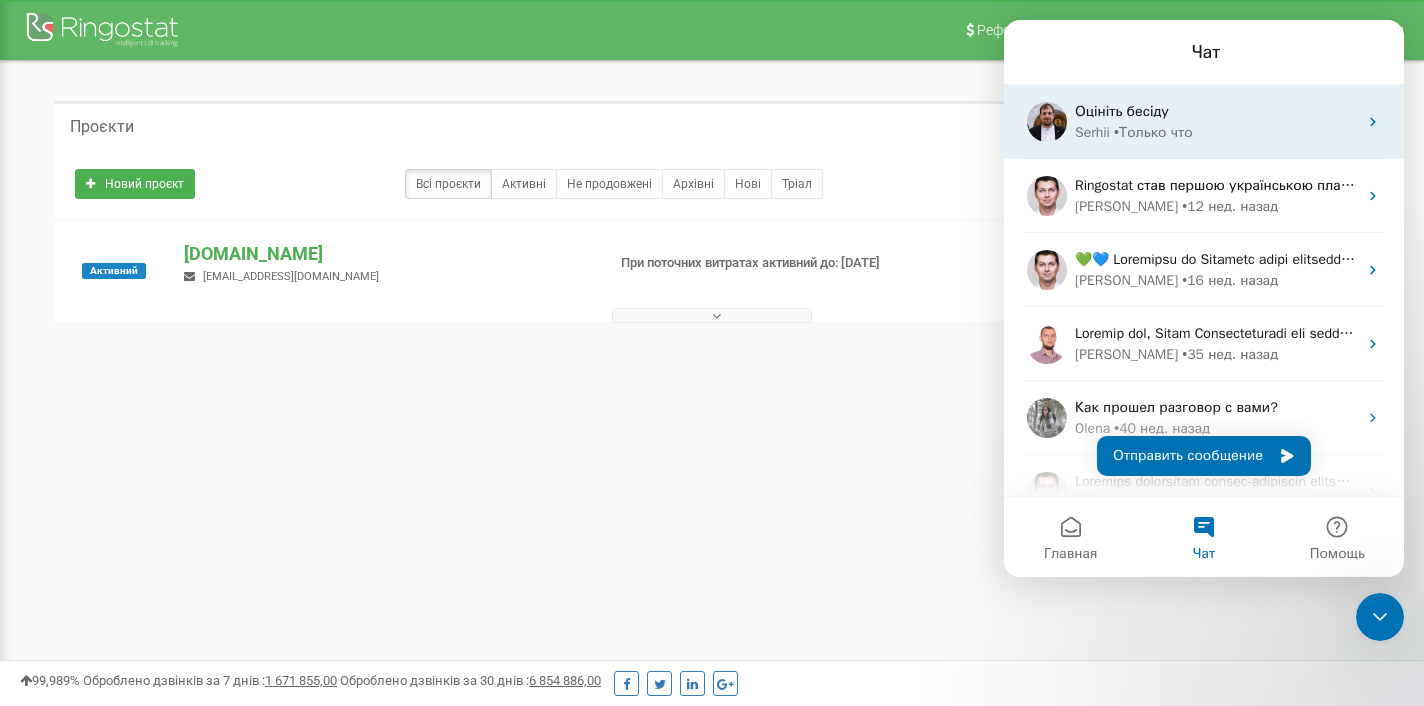click on "Оцініть бесіду" at bounding box center (1122, 111) 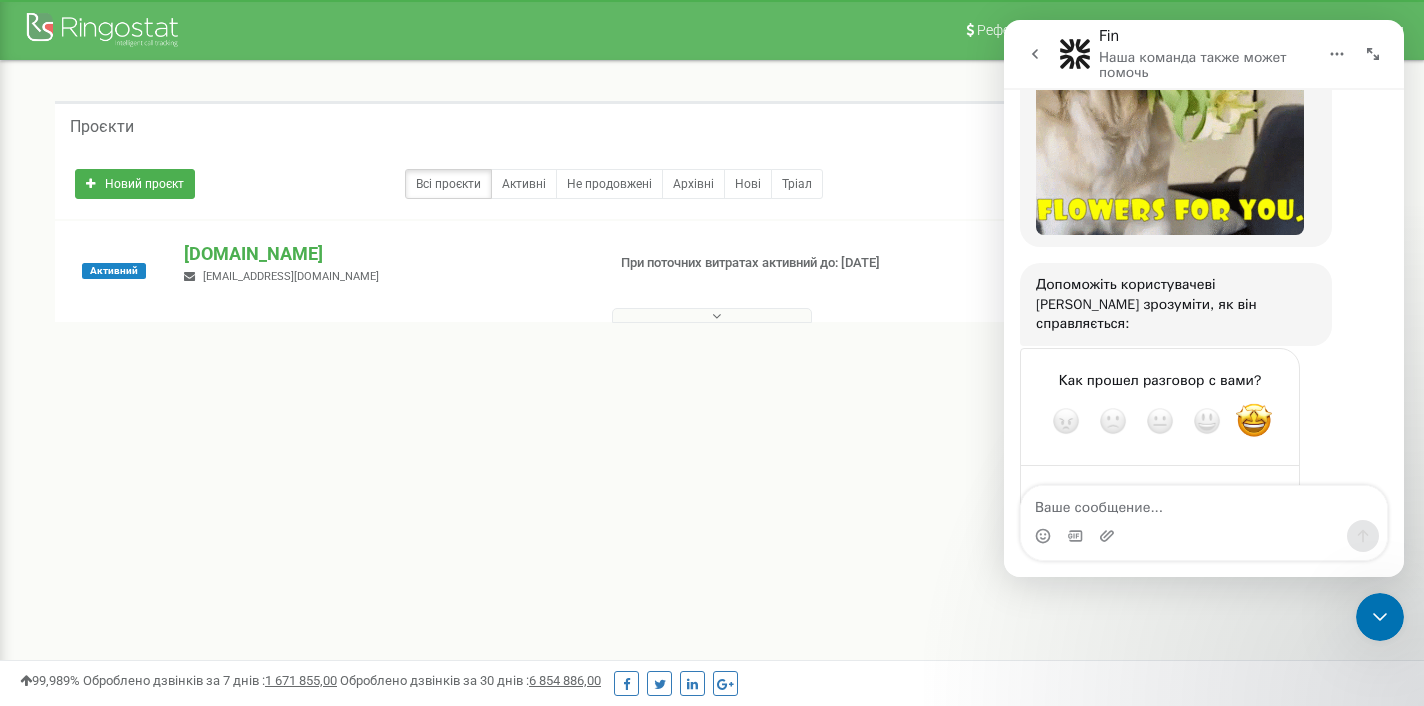scroll, scrollTop: 1018, scrollLeft: 0, axis: vertical 